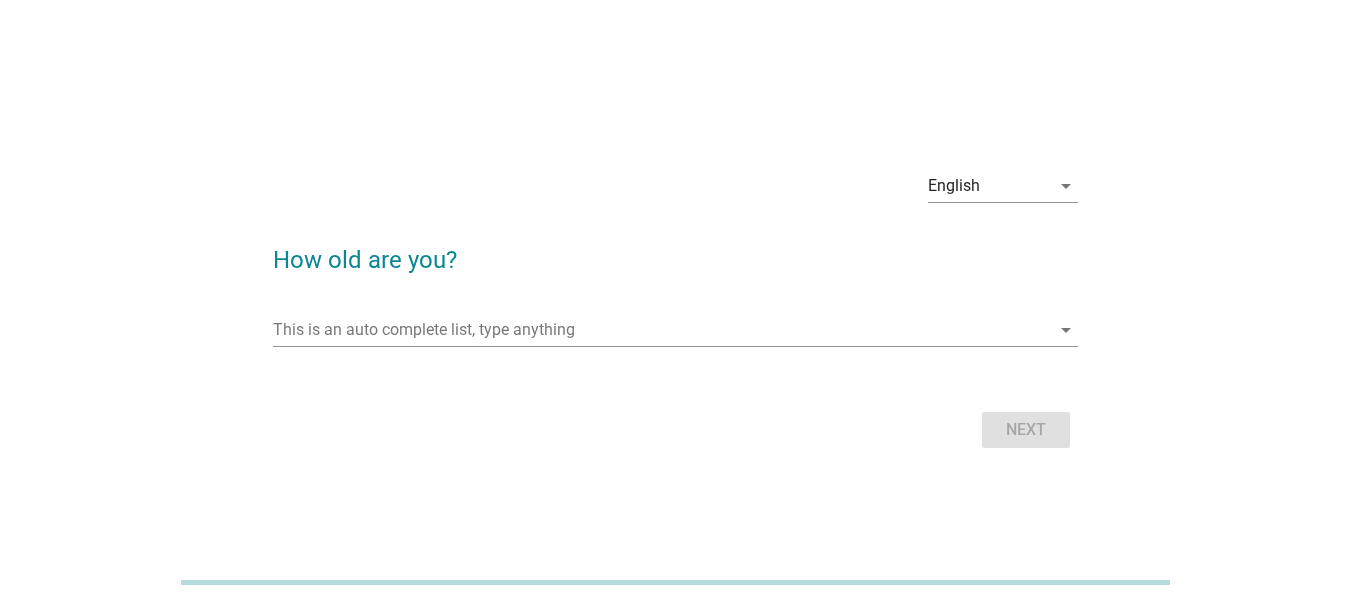 scroll, scrollTop: 0, scrollLeft: 0, axis: both 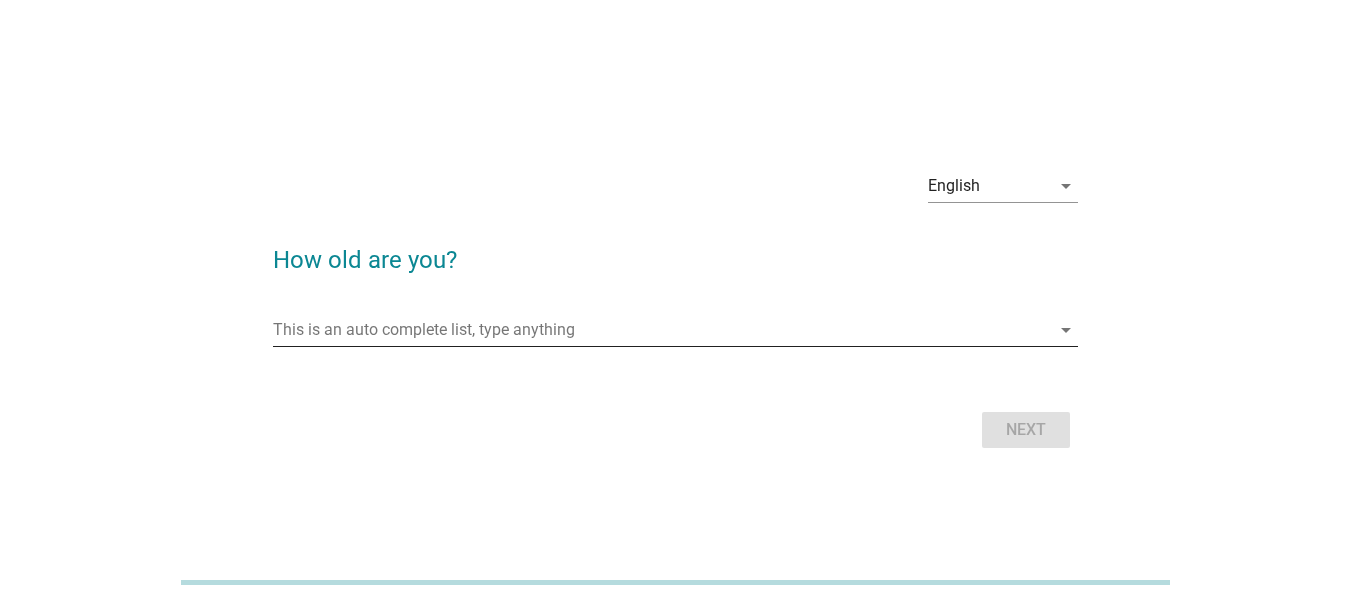 click at bounding box center [661, 330] 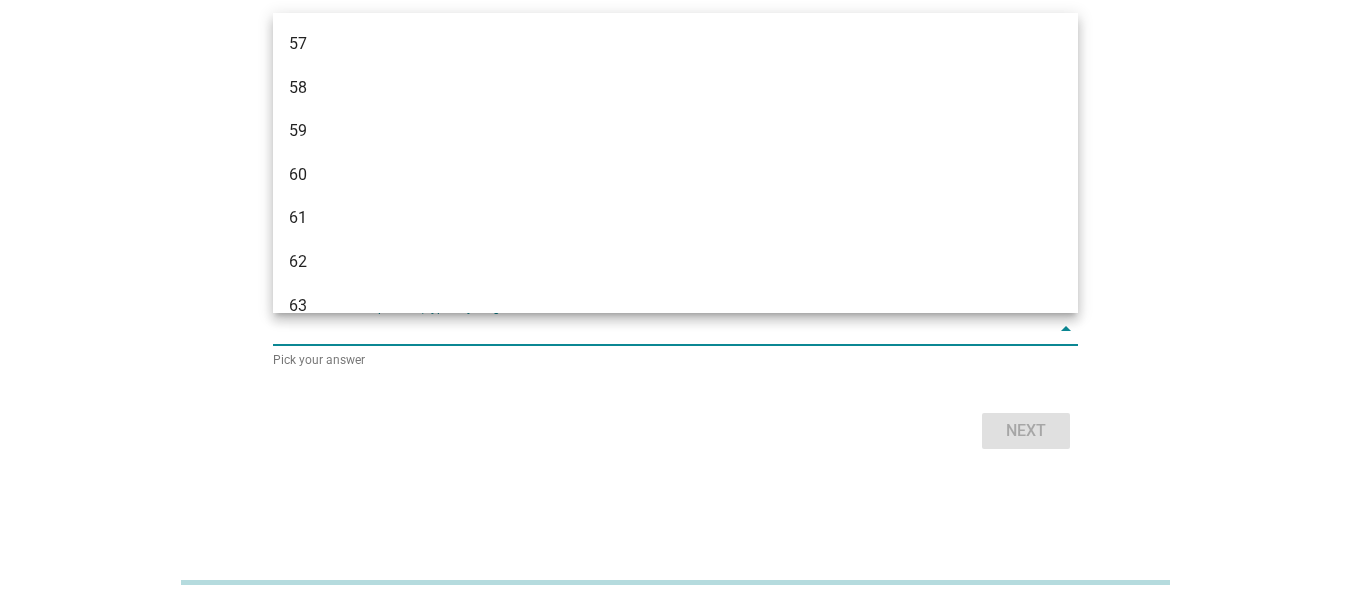 scroll, scrollTop: 1700, scrollLeft: 0, axis: vertical 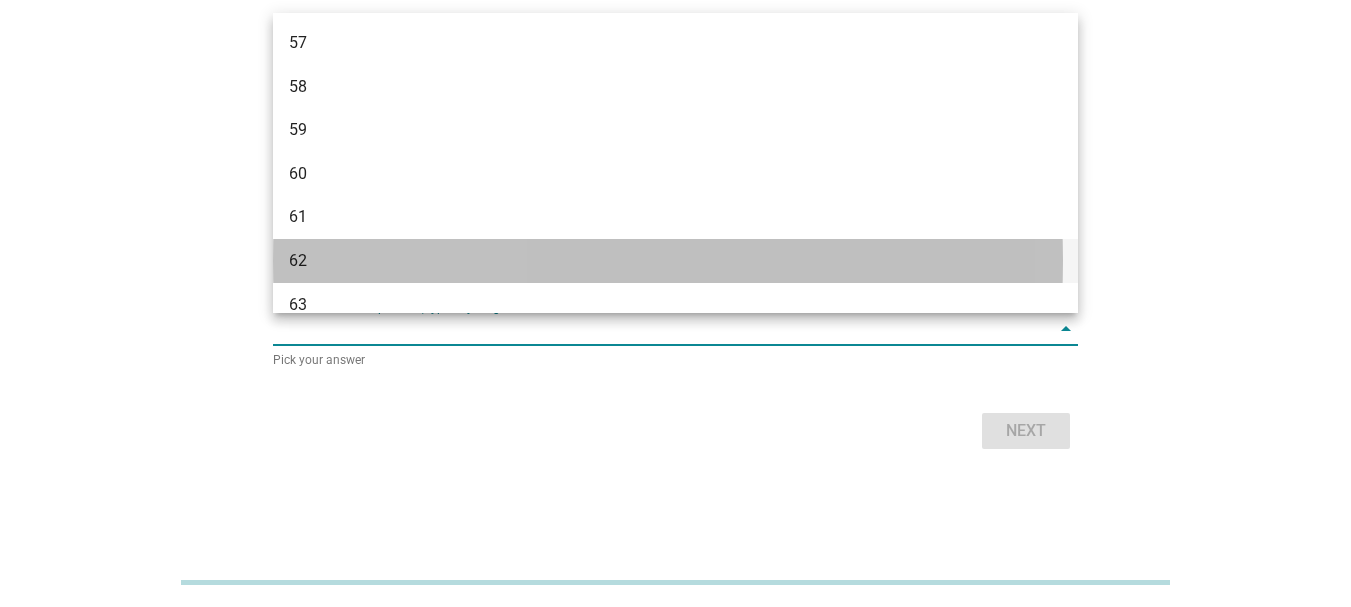 click on "62" at bounding box center (643, 261) 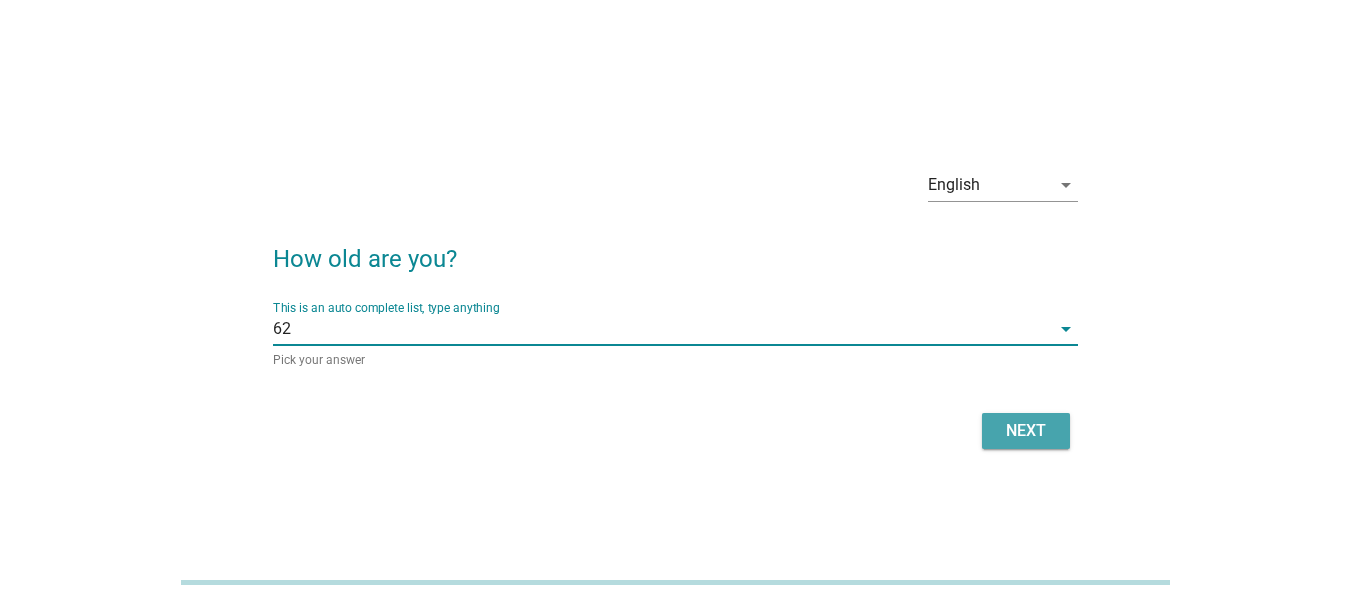 click on "Next" at bounding box center (1026, 431) 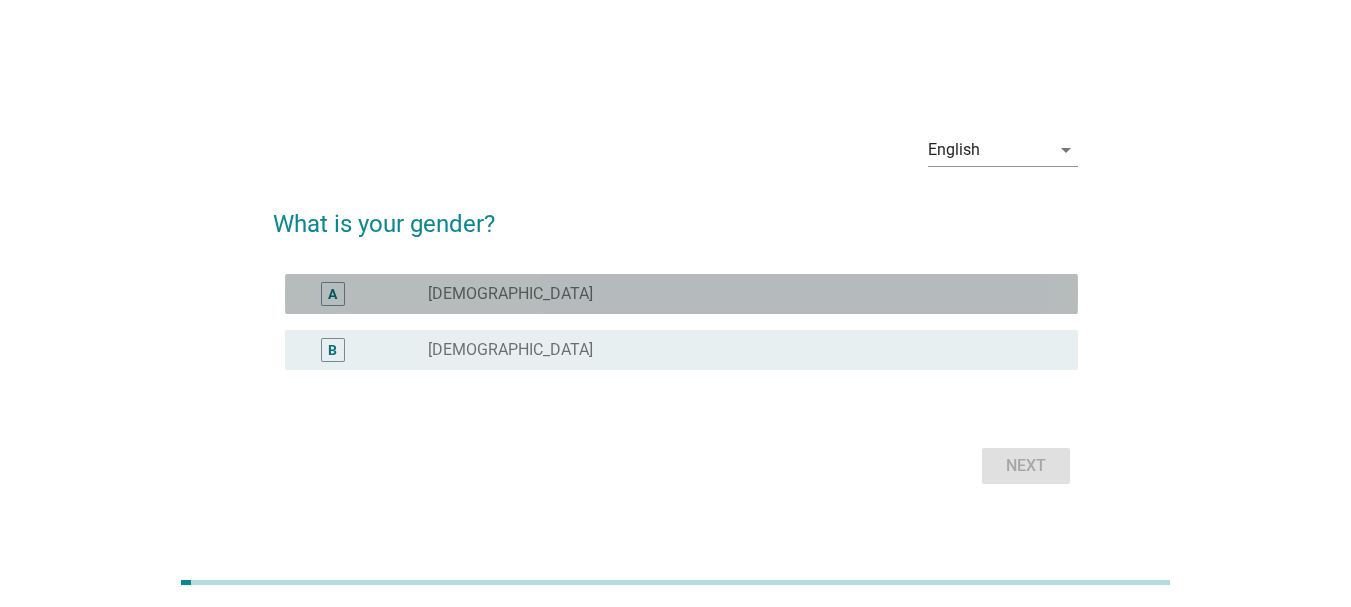 click on "radio_button_unchecked [DEMOGRAPHIC_DATA]" at bounding box center (737, 294) 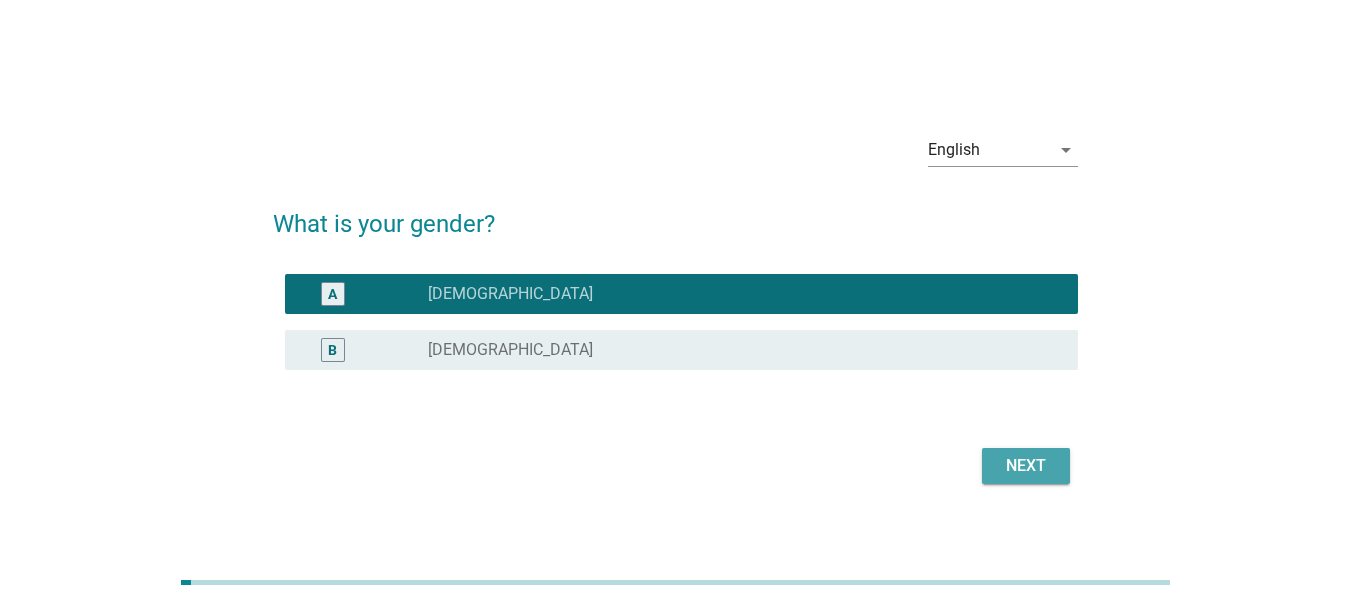 click on "Next" at bounding box center [1026, 466] 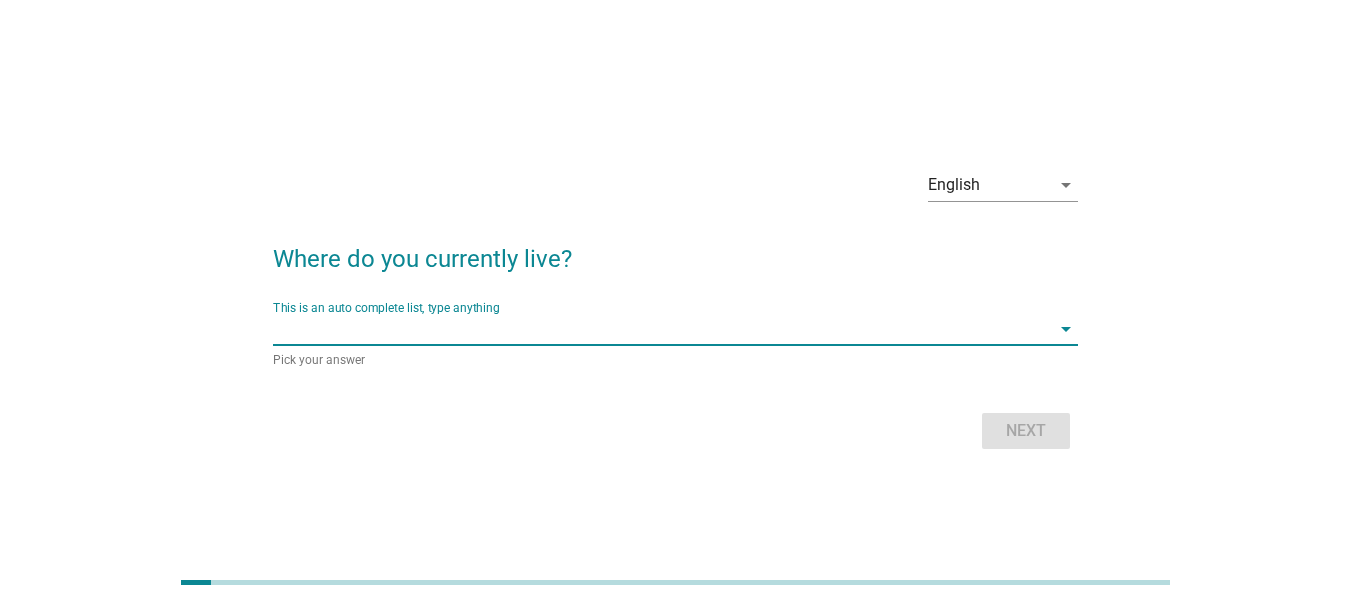 click at bounding box center (661, 329) 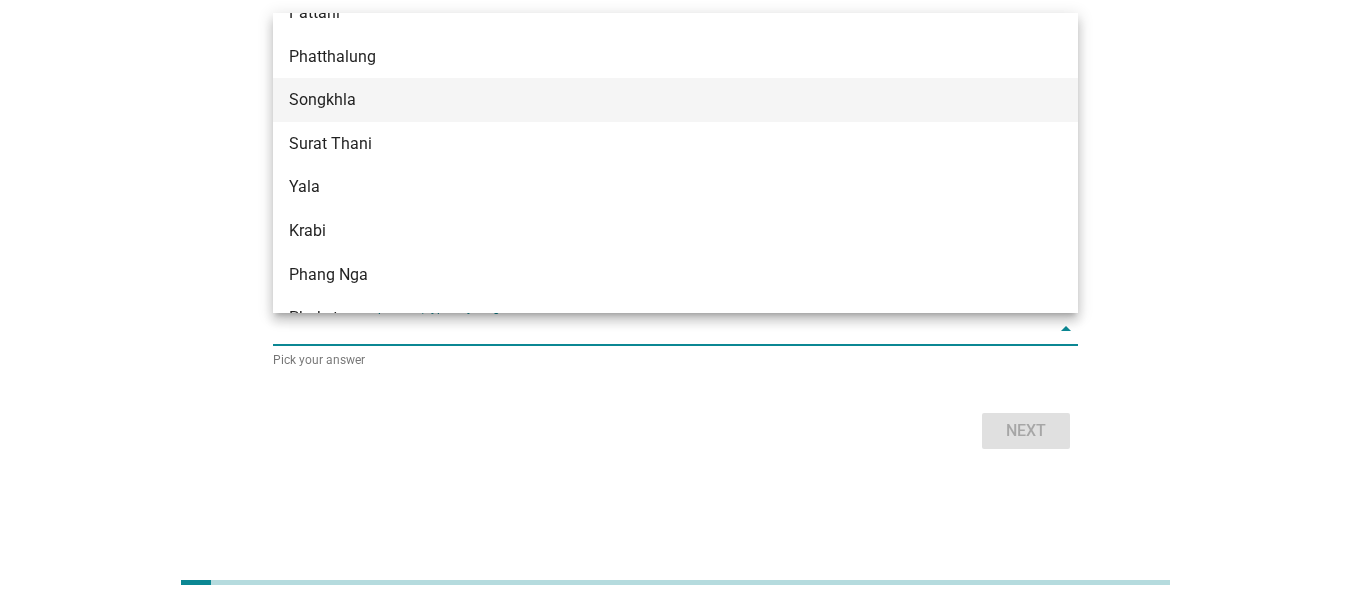 scroll, scrollTop: 3073, scrollLeft: 0, axis: vertical 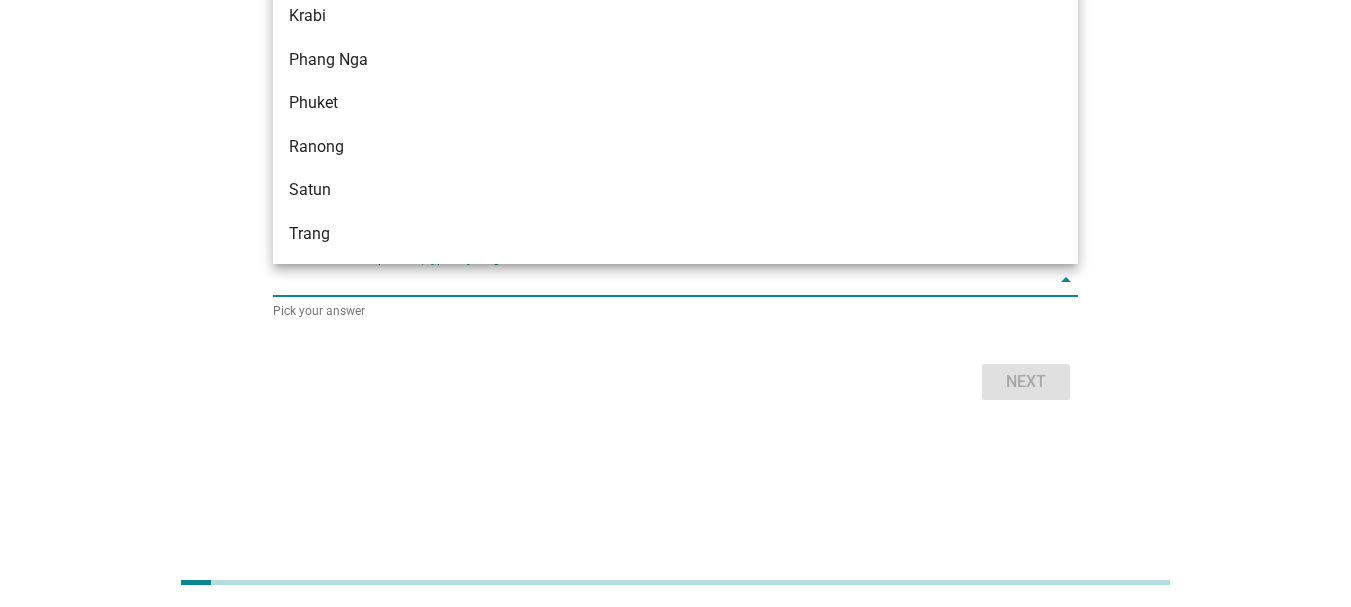 click on "Next" at bounding box center [675, 382] 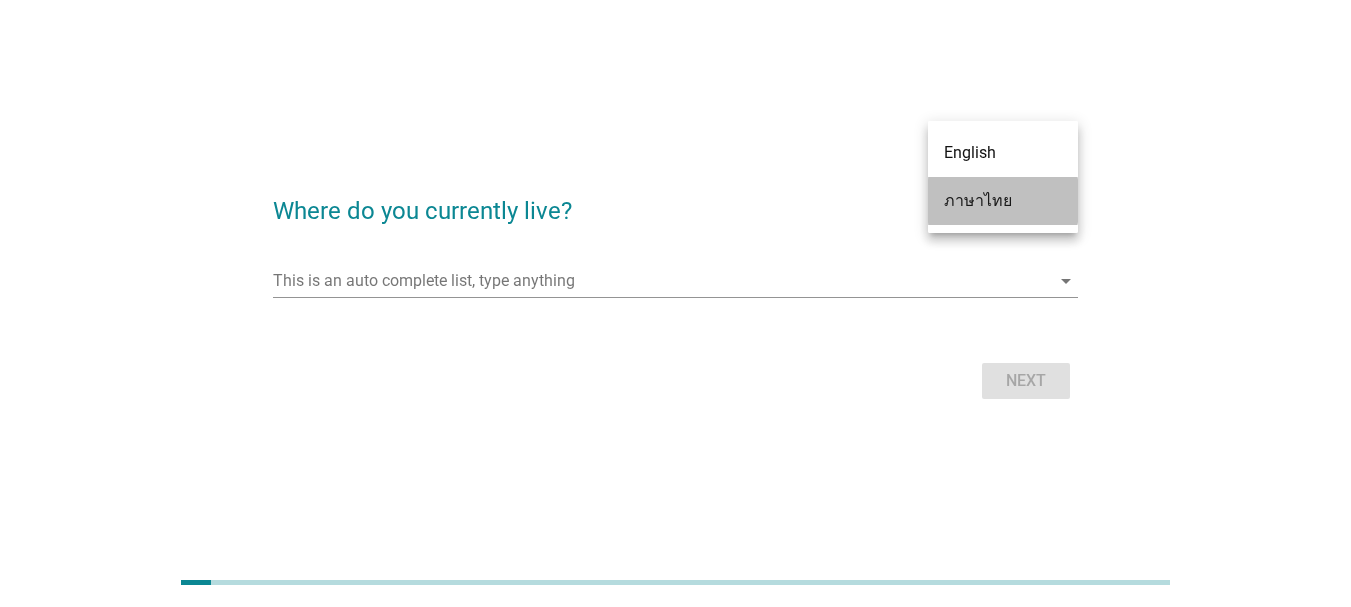 click on "ภาษาไทย" at bounding box center (1003, 201) 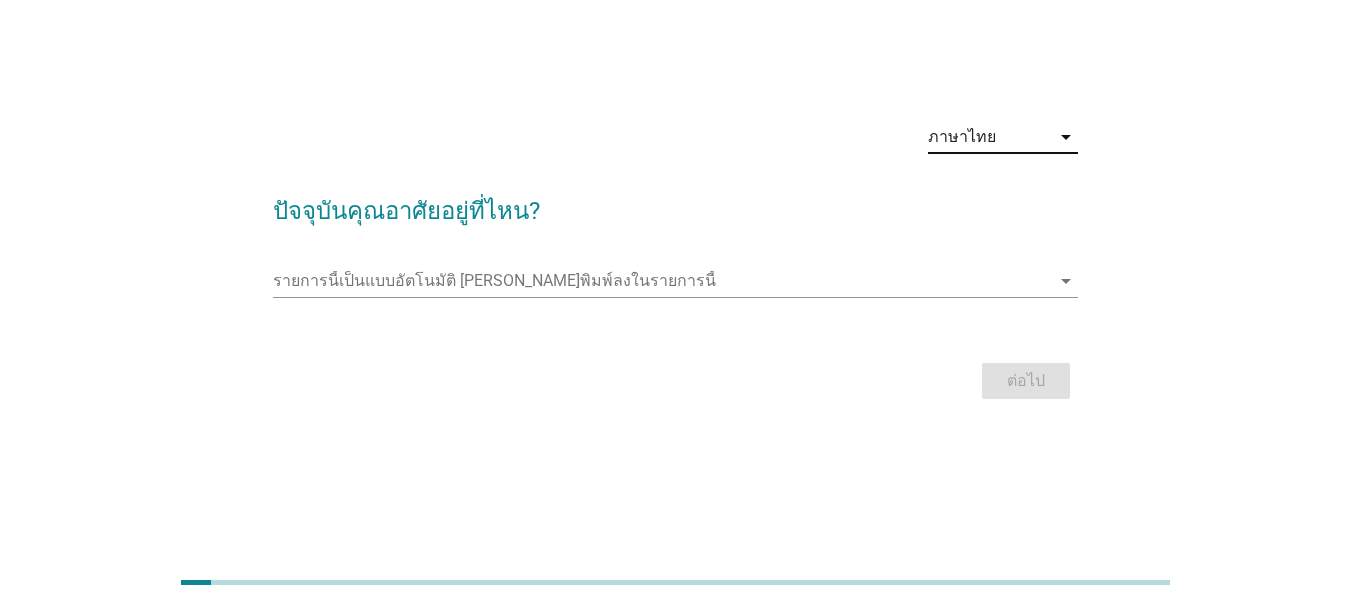scroll, scrollTop: 0, scrollLeft: 0, axis: both 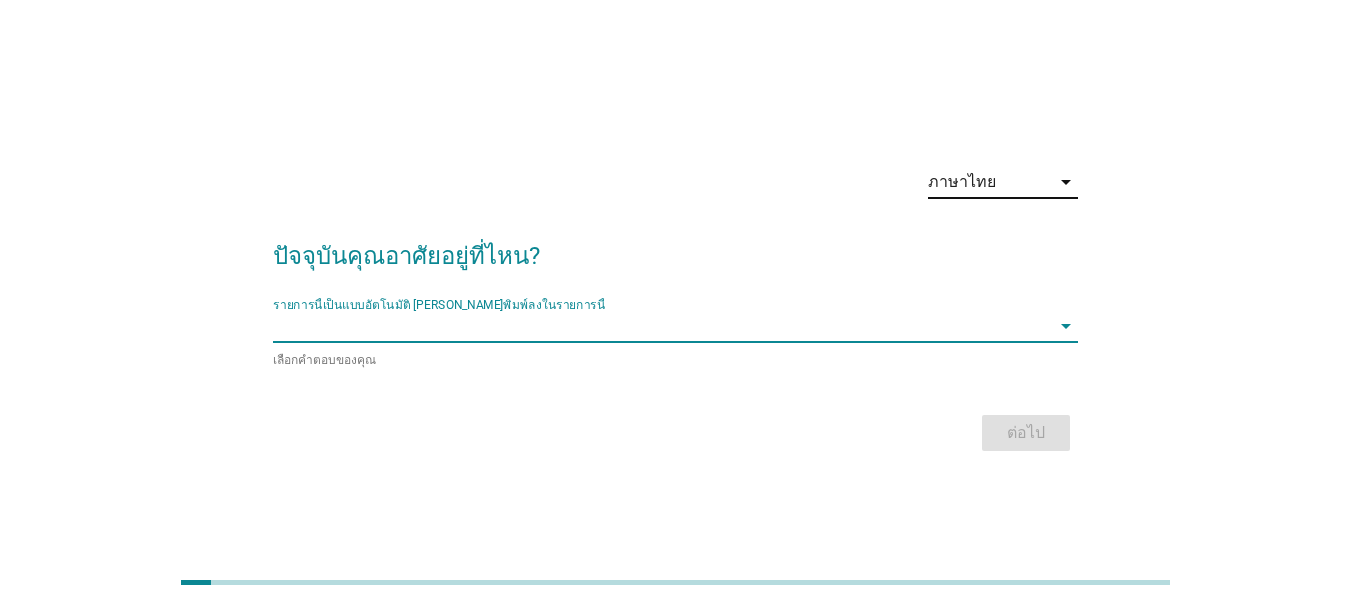 click at bounding box center (661, 326) 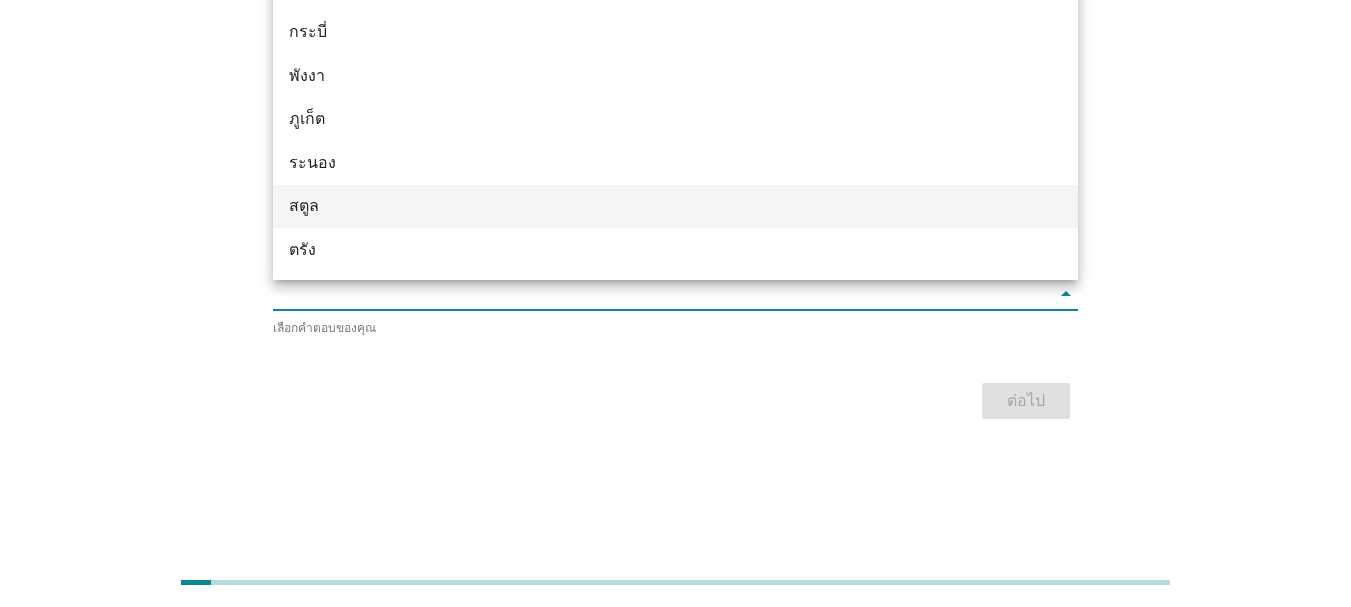 scroll, scrollTop: 49, scrollLeft: 0, axis: vertical 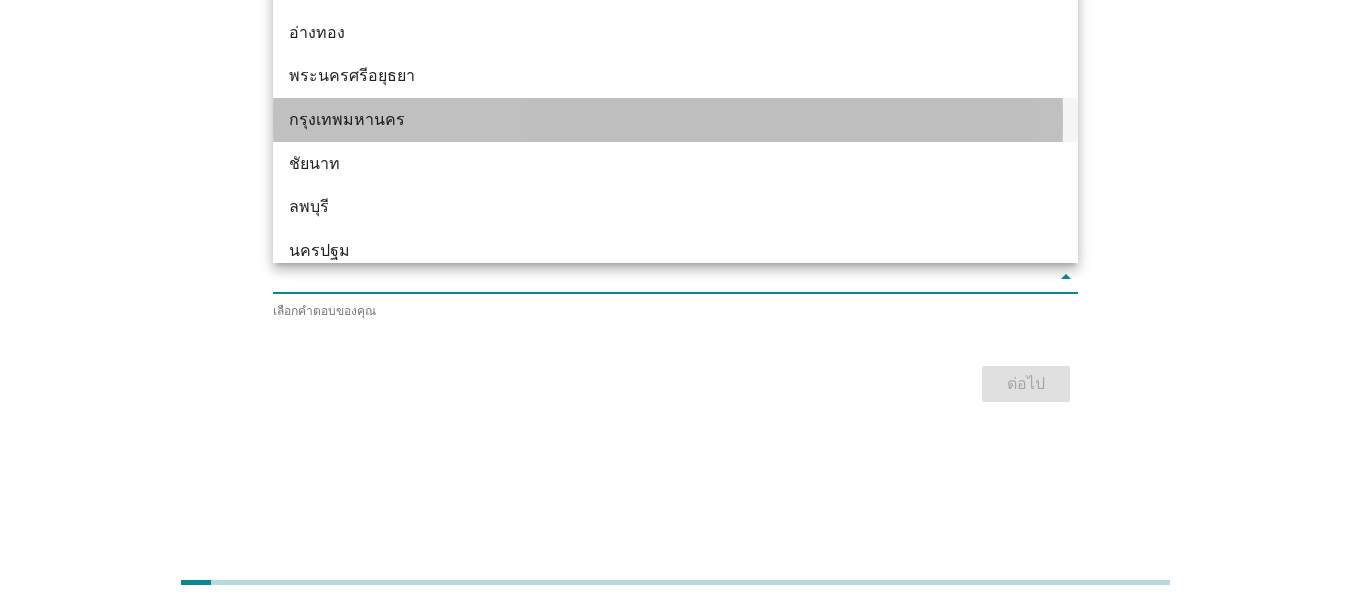 click on "กรุงเทพมหานคร" at bounding box center (675, 120) 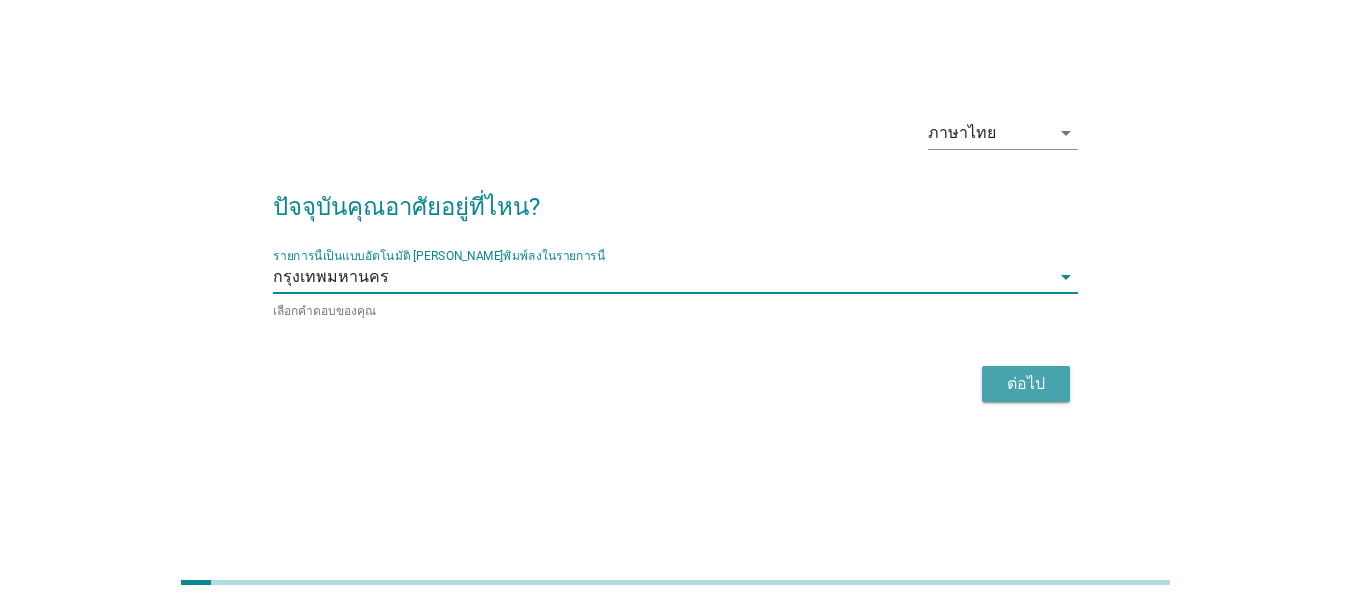 click on "ต่อไป" at bounding box center [1026, 384] 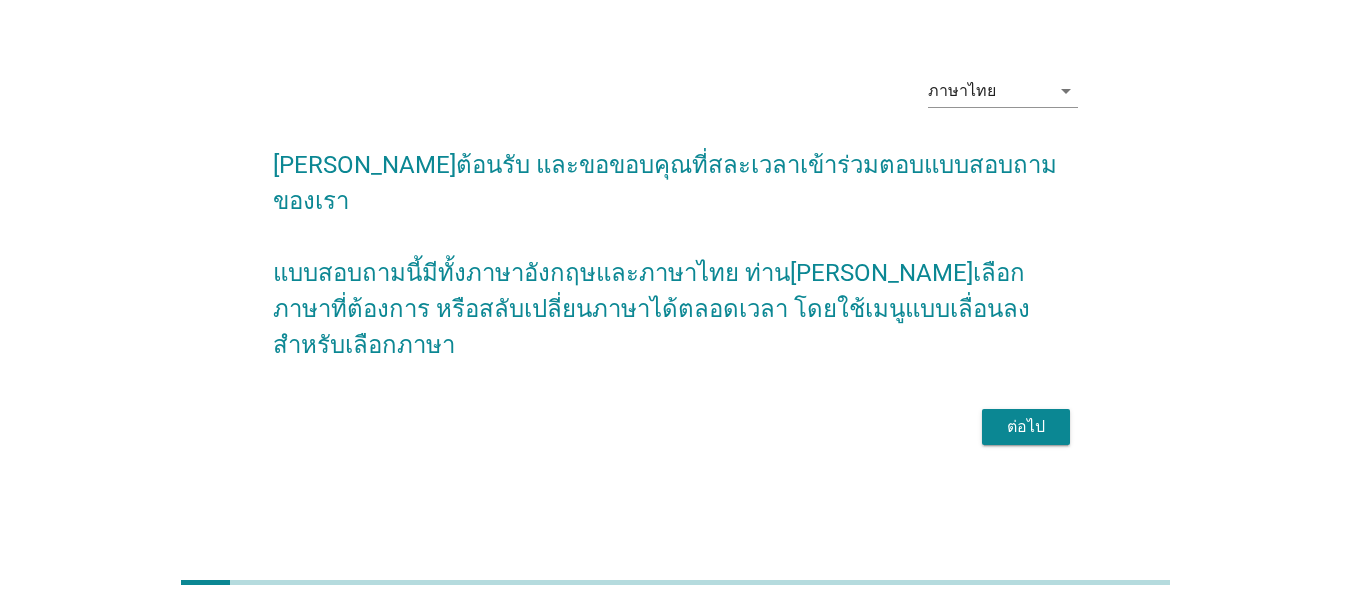 scroll, scrollTop: 0, scrollLeft: 0, axis: both 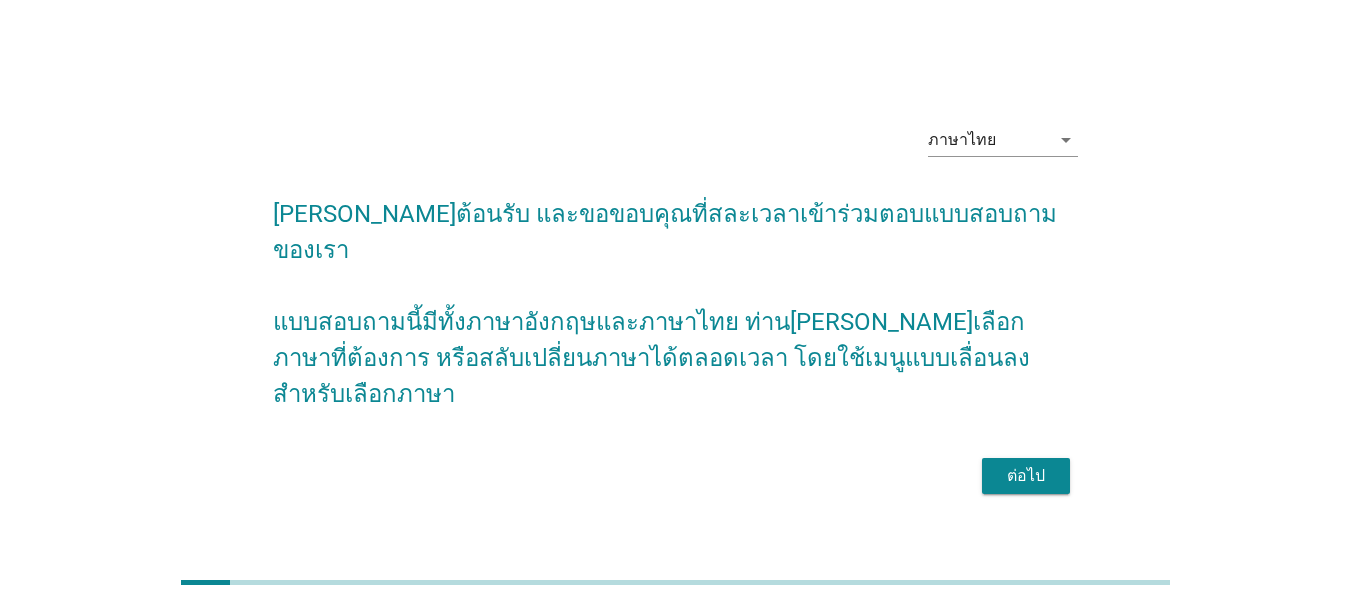 click on "ต่อไป" at bounding box center [1026, 476] 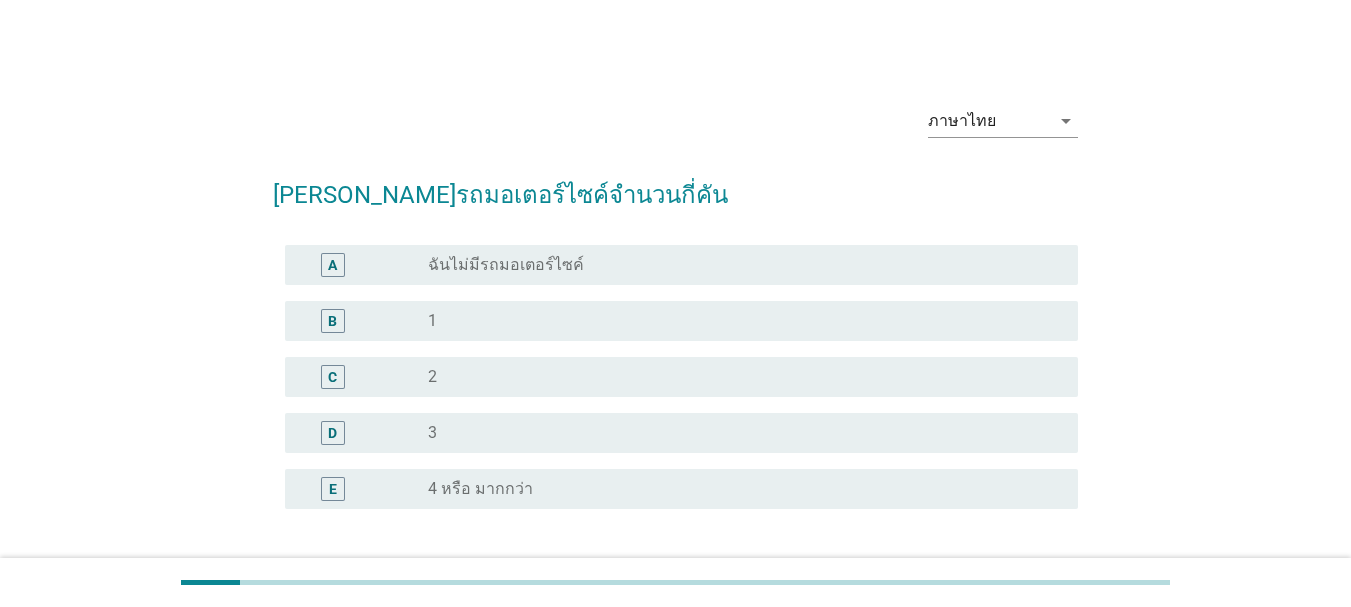 click on "radio_button_unchecked 1" at bounding box center (745, 321) 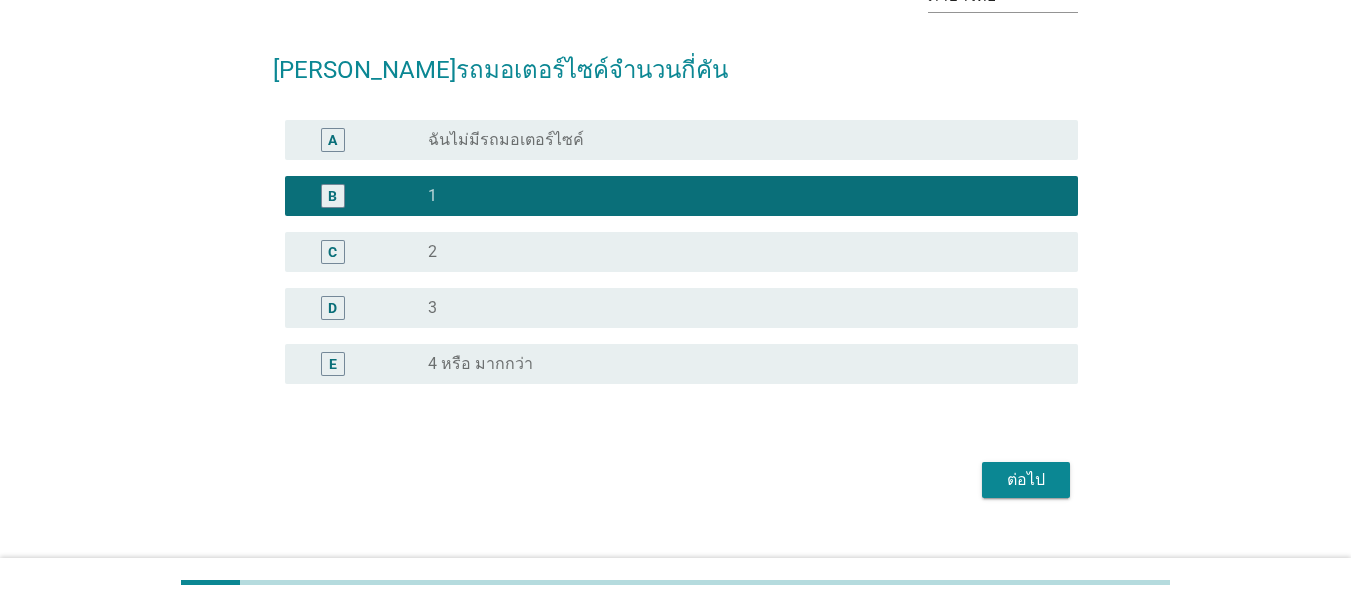 scroll, scrollTop: 159, scrollLeft: 0, axis: vertical 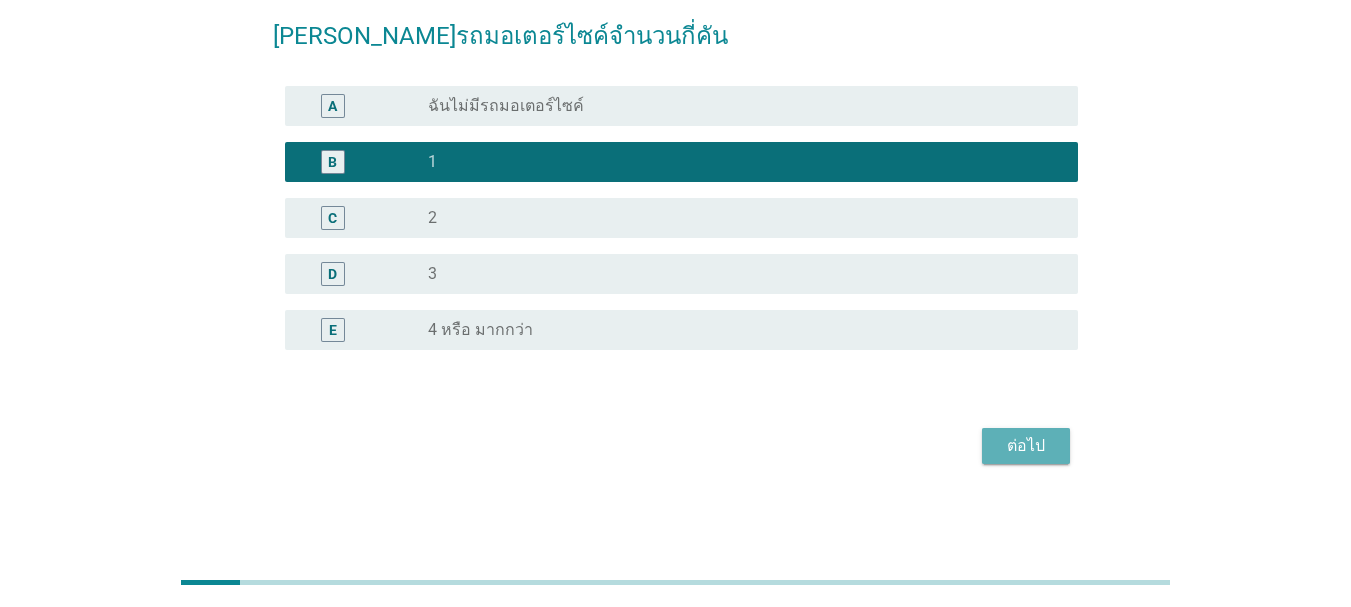 click on "ต่อไป" at bounding box center [1026, 446] 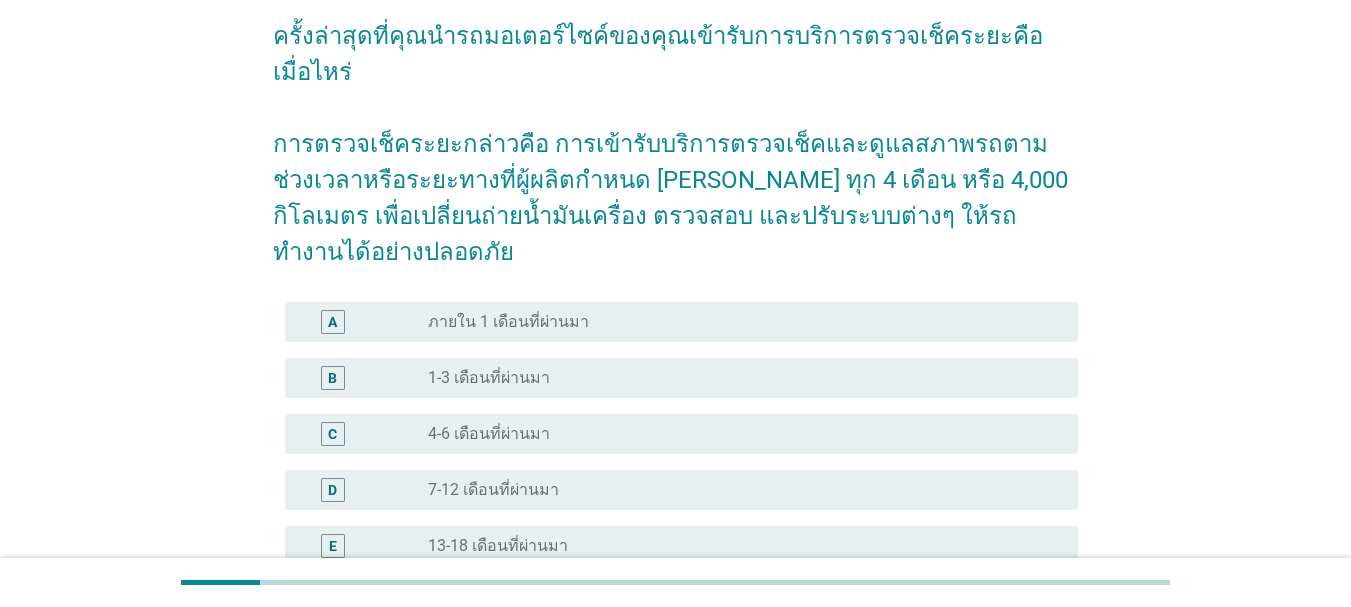 scroll, scrollTop: 0, scrollLeft: 0, axis: both 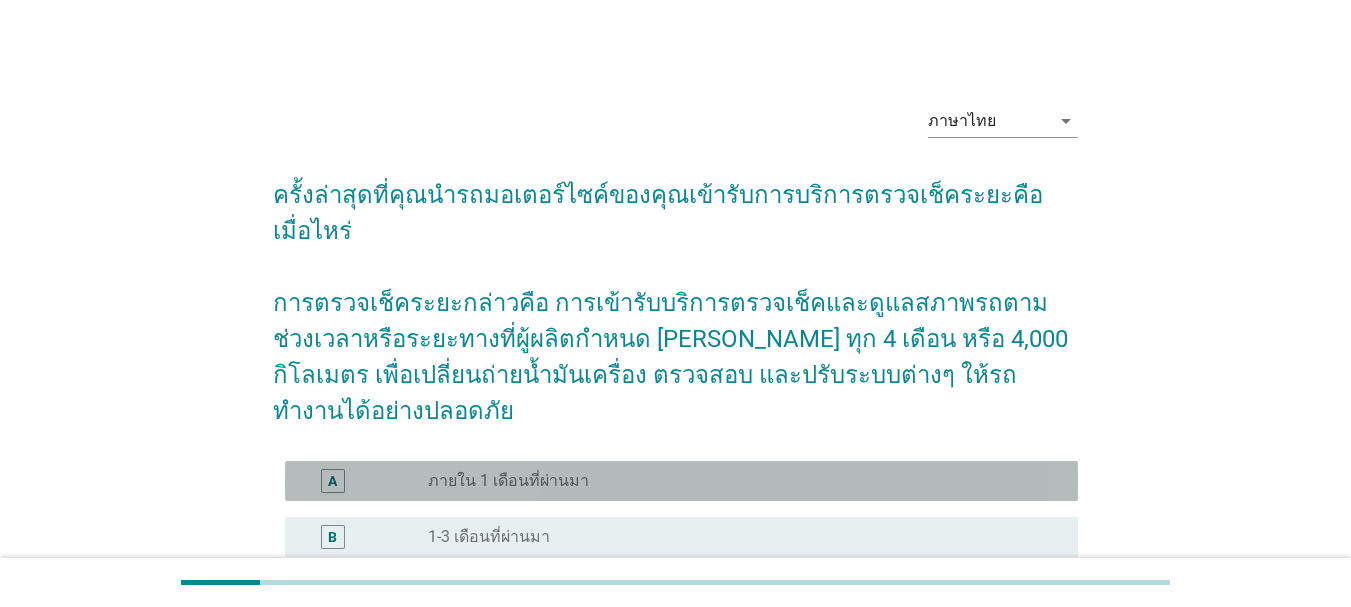 click on "radio_button_unchecked ภายใน 1 เดือนที่ผ่านมา" at bounding box center [737, 481] 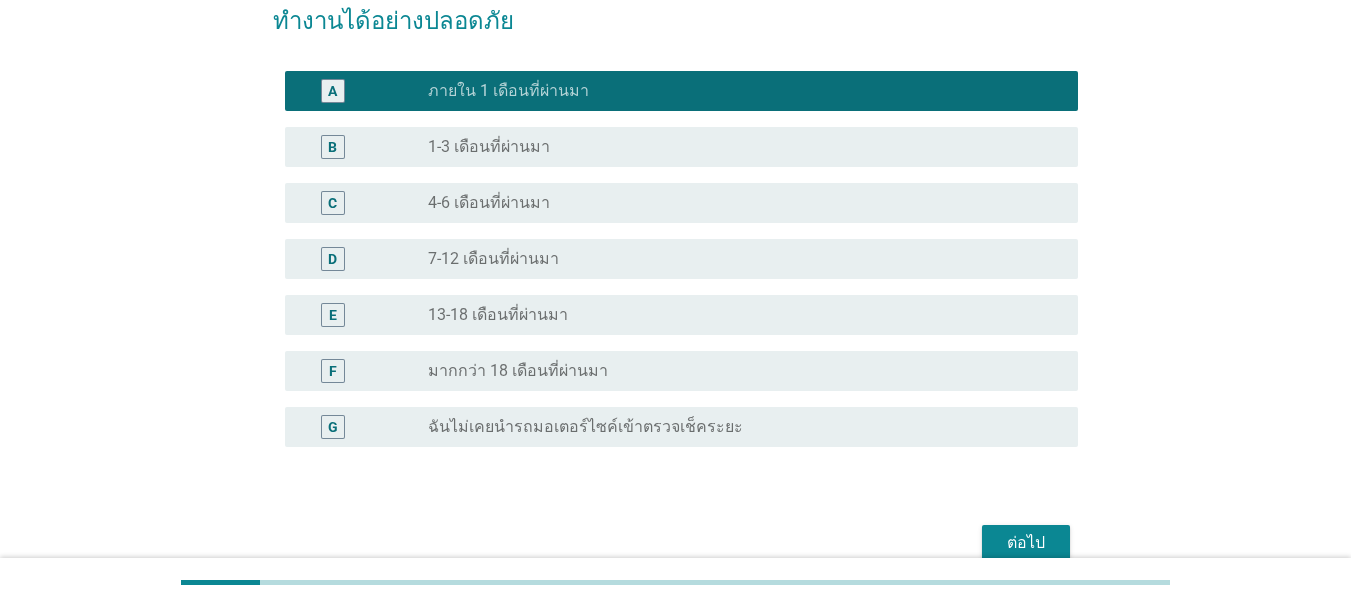 scroll, scrollTop: 415, scrollLeft: 0, axis: vertical 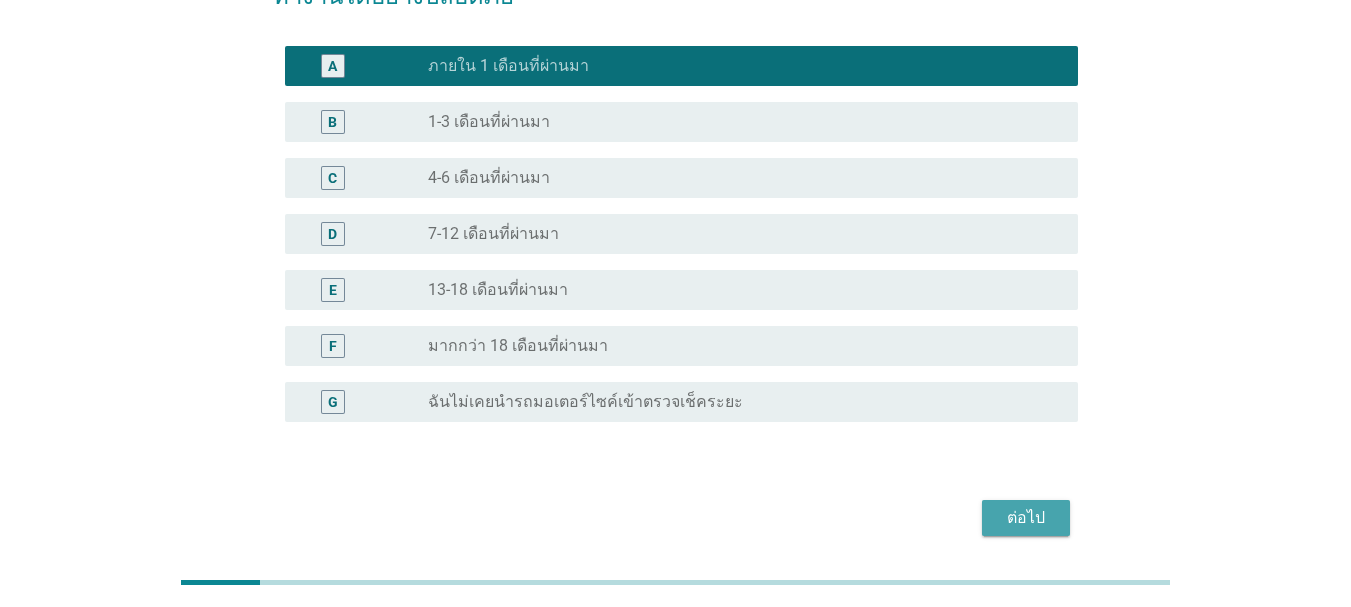 click on "ต่อไป" at bounding box center (1026, 518) 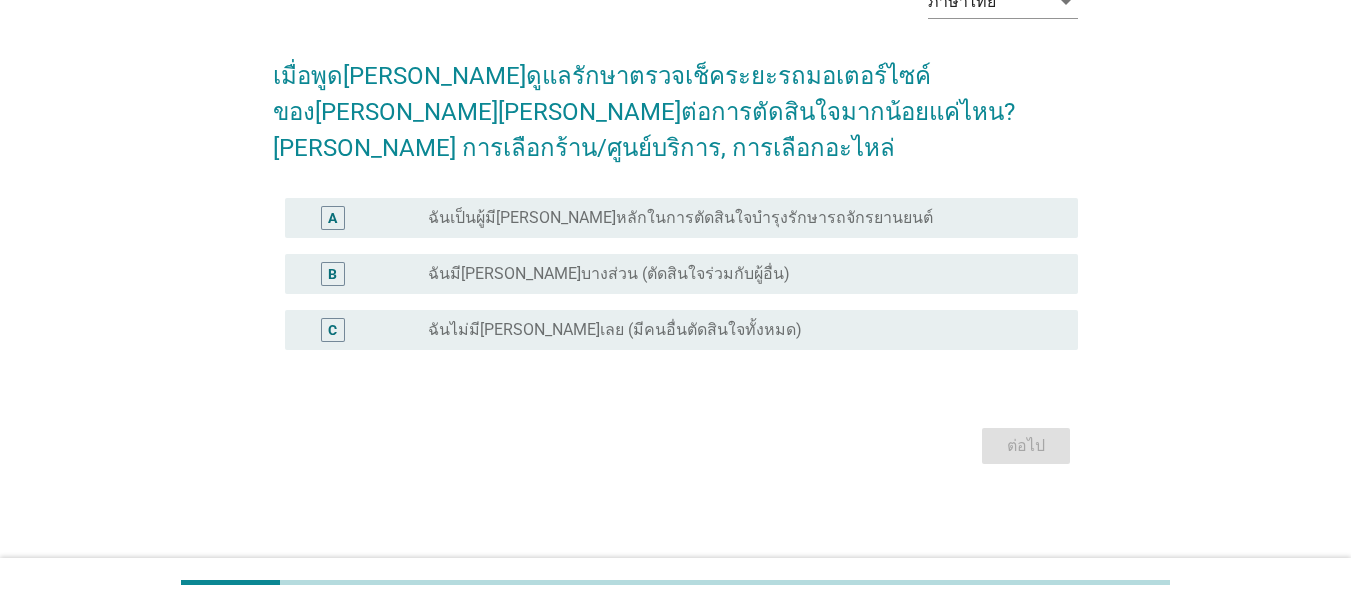 scroll, scrollTop: 0, scrollLeft: 0, axis: both 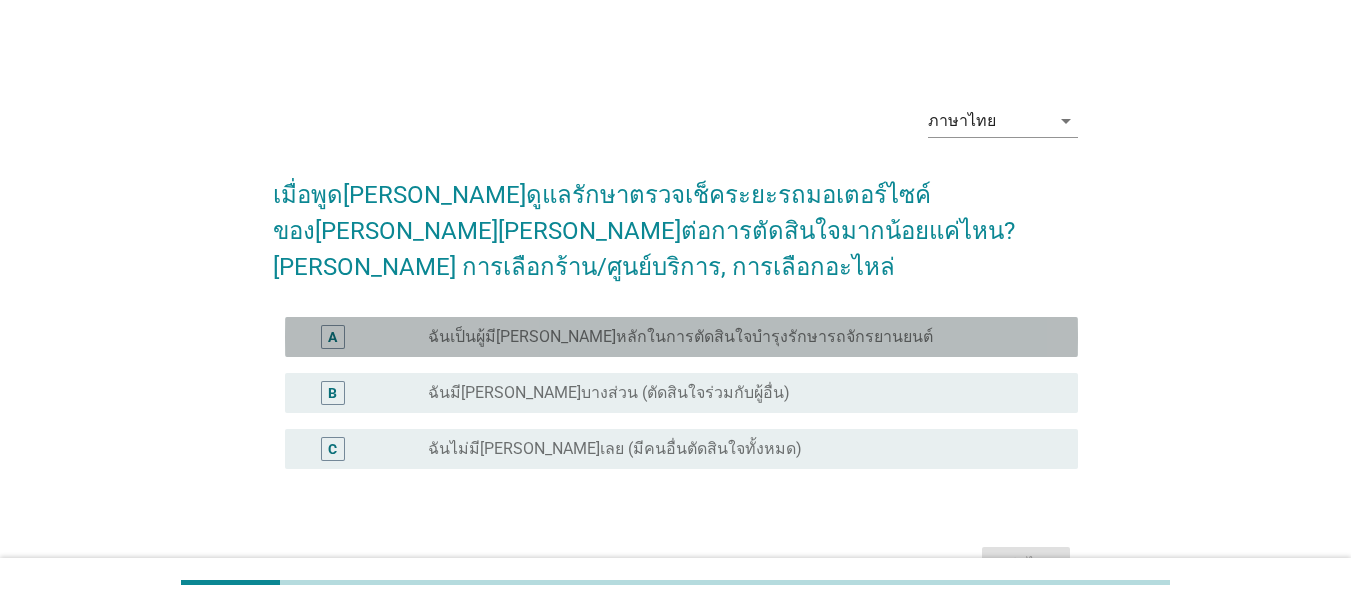 click on "ฉันเป็นผู้มี[PERSON_NAME]หลักในการตัดสินใจบำรุงรักษารถจักรยานยนต์" at bounding box center (680, 337) 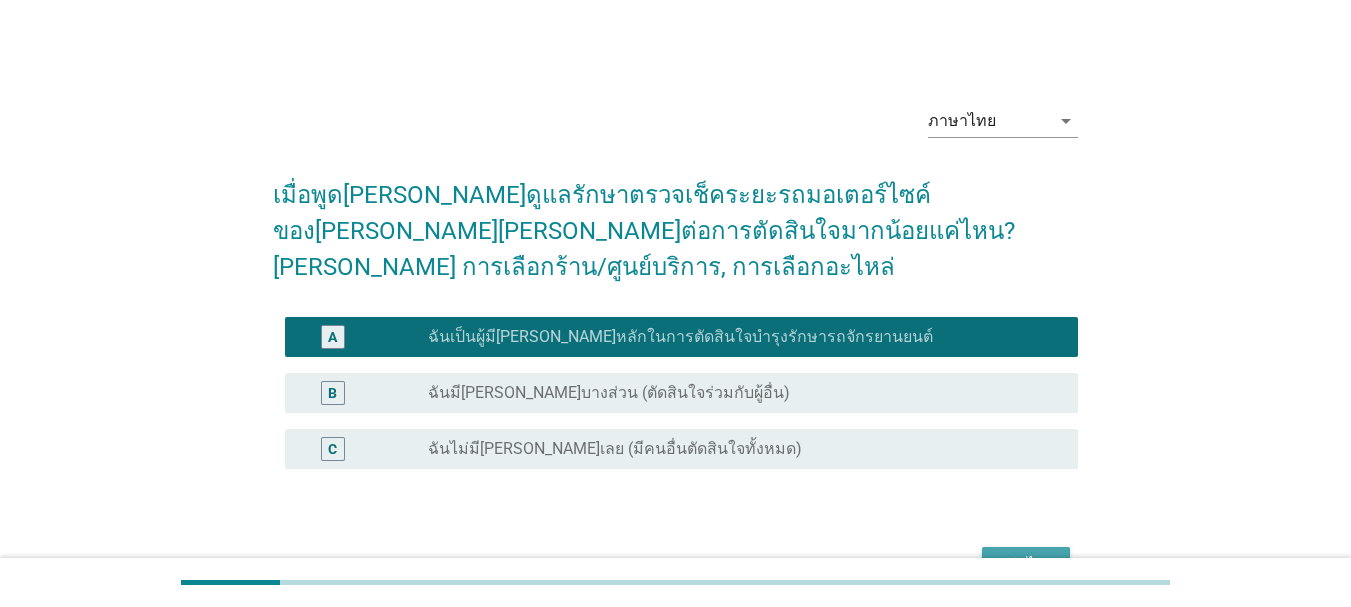 click on "ต่อไป" at bounding box center (1026, 565) 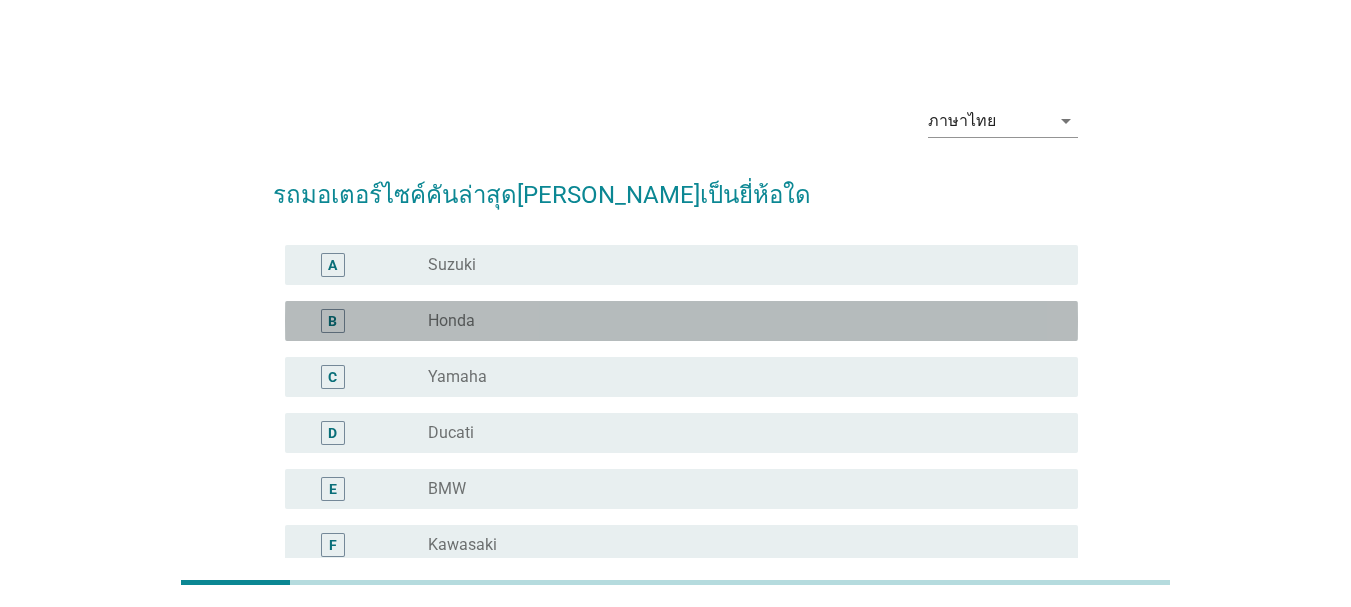 click on "radio_button_unchecked Honda" at bounding box center (737, 321) 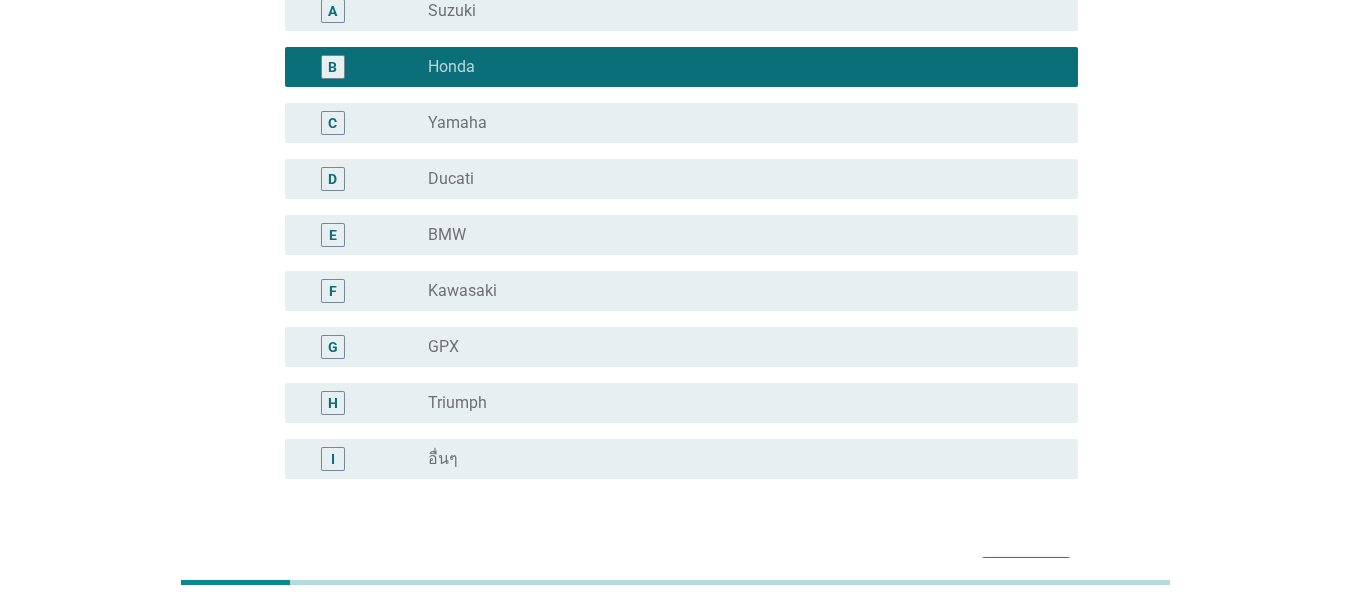 scroll, scrollTop: 383, scrollLeft: 0, axis: vertical 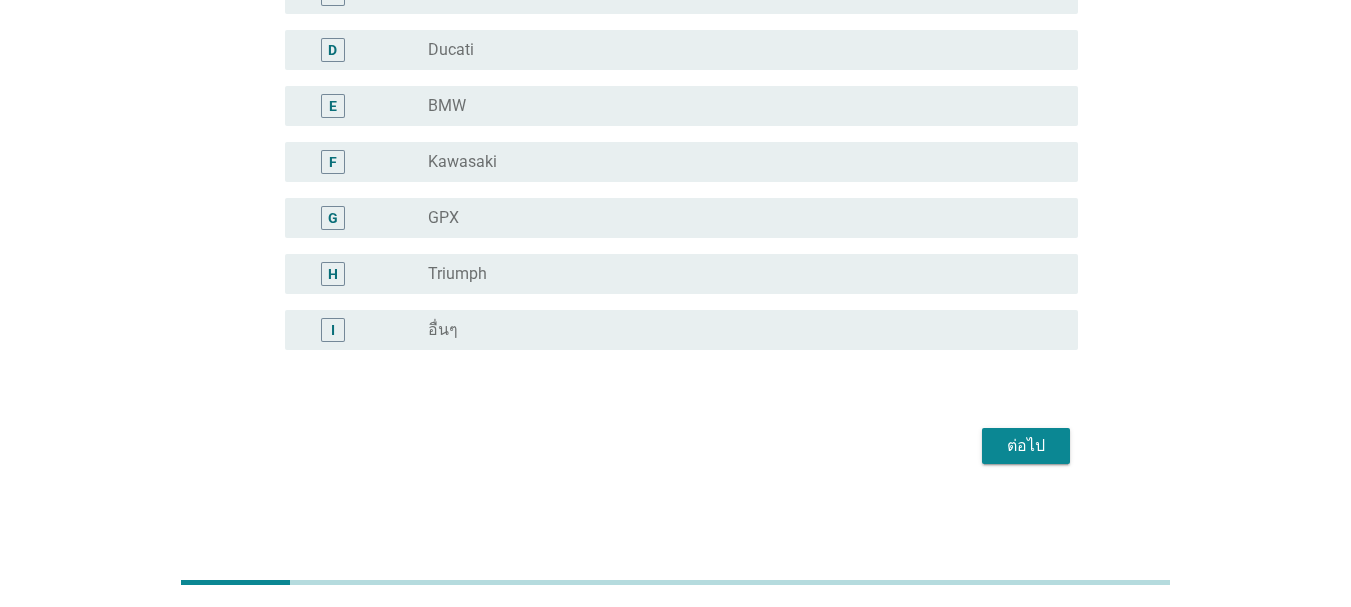 click on "ต่อไป" at bounding box center (1026, 446) 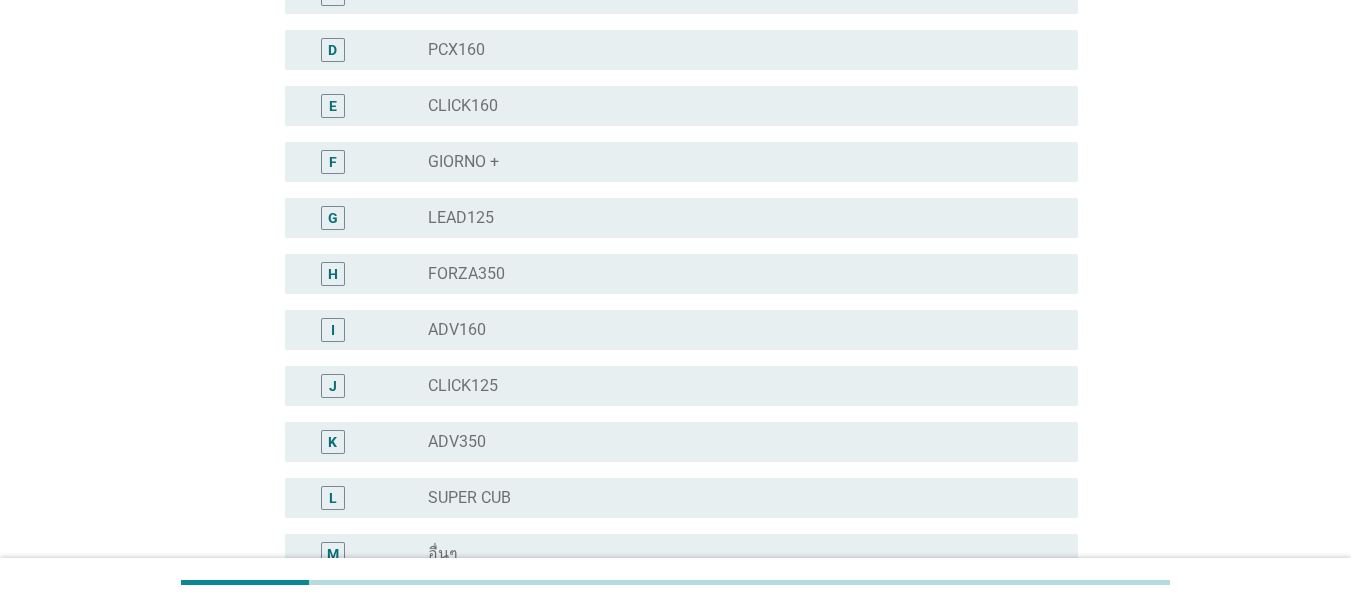 scroll, scrollTop: 0, scrollLeft: 0, axis: both 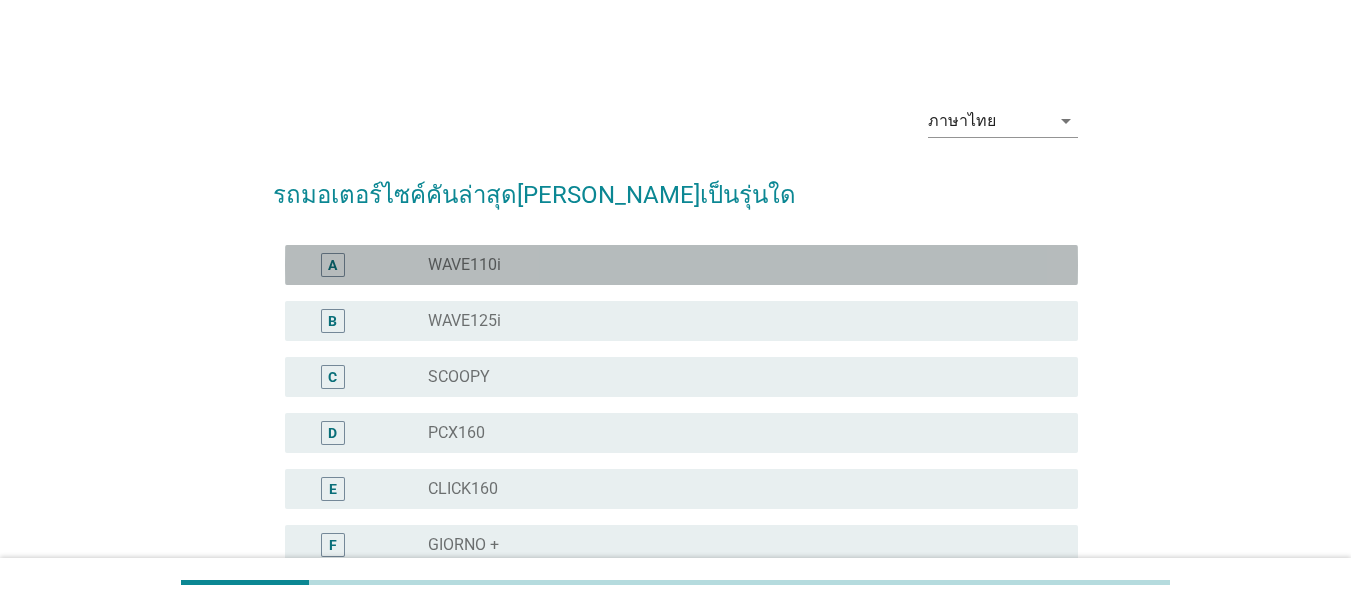 click on "radio_button_unchecked WAVE110i" at bounding box center (737, 265) 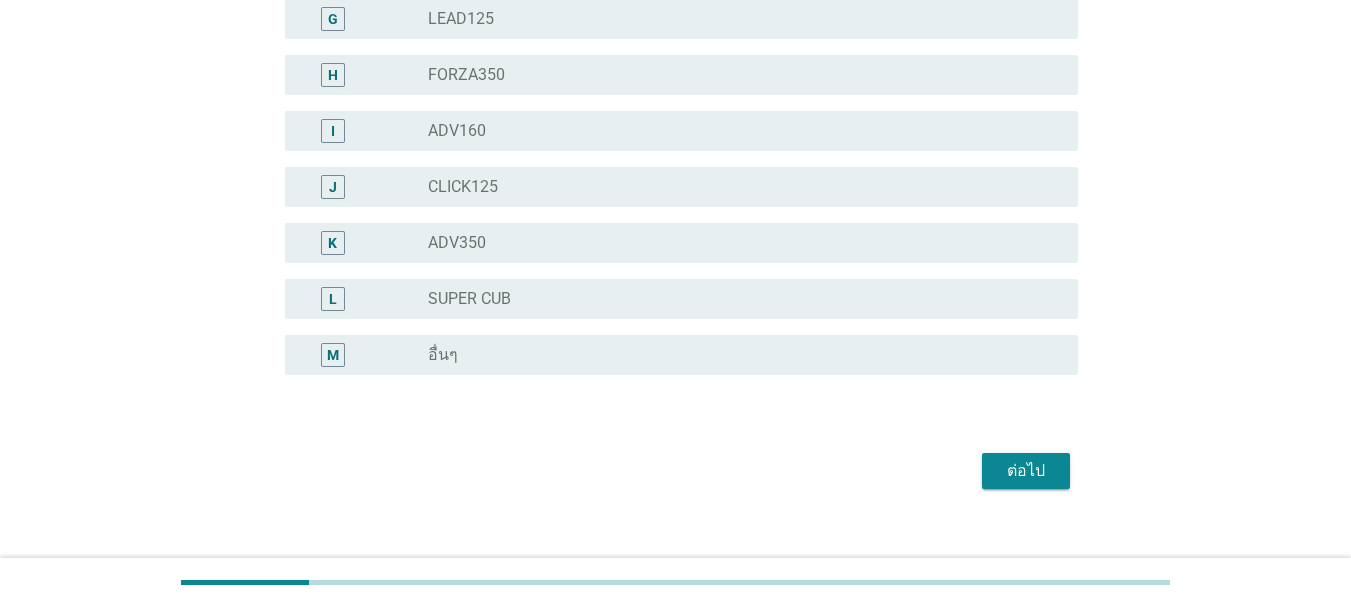 scroll, scrollTop: 607, scrollLeft: 0, axis: vertical 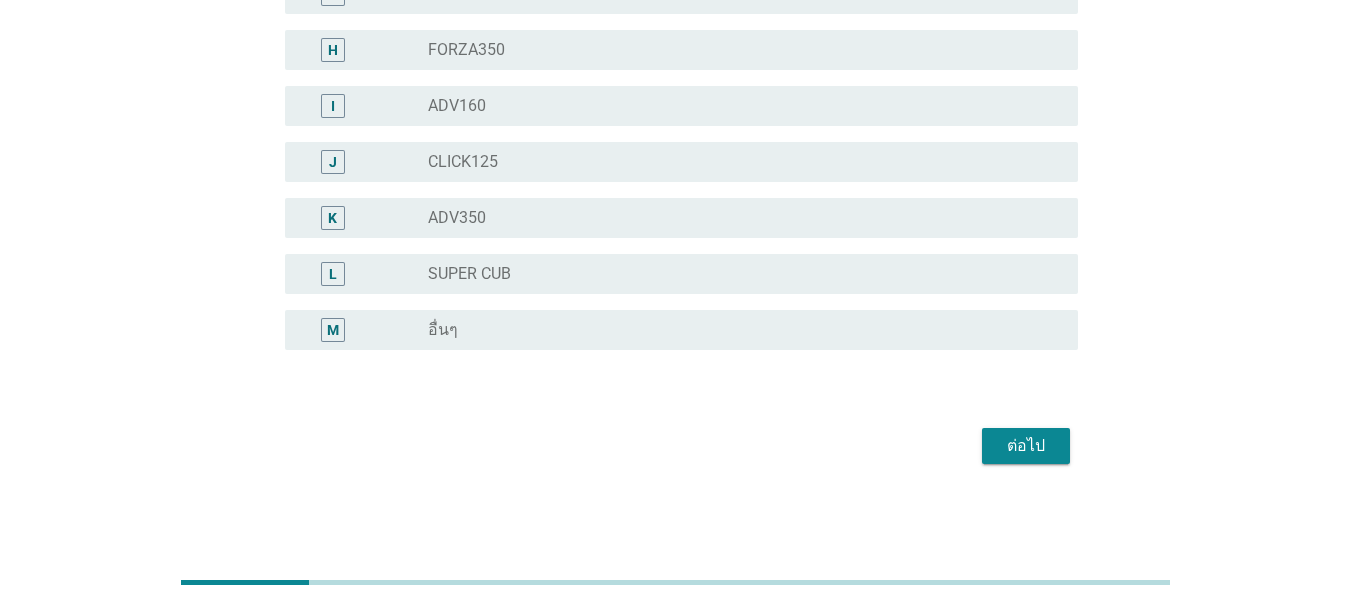 click on "ต่อไป" at bounding box center (1026, 446) 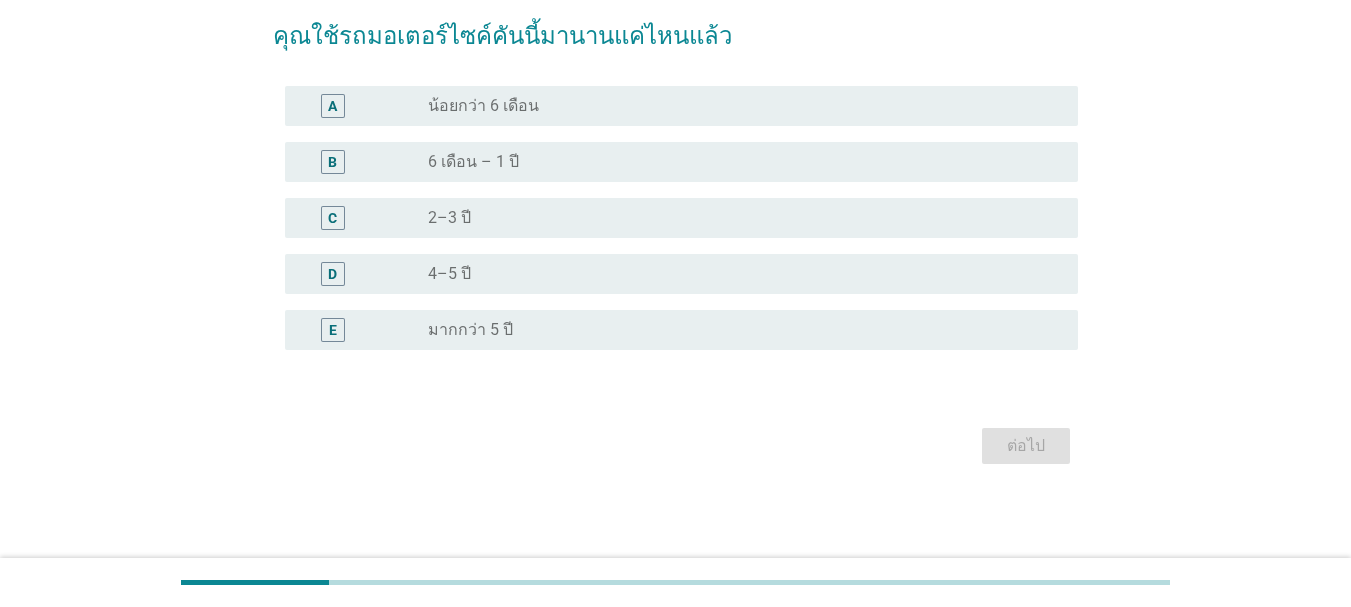 scroll, scrollTop: 0, scrollLeft: 0, axis: both 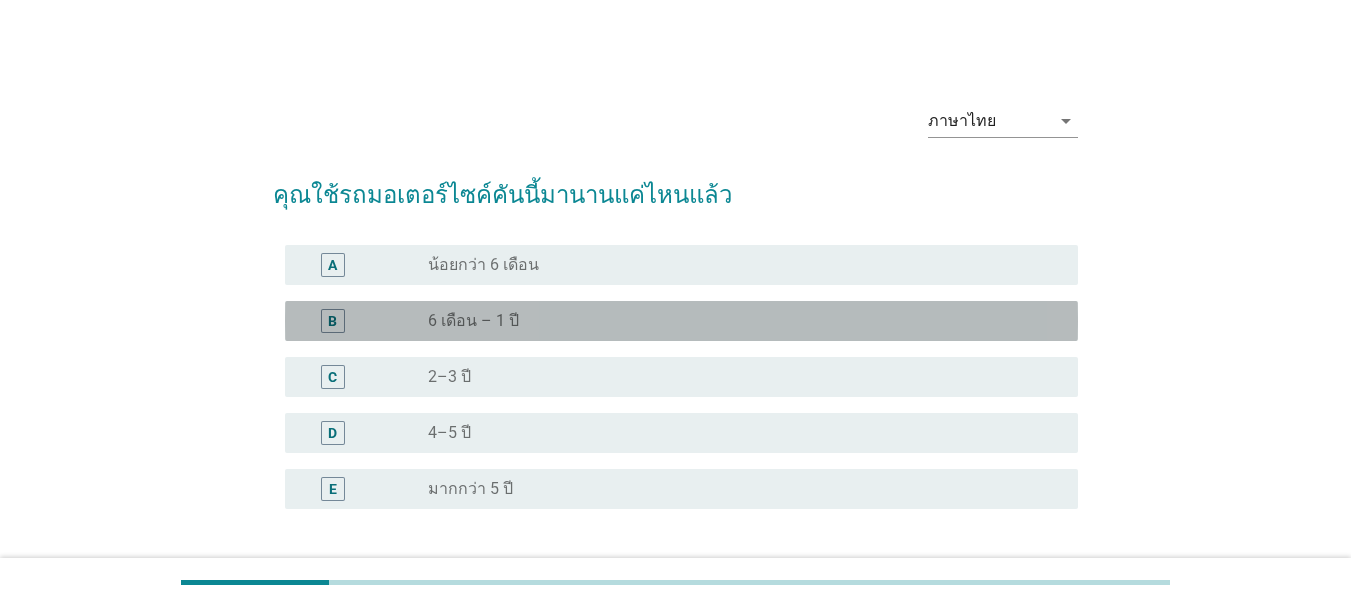 click on "radio_button_unchecked 6 เดือน – 1 ปี" at bounding box center (737, 321) 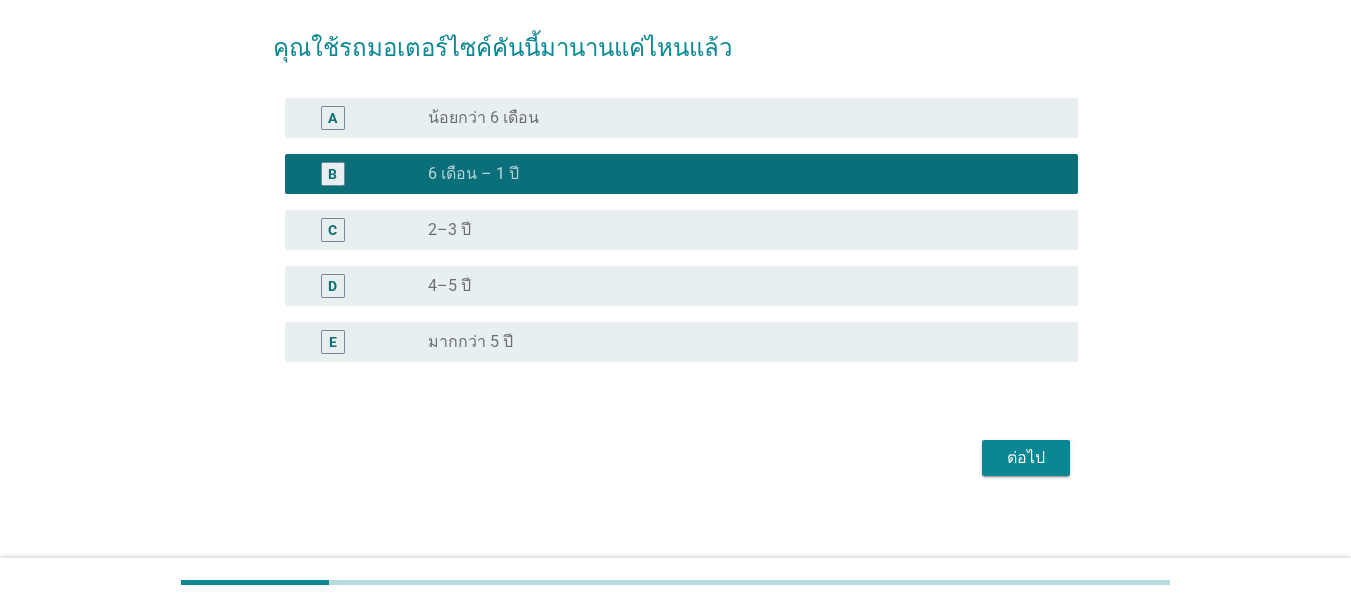 scroll, scrollTop: 159, scrollLeft: 0, axis: vertical 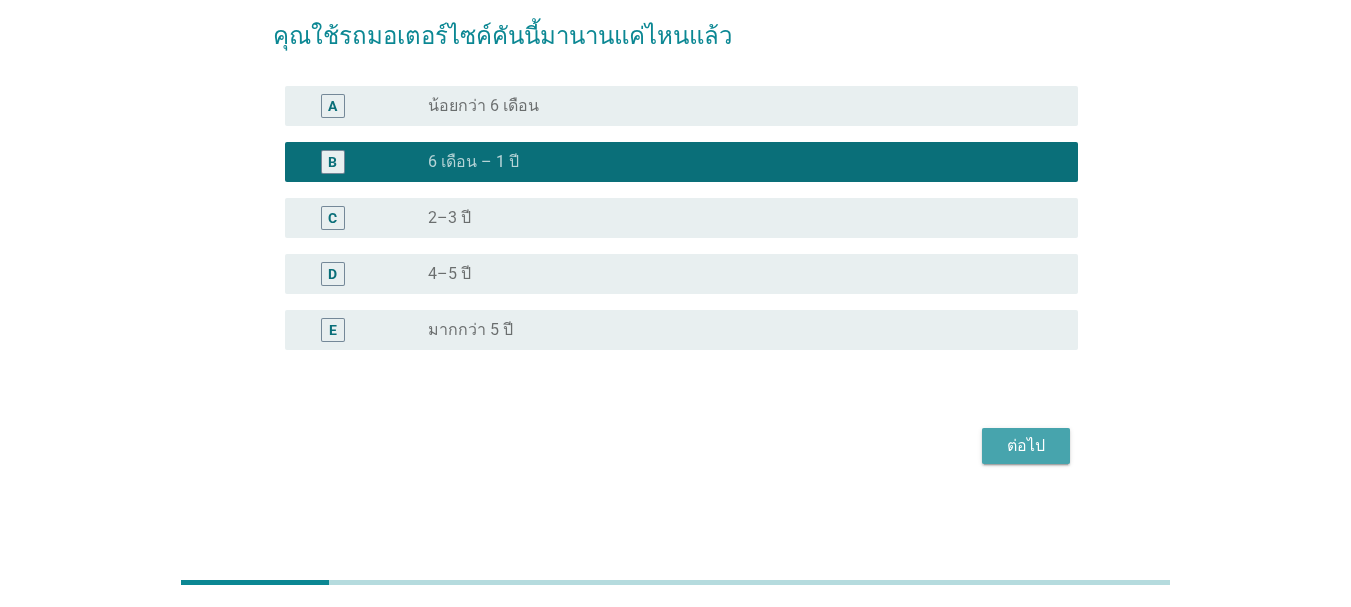 click on "ต่อไป" at bounding box center (1026, 446) 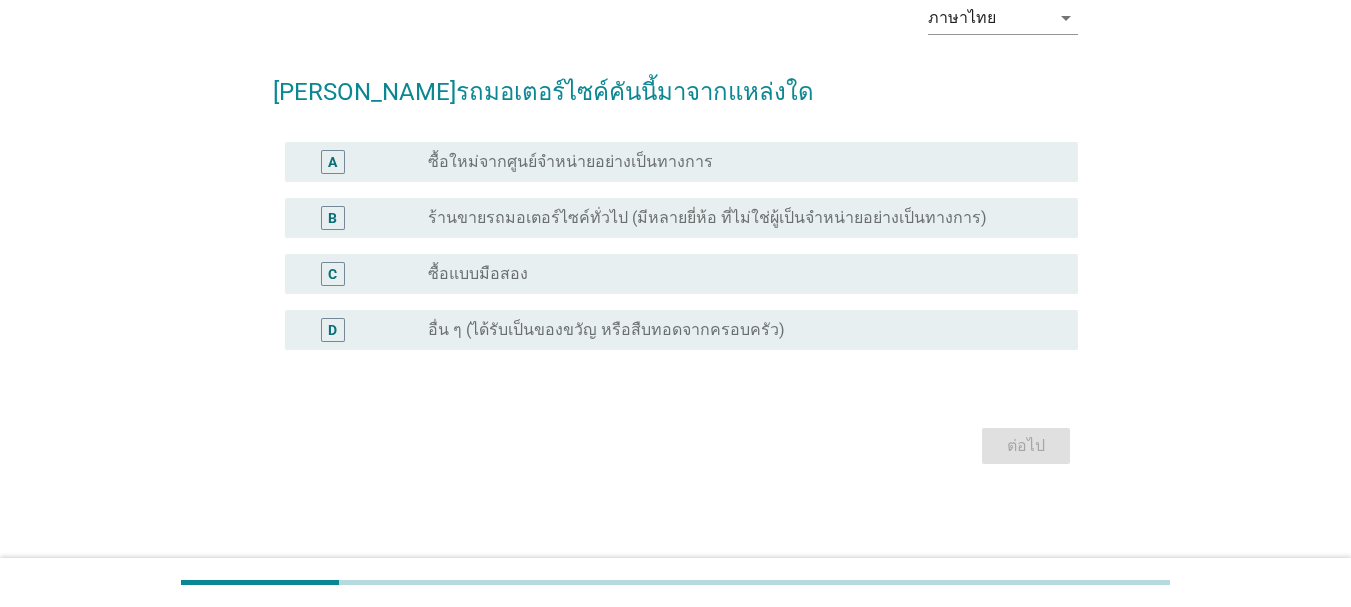 scroll, scrollTop: 0, scrollLeft: 0, axis: both 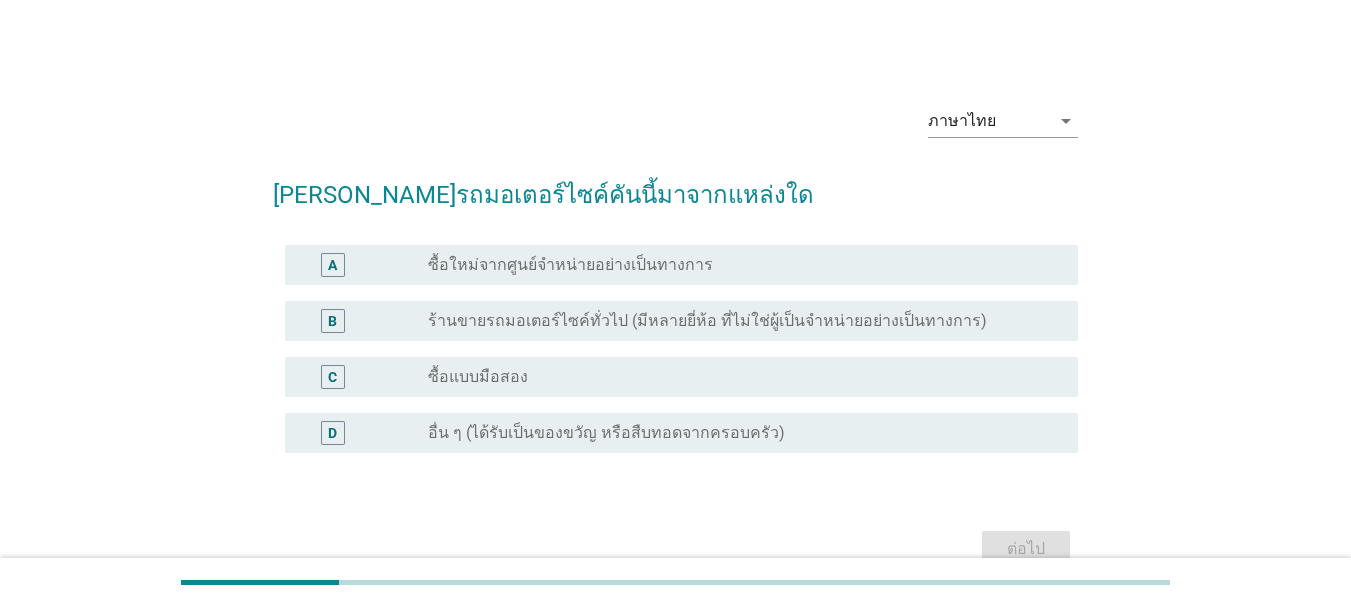 click on "ซื้อใหม่จากศูนย์จำหน่ายอย่างเป็นทางการ" at bounding box center (570, 265) 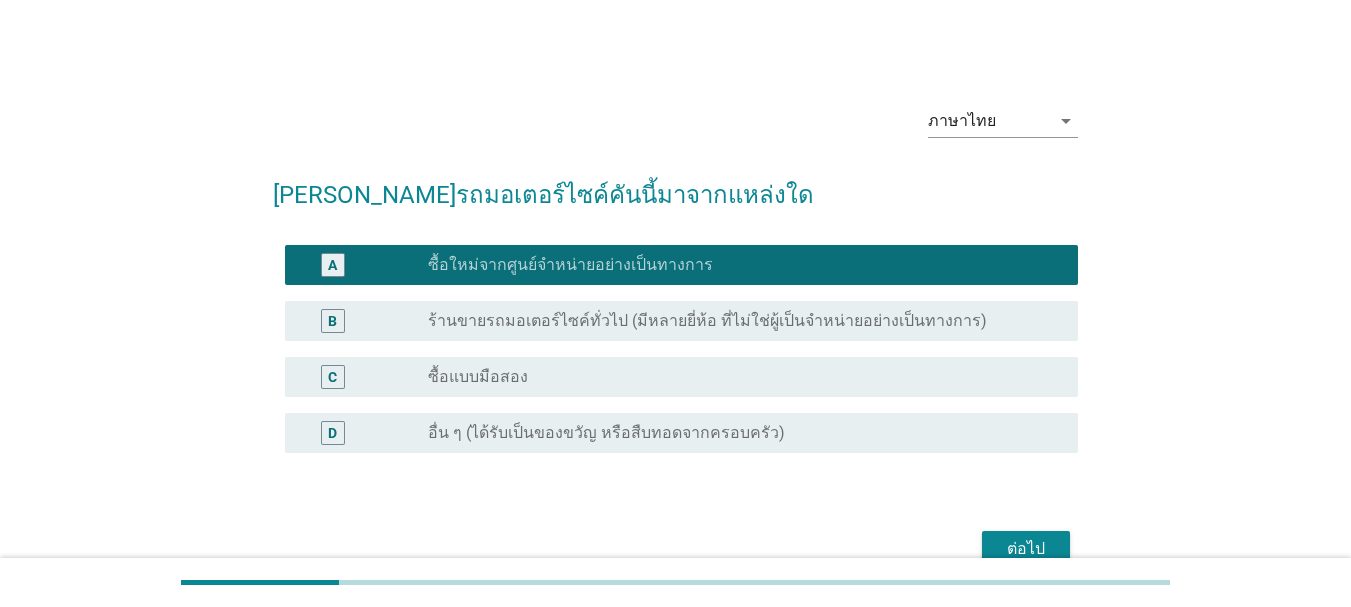 click on "ต่อไป" at bounding box center (1026, 549) 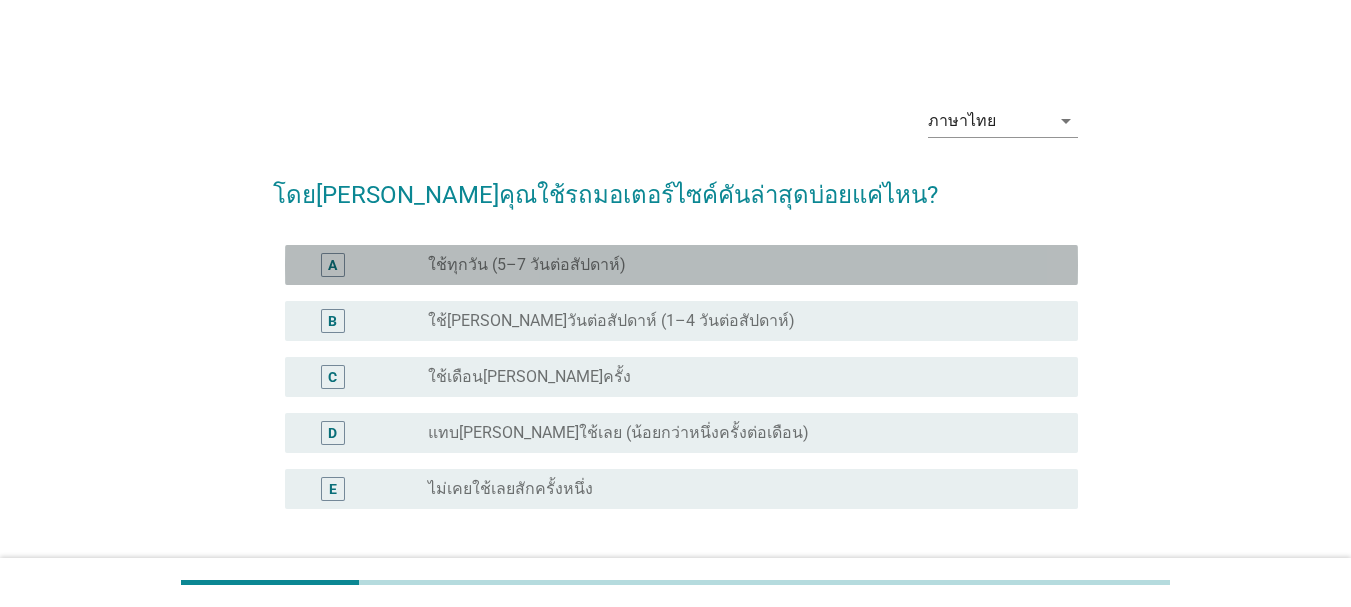 click on "radio_button_unchecked ใช้ทุกวัน (5–7 วันต่อสัปดาห์)" at bounding box center (737, 265) 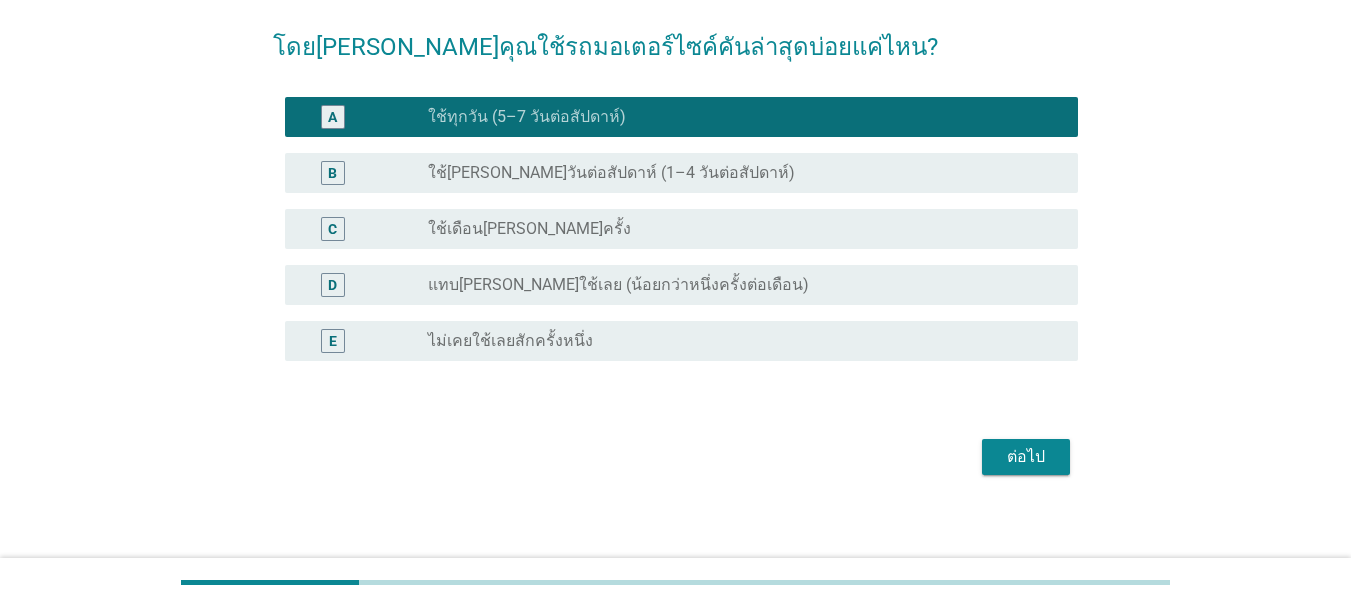 scroll, scrollTop: 159, scrollLeft: 0, axis: vertical 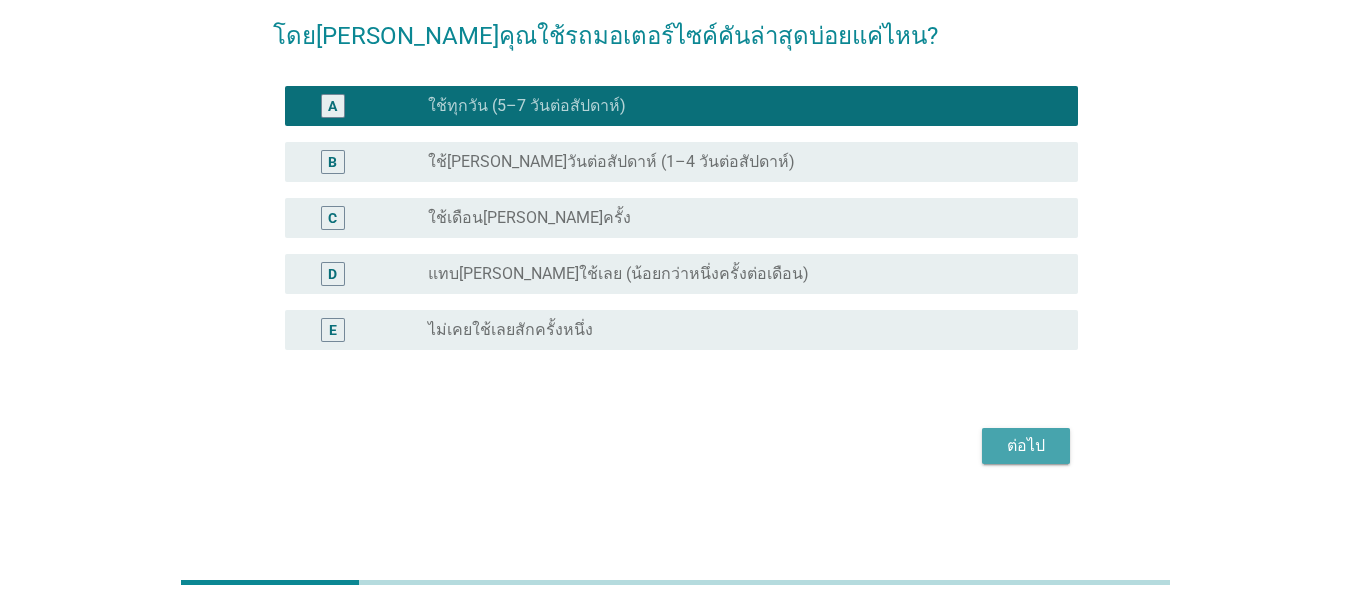 click on "ต่อไป" at bounding box center (1026, 446) 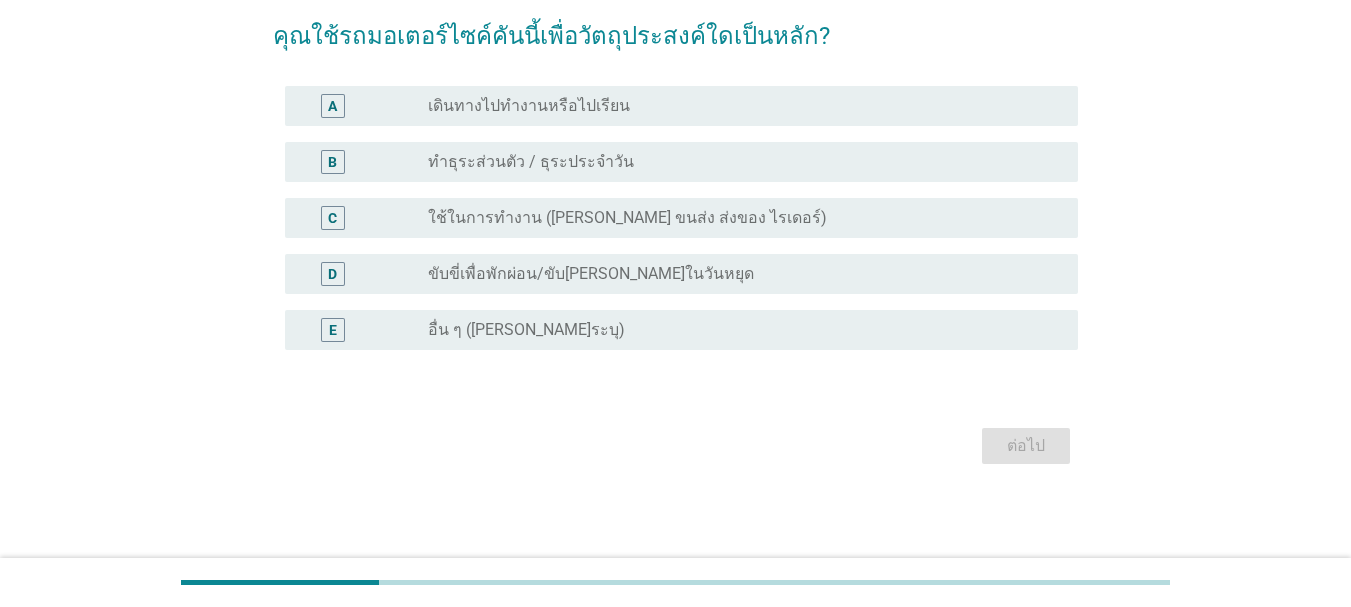 scroll, scrollTop: 0, scrollLeft: 0, axis: both 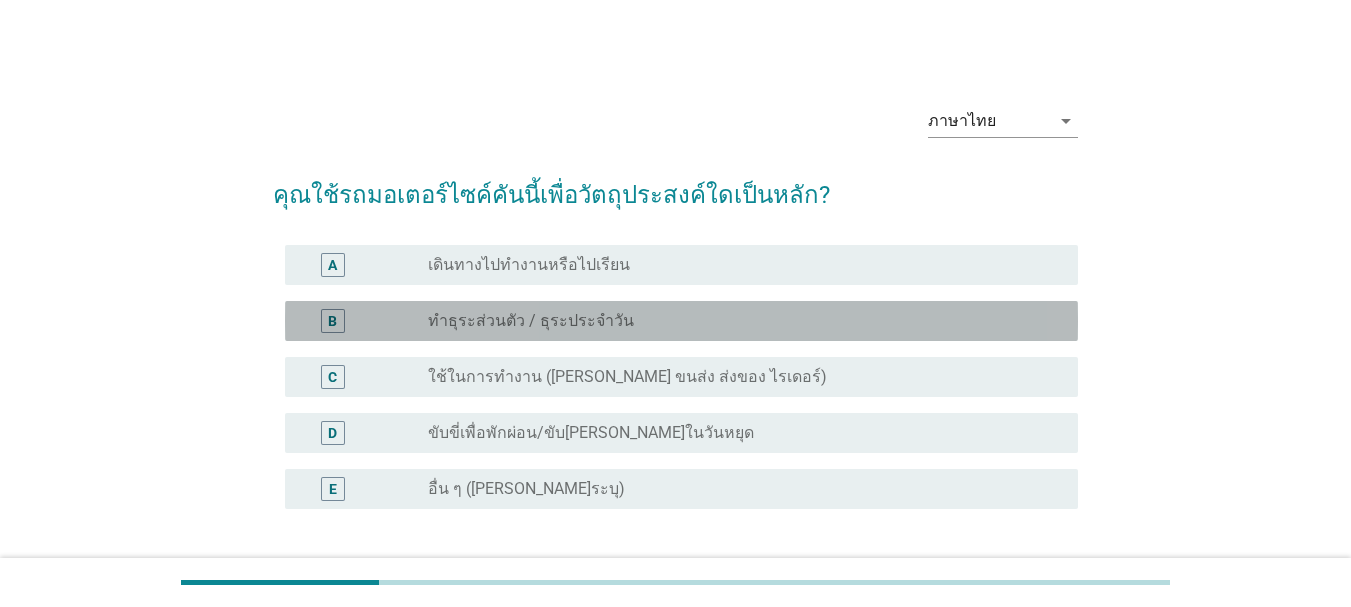 click on "radio_button_unchecked ทำธุระส่วนตัว / ธุระประจำวัน" at bounding box center [737, 321] 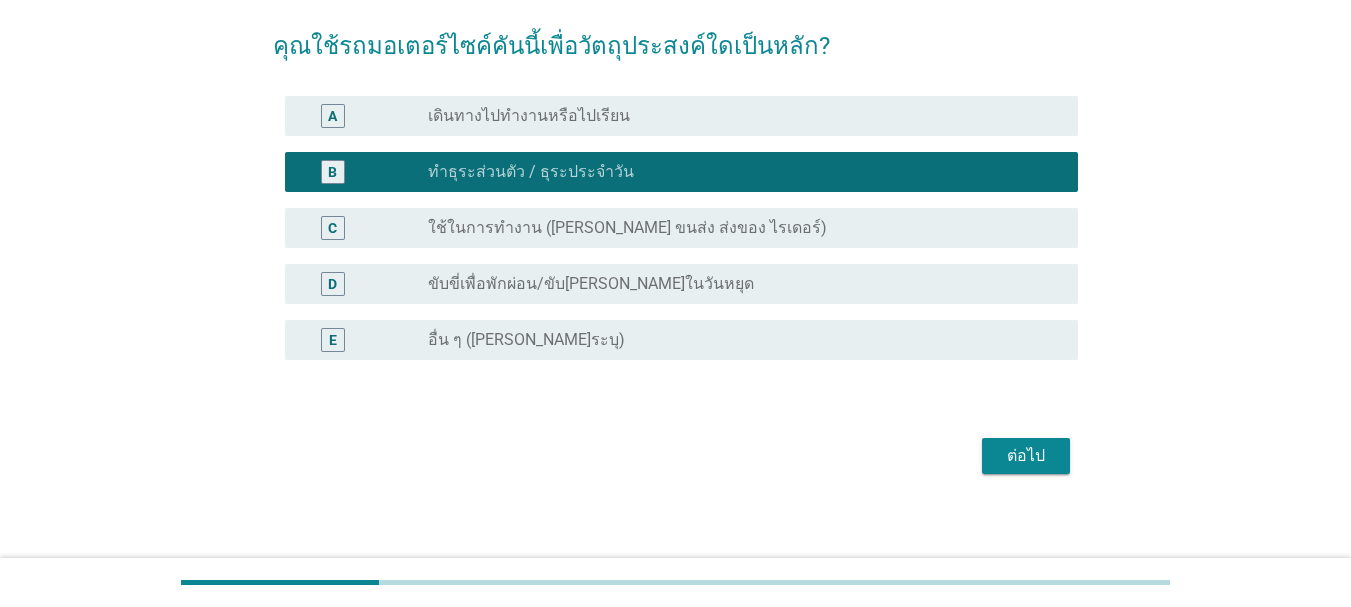 scroll, scrollTop: 159, scrollLeft: 0, axis: vertical 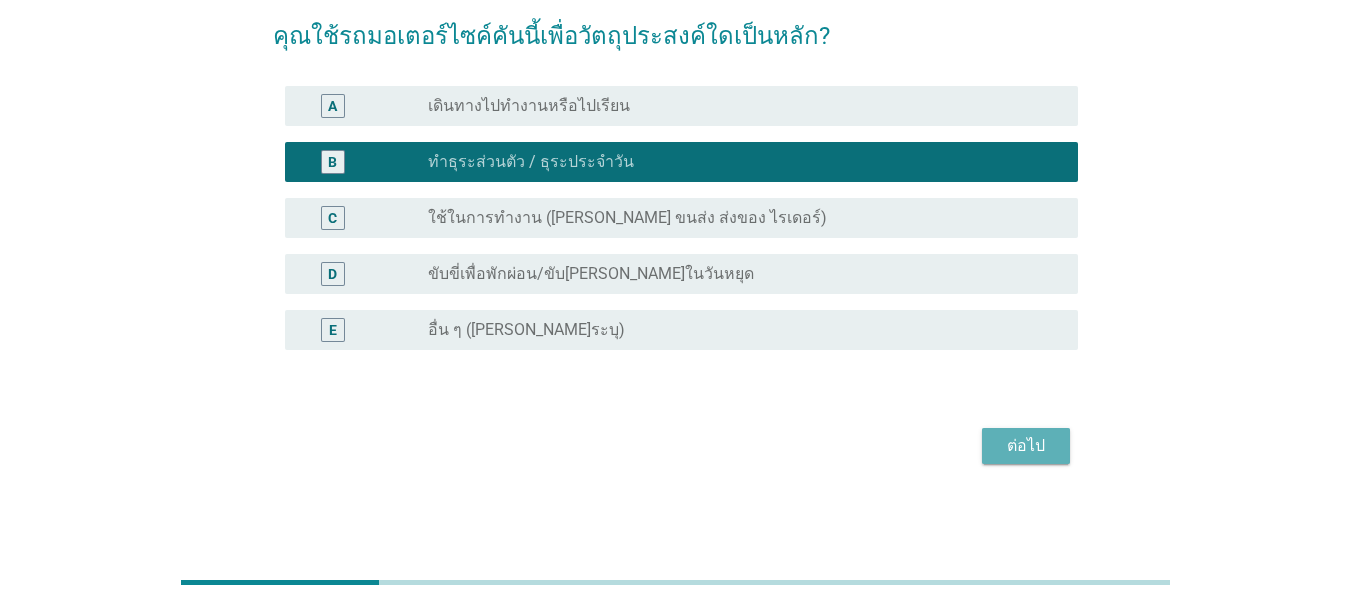 click on "ต่อไป" at bounding box center (1026, 446) 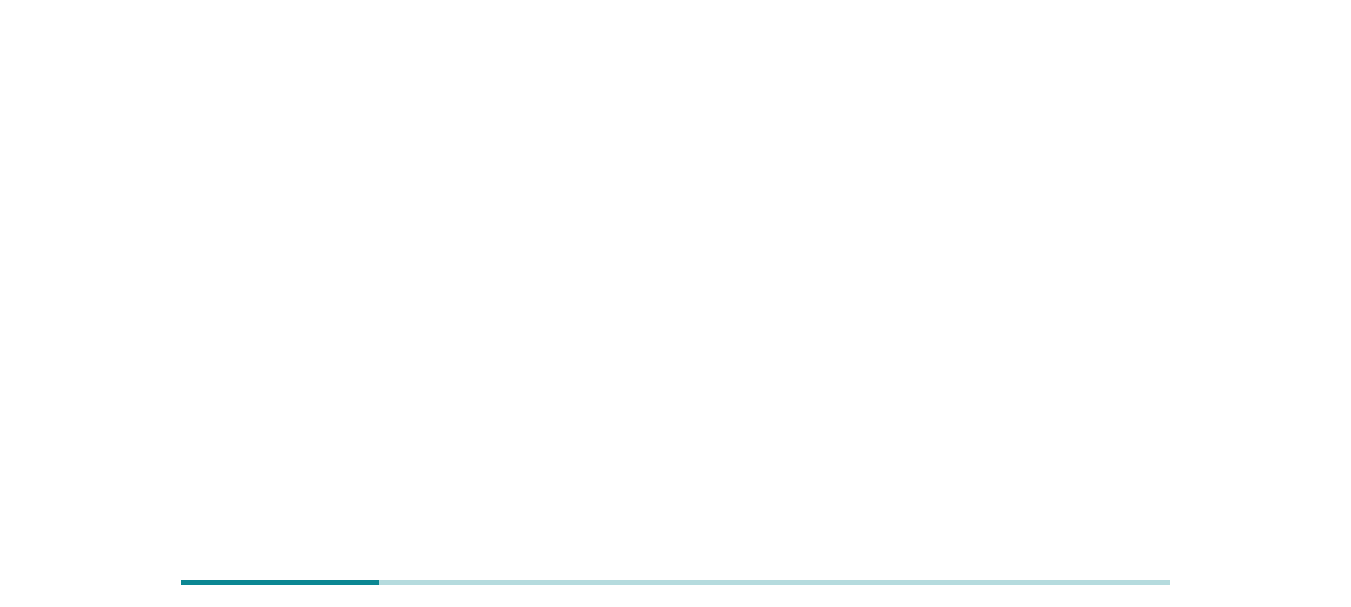scroll, scrollTop: 0, scrollLeft: 0, axis: both 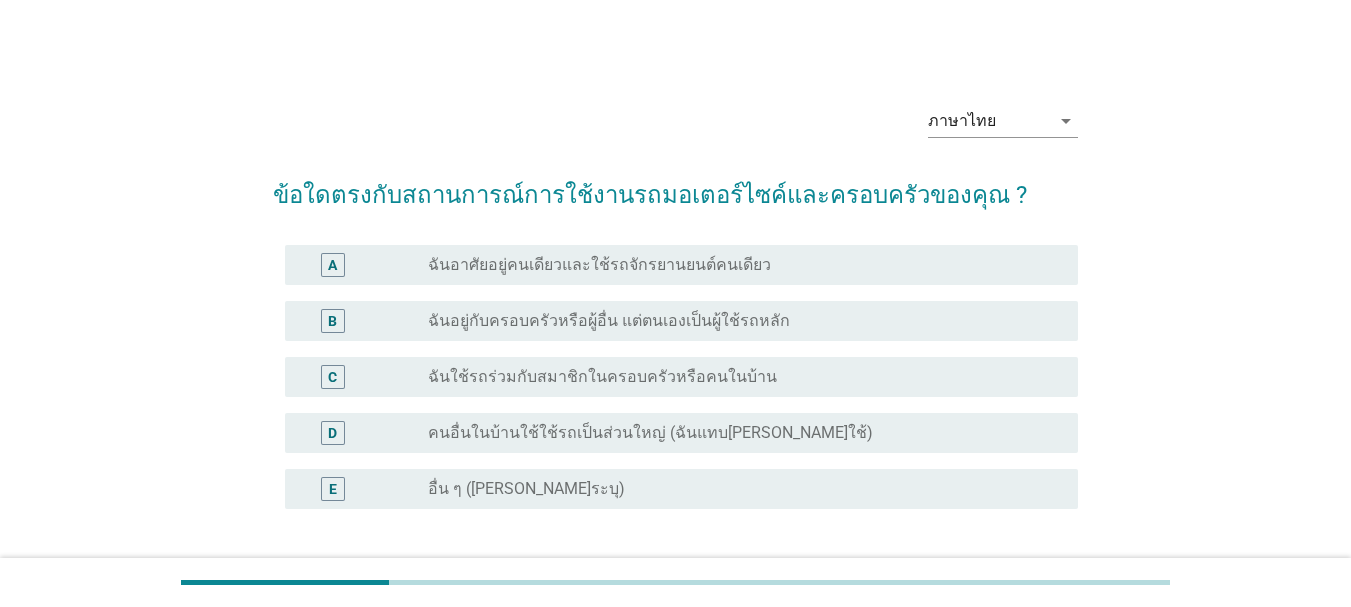 click on "ฉันอยู่กับครอบครัวหรือผู้อื่น แต่ตนเองเป็นผู้ใช้รถหลัก" at bounding box center (609, 321) 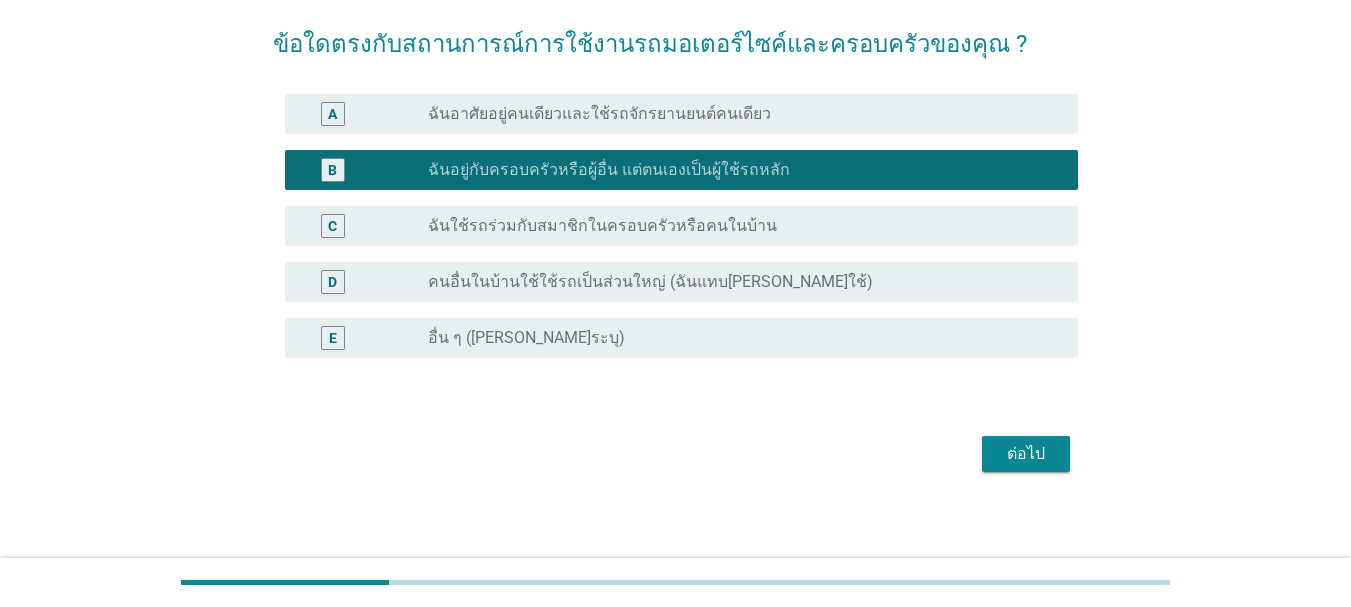 scroll, scrollTop: 159, scrollLeft: 0, axis: vertical 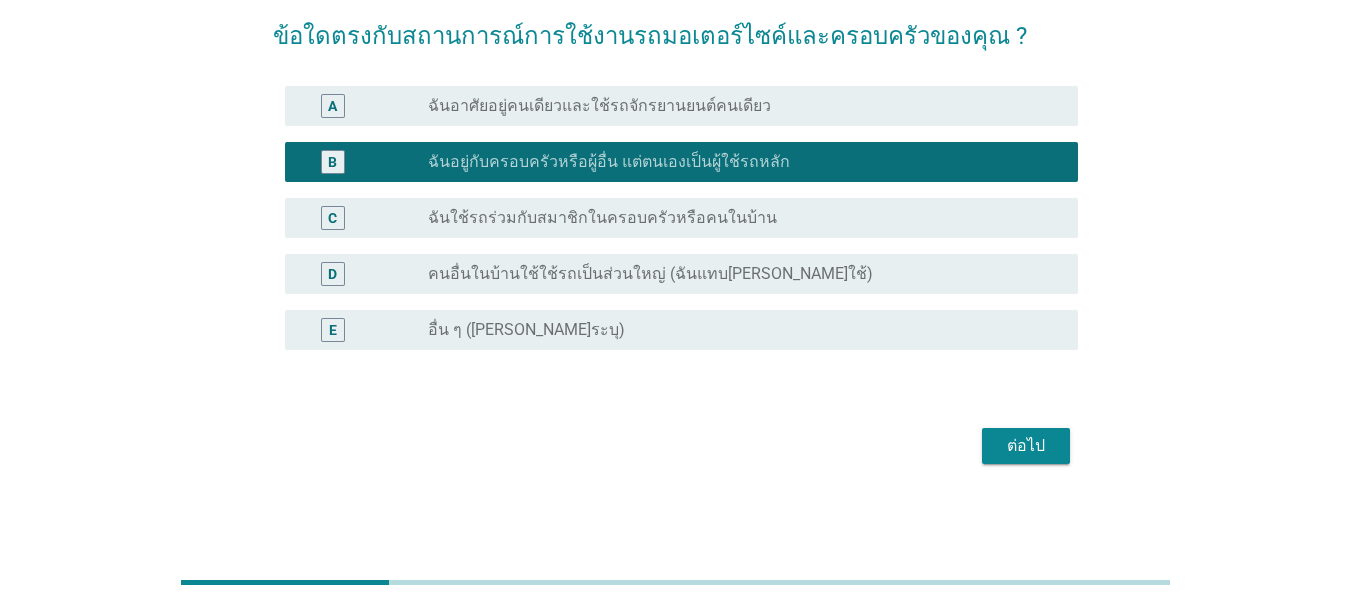 click on "ต่อไป" at bounding box center (1026, 446) 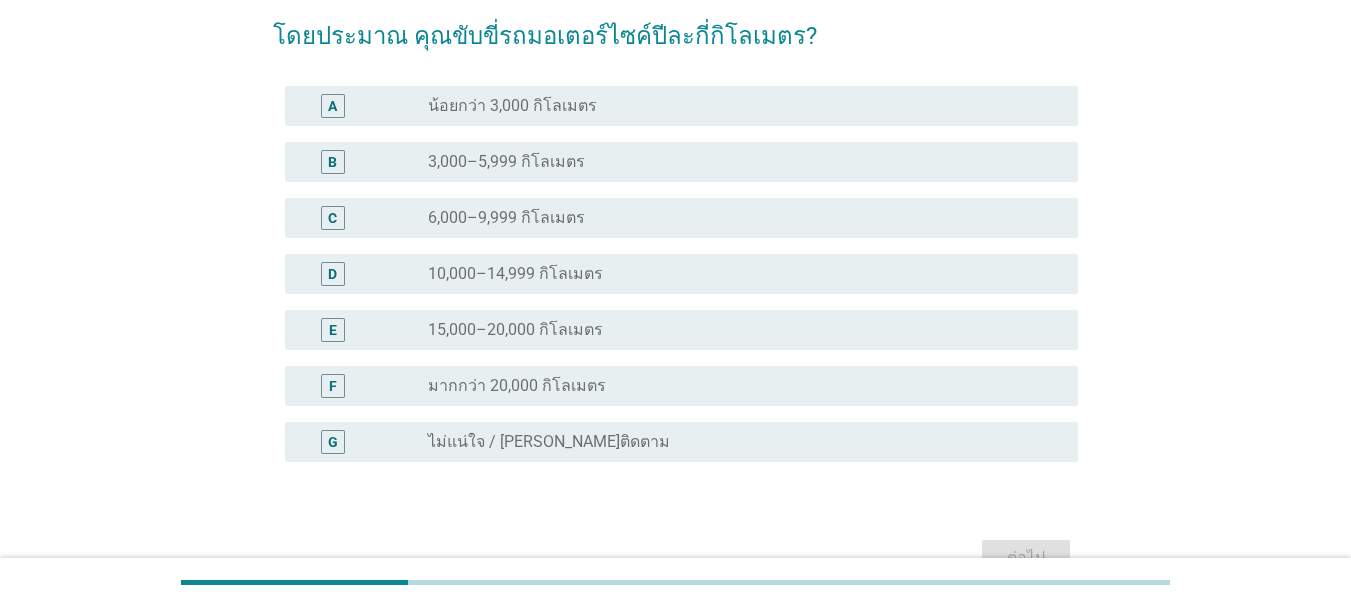 scroll, scrollTop: 0, scrollLeft: 0, axis: both 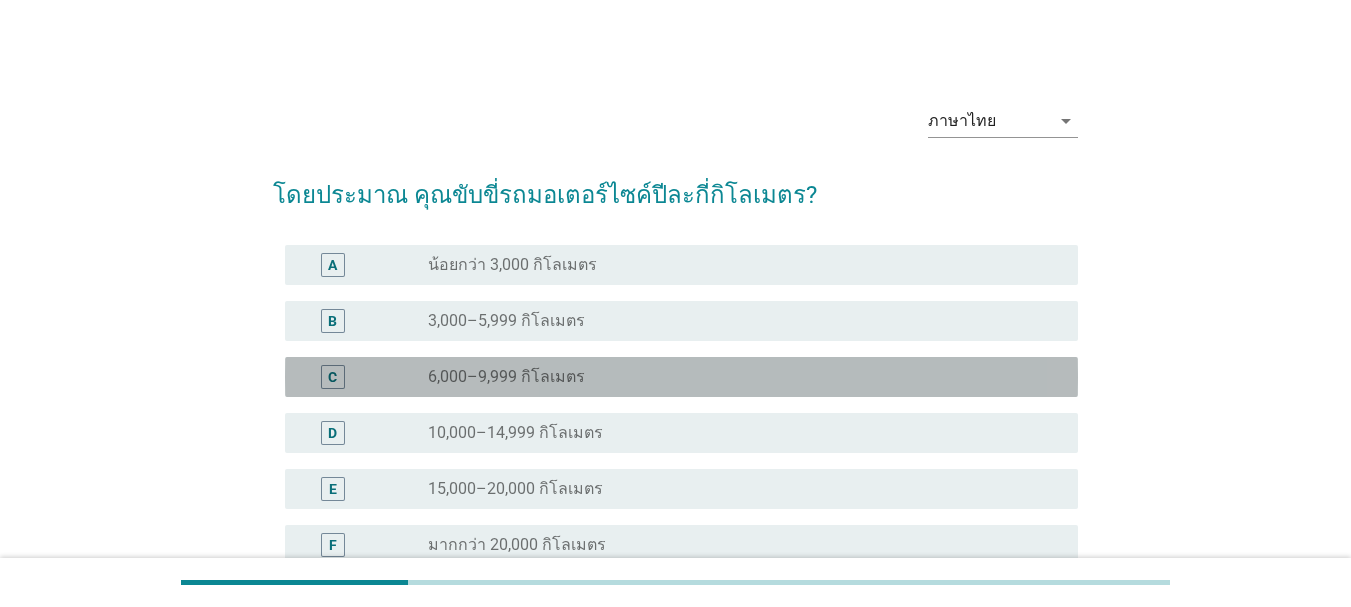 click on "radio_button_unchecked 6,000–9,999 กิโลเมตร" at bounding box center (737, 377) 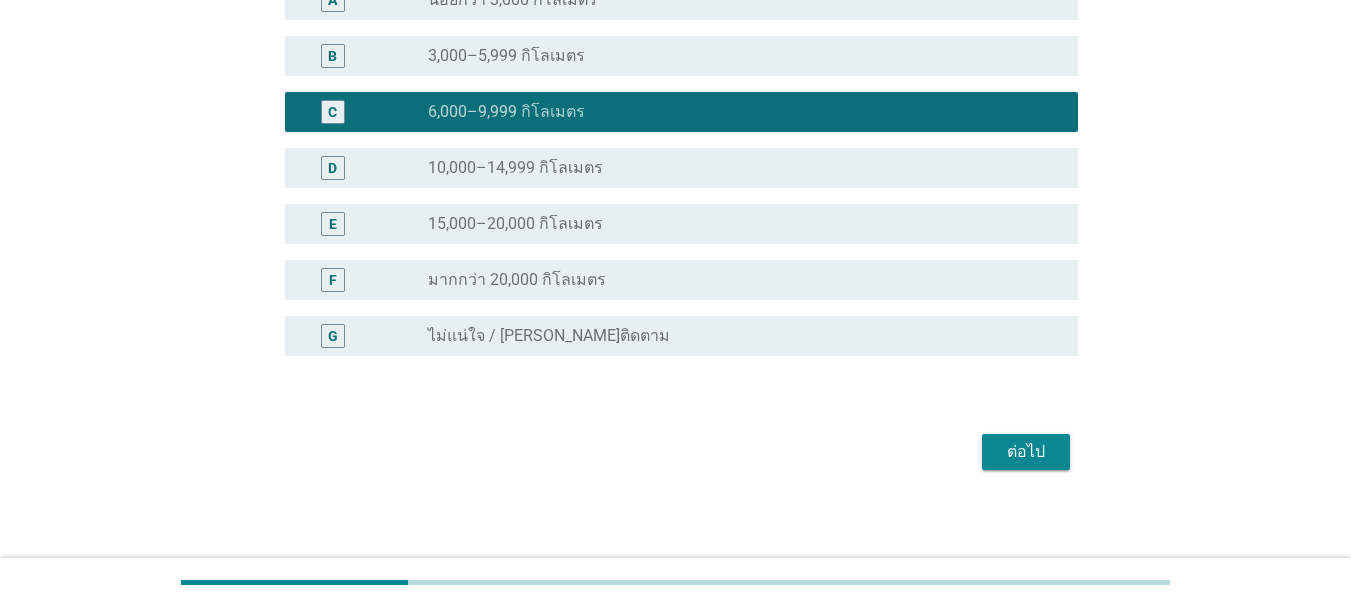 scroll, scrollTop: 271, scrollLeft: 0, axis: vertical 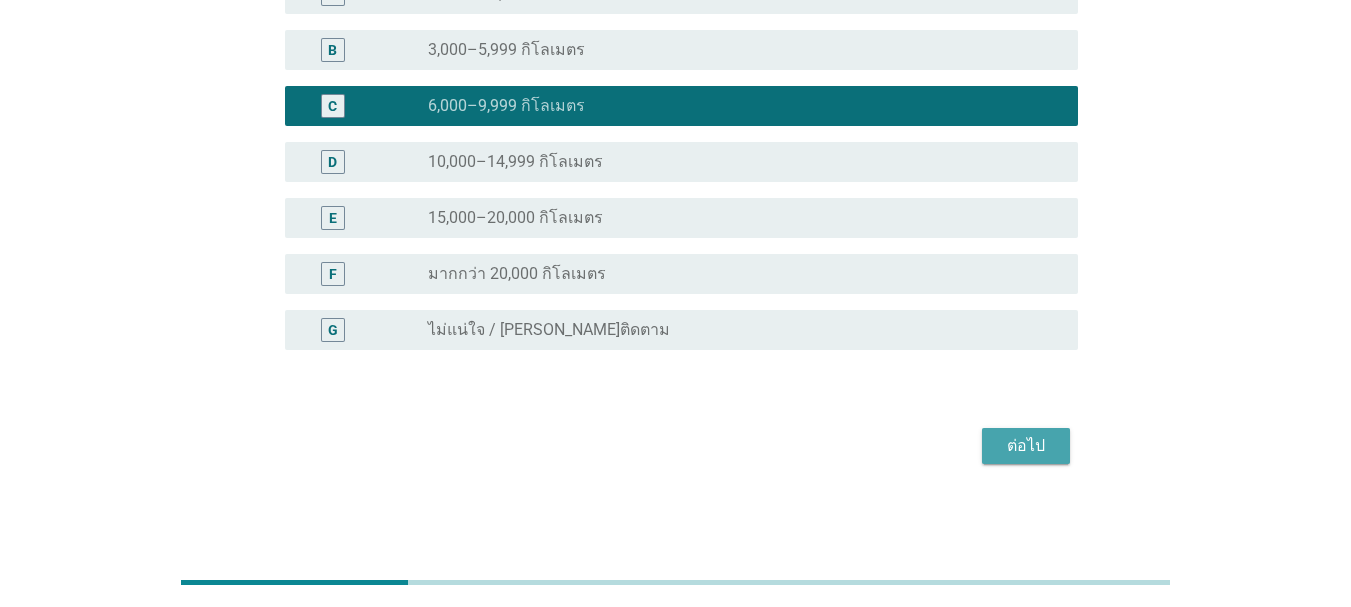 click on "ต่อไป" at bounding box center [1026, 446] 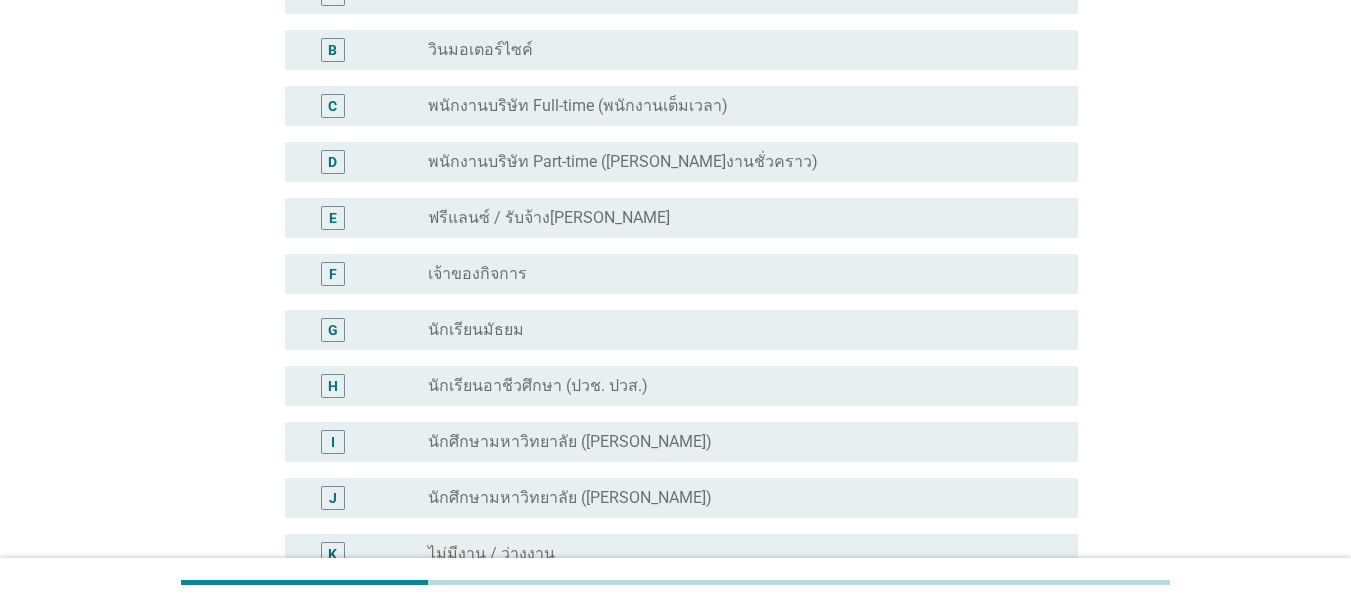 scroll, scrollTop: 0, scrollLeft: 0, axis: both 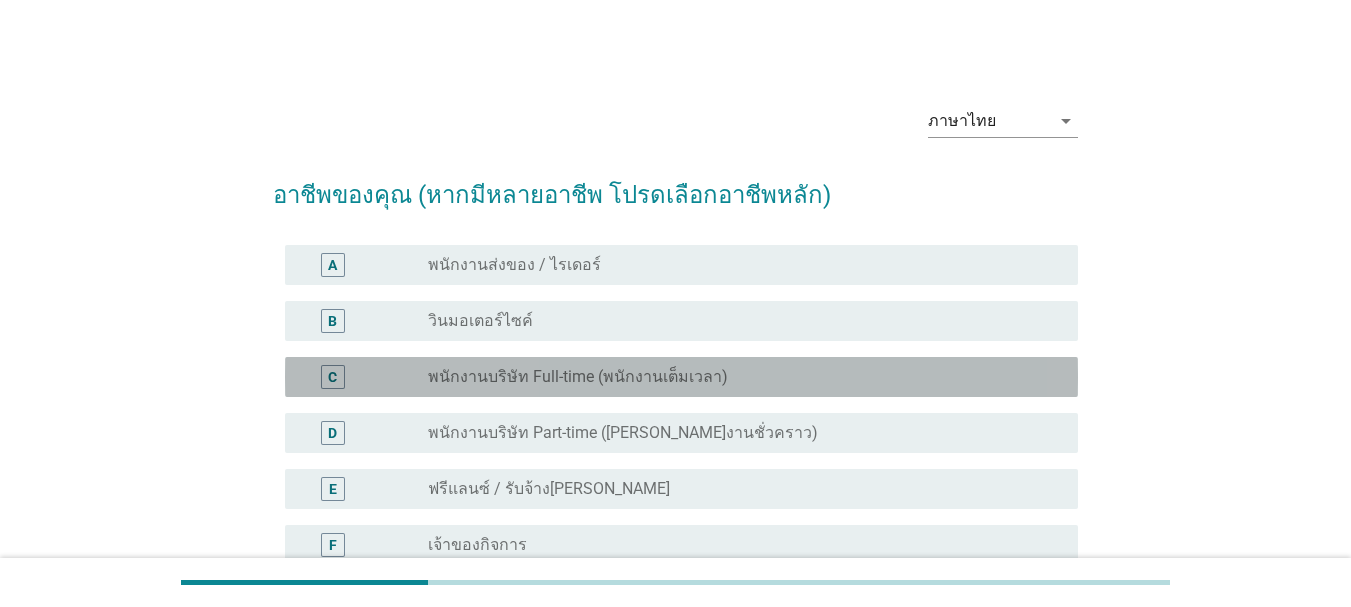 click on "radio_button_unchecked พนักงานบริษัท Full-time (พนักงานเต็มเวลา)" at bounding box center (745, 377) 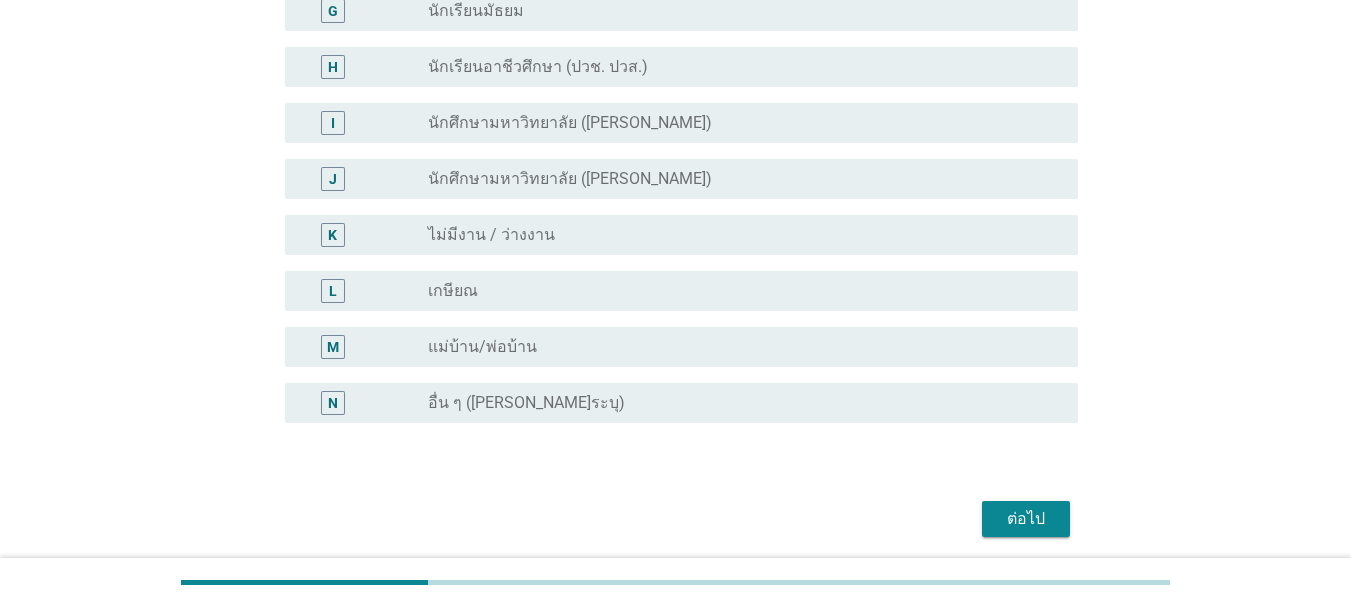 scroll, scrollTop: 600, scrollLeft: 0, axis: vertical 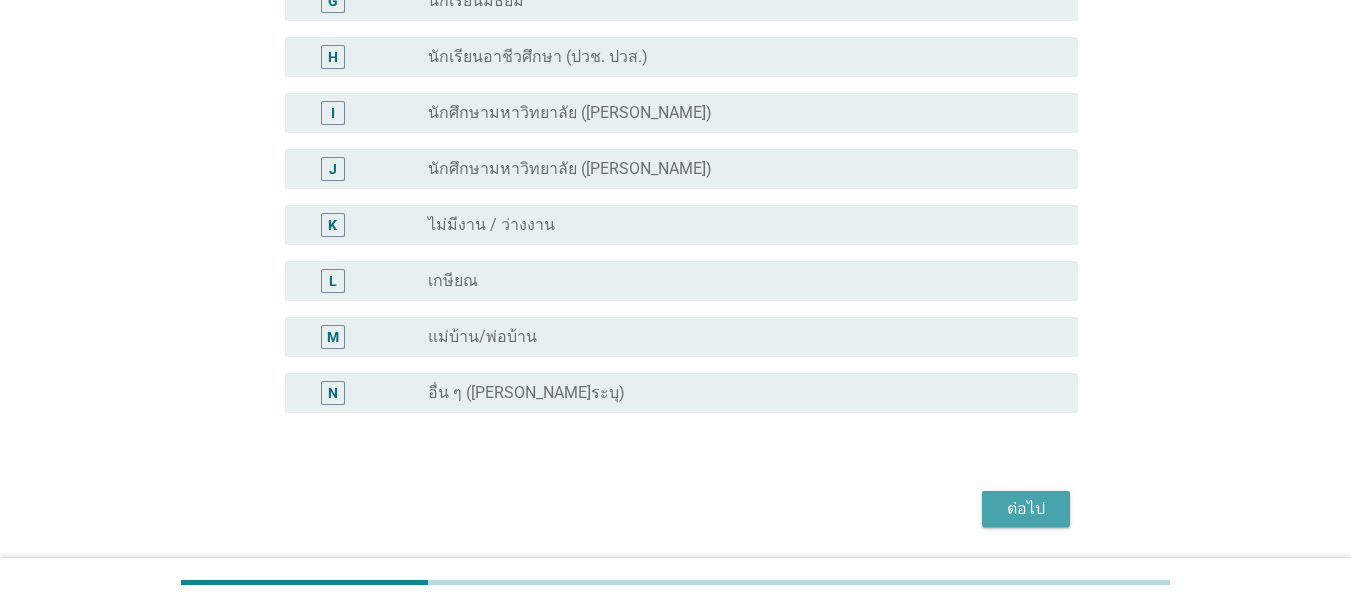 click on "ต่อไป" at bounding box center (1026, 509) 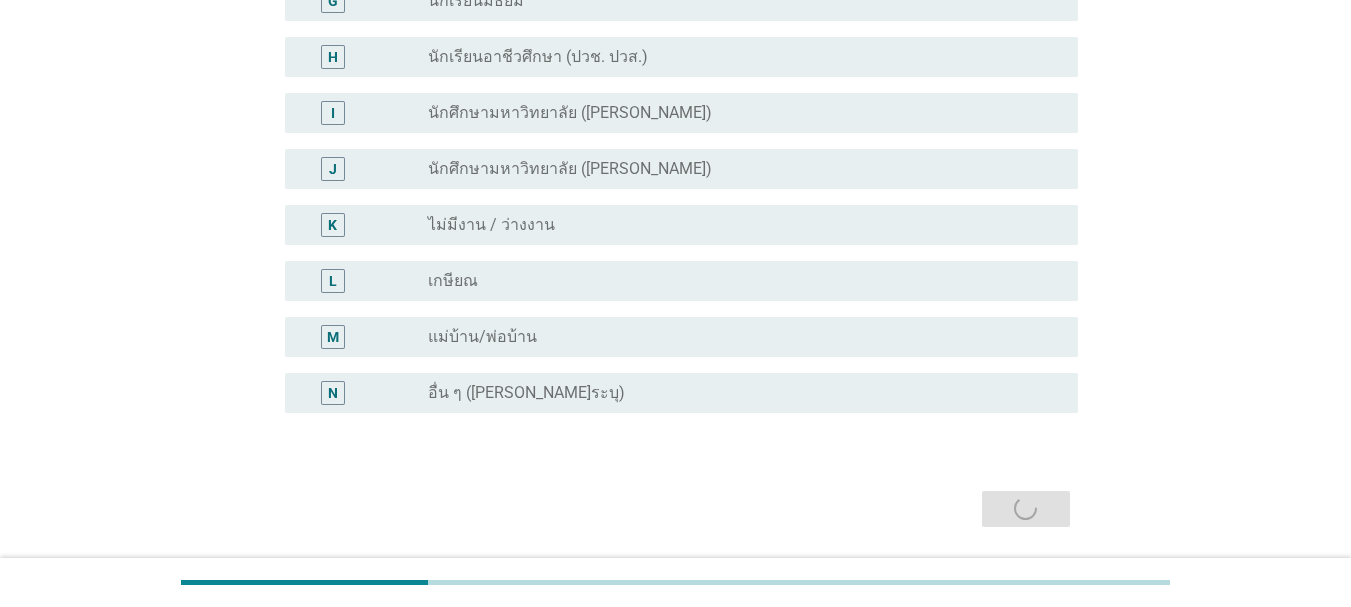scroll, scrollTop: 0, scrollLeft: 0, axis: both 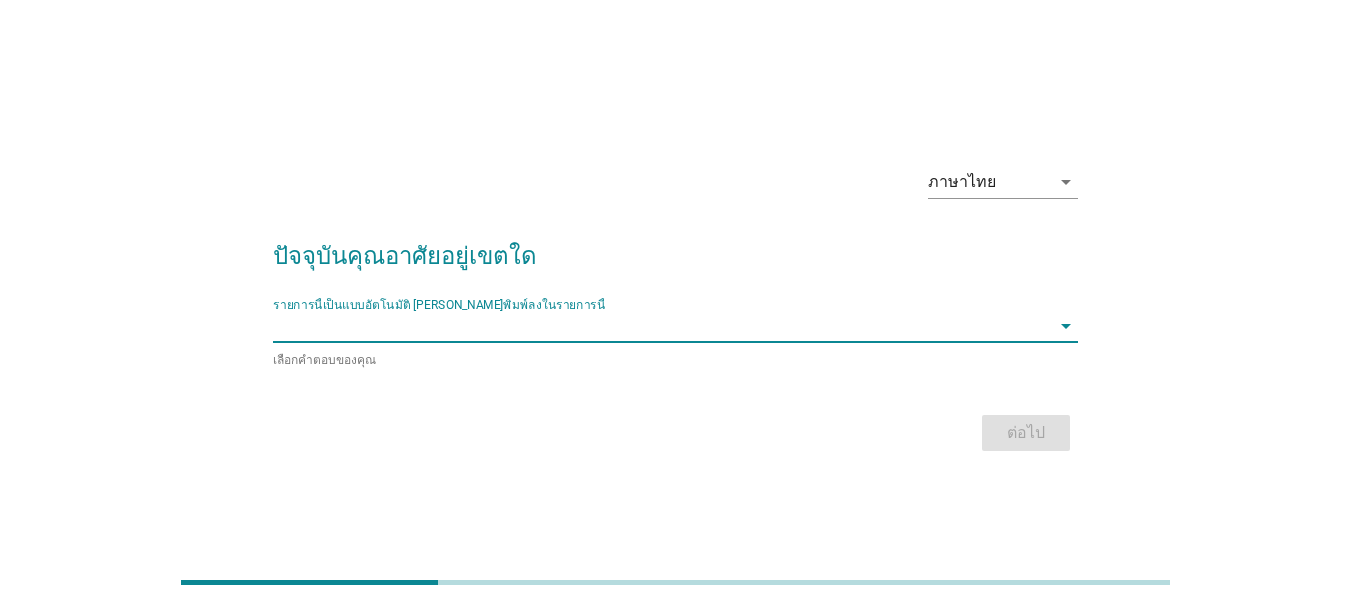 click at bounding box center (661, 326) 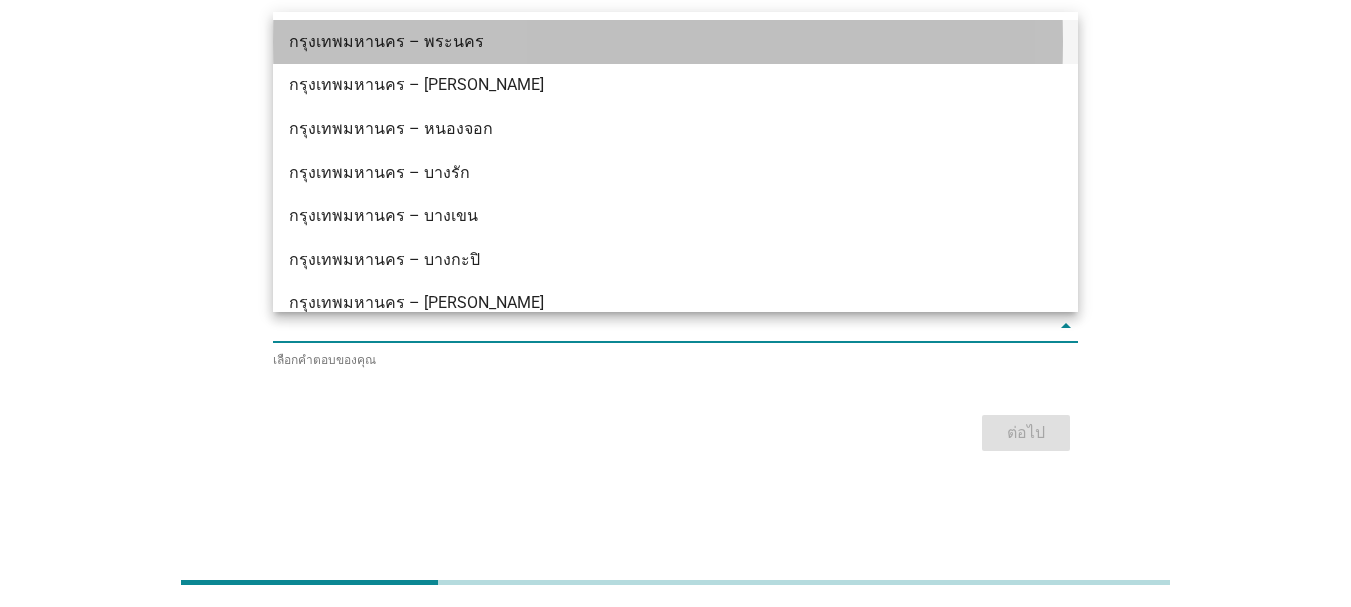 click on "กรุงเทพมหานคร – พระนคร" at bounding box center [643, 42] 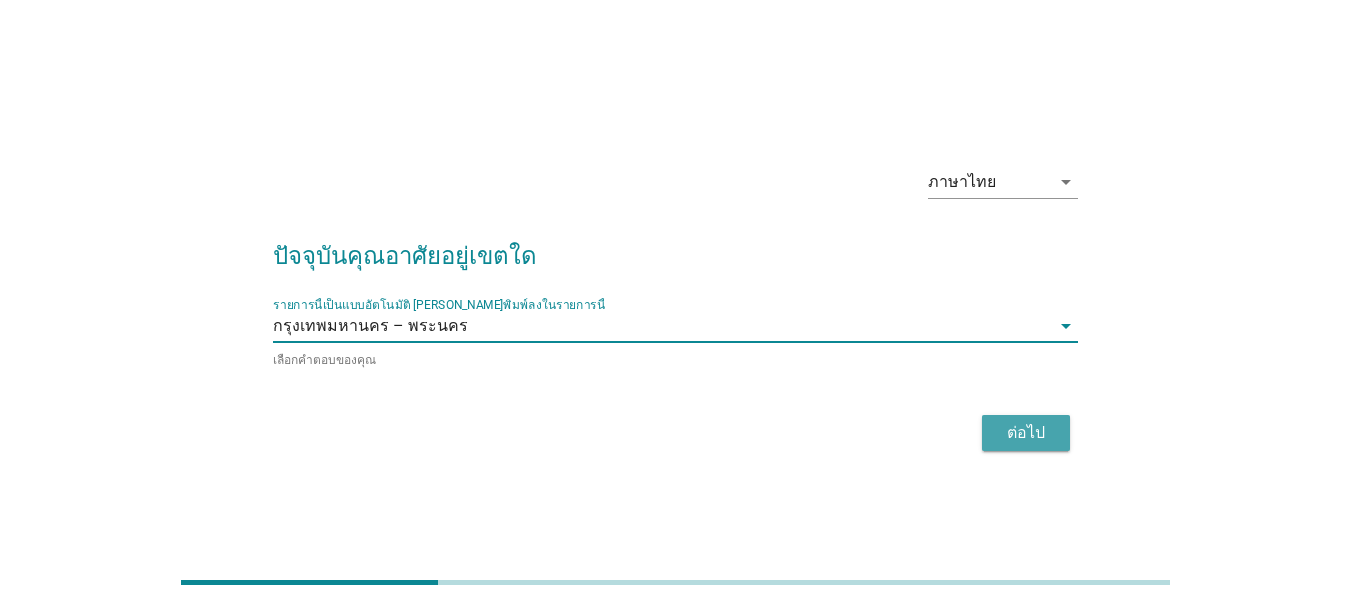 click on "ต่อไป" at bounding box center [1026, 433] 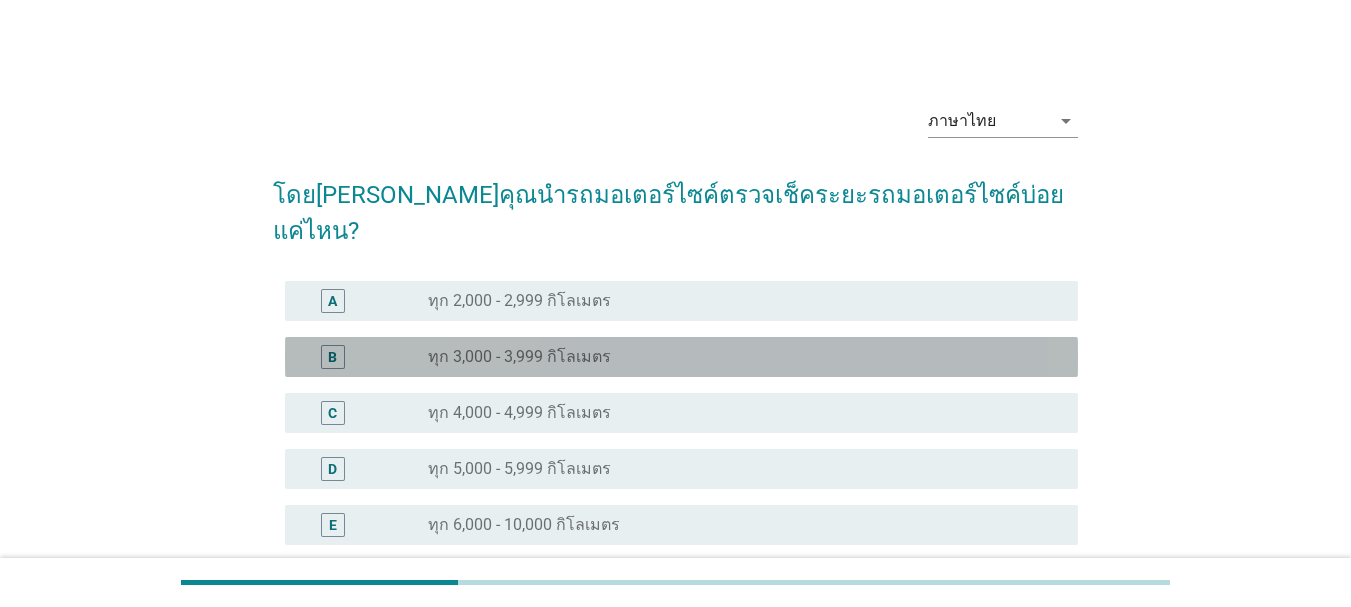 click on "radio_button_unchecked ทุก 3,000 - 3,999 กิโลเมตร" at bounding box center [737, 357] 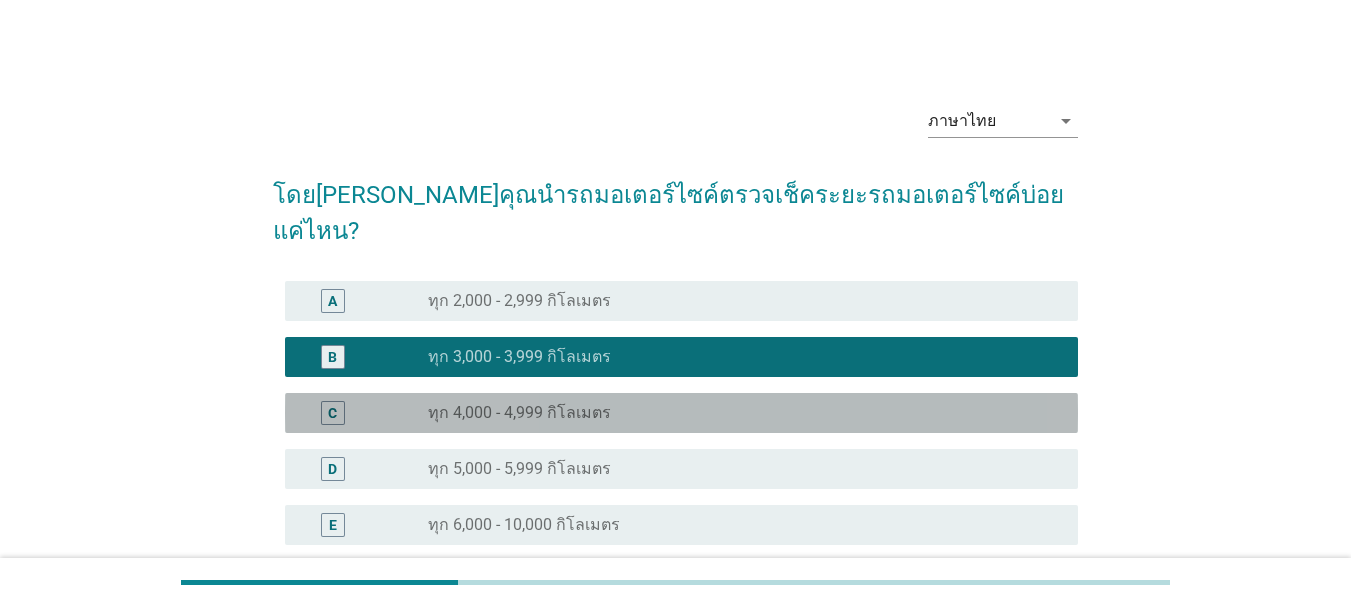 click on "radio_button_unchecked ทุก 4,000 - 4,999 กิโลเมตร" at bounding box center [737, 413] 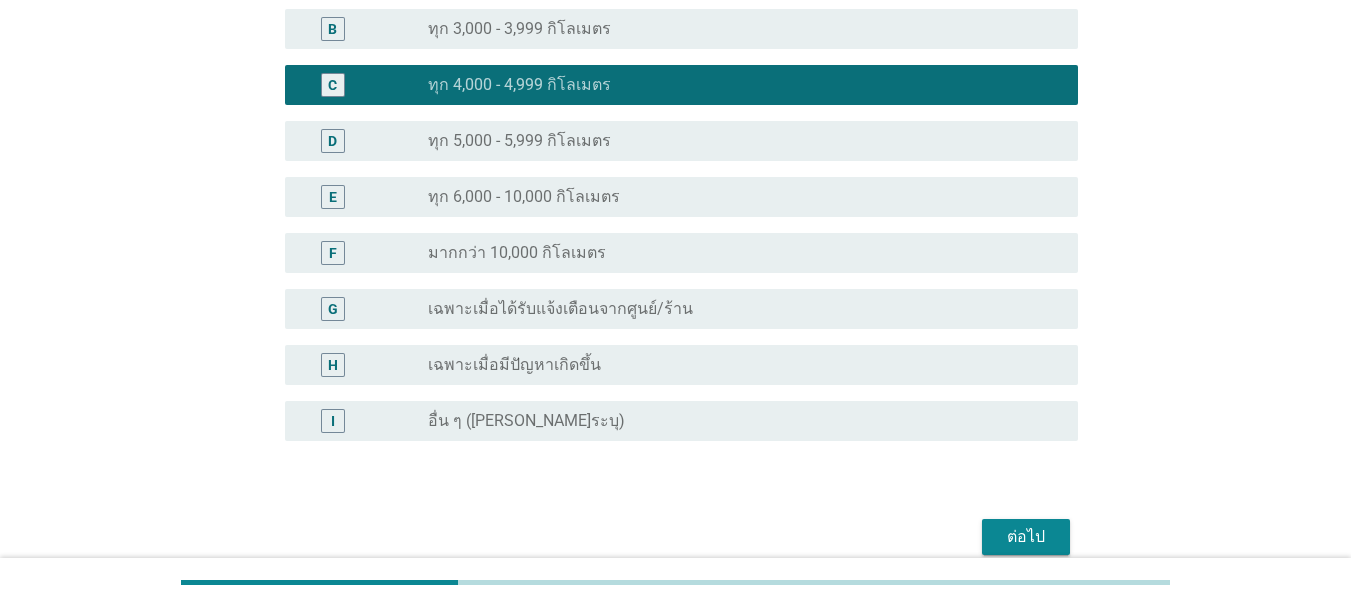 scroll, scrollTop: 383, scrollLeft: 0, axis: vertical 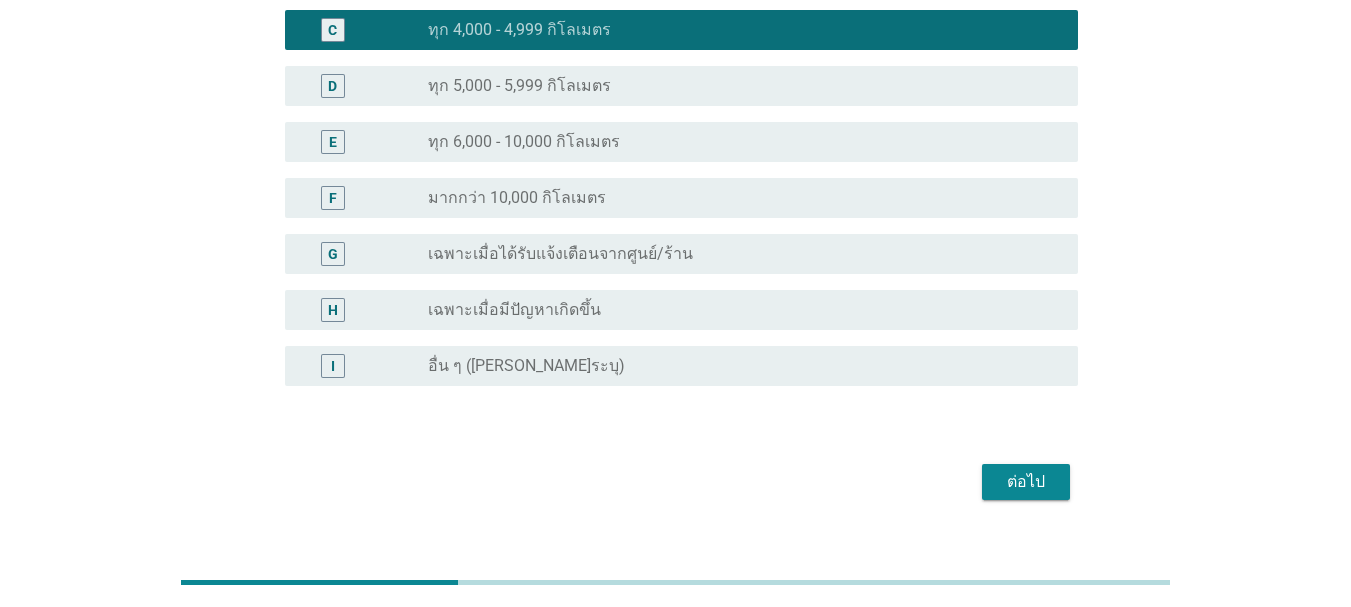 click on "ต่อไป" at bounding box center [1026, 482] 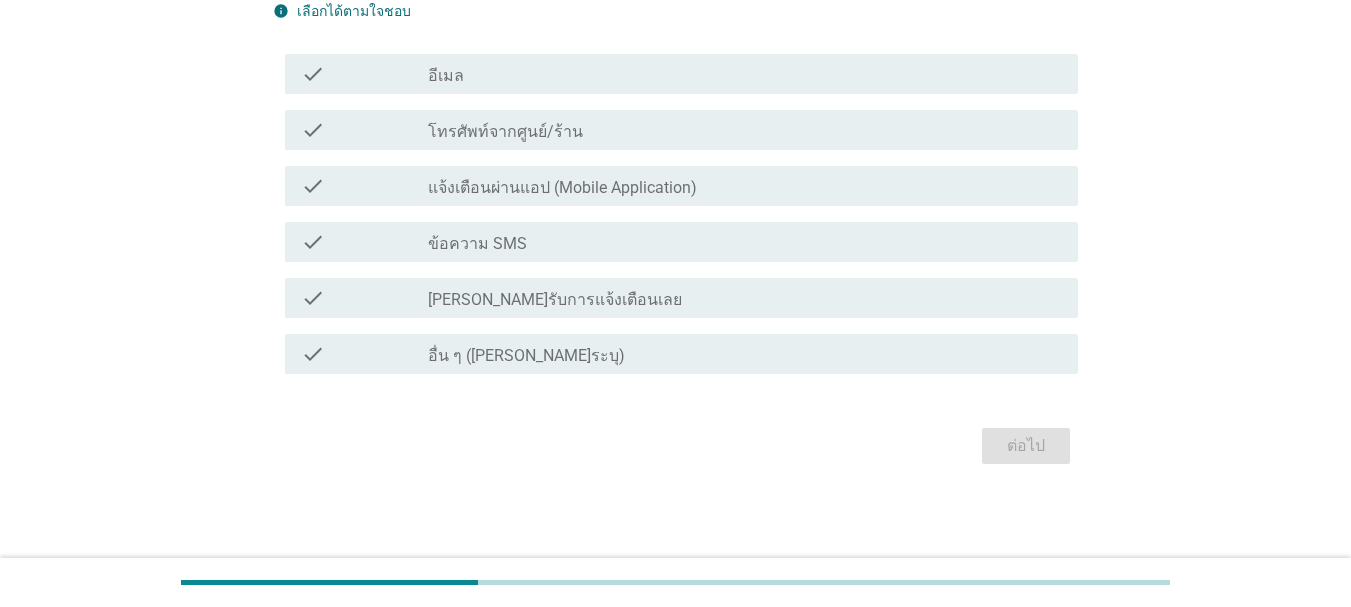scroll, scrollTop: 0, scrollLeft: 0, axis: both 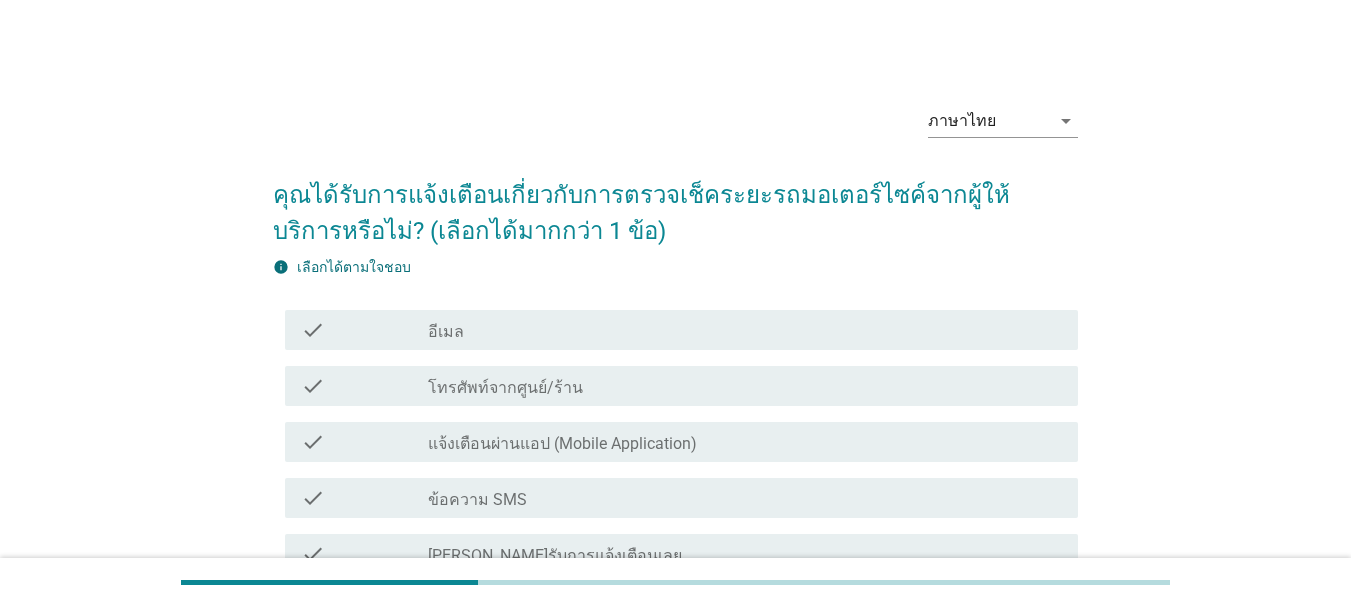 click on "check_box_outline_blank แจ้งเตือนผ่านแอป (Mobile Application)" at bounding box center (745, 442) 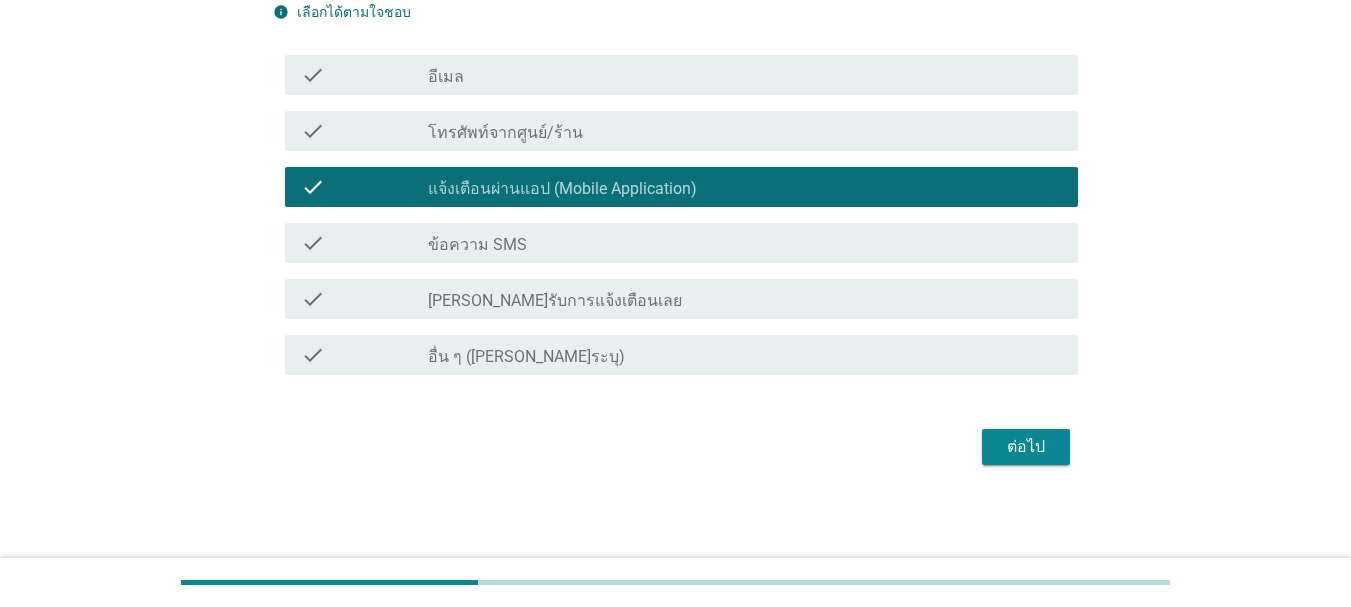 scroll, scrollTop: 256, scrollLeft: 0, axis: vertical 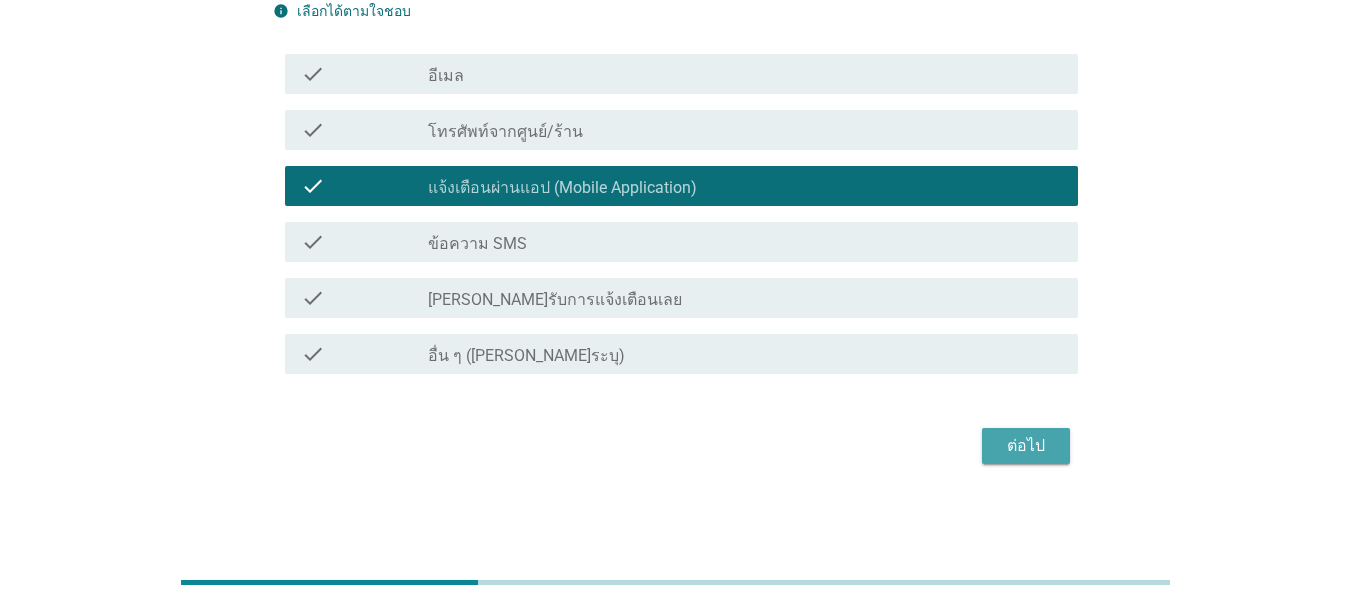 click on "ต่อไป" at bounding box center [1026, 446] 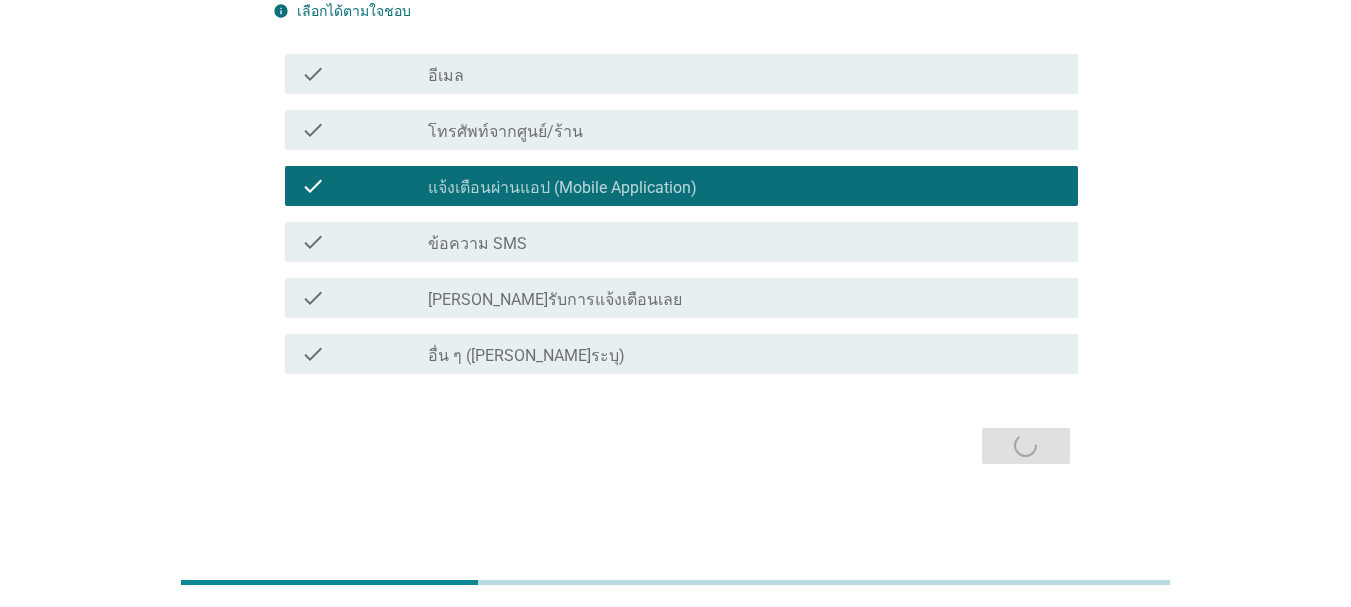 scroll, scrollTop: 0, scrollLeft: 0, axis: both 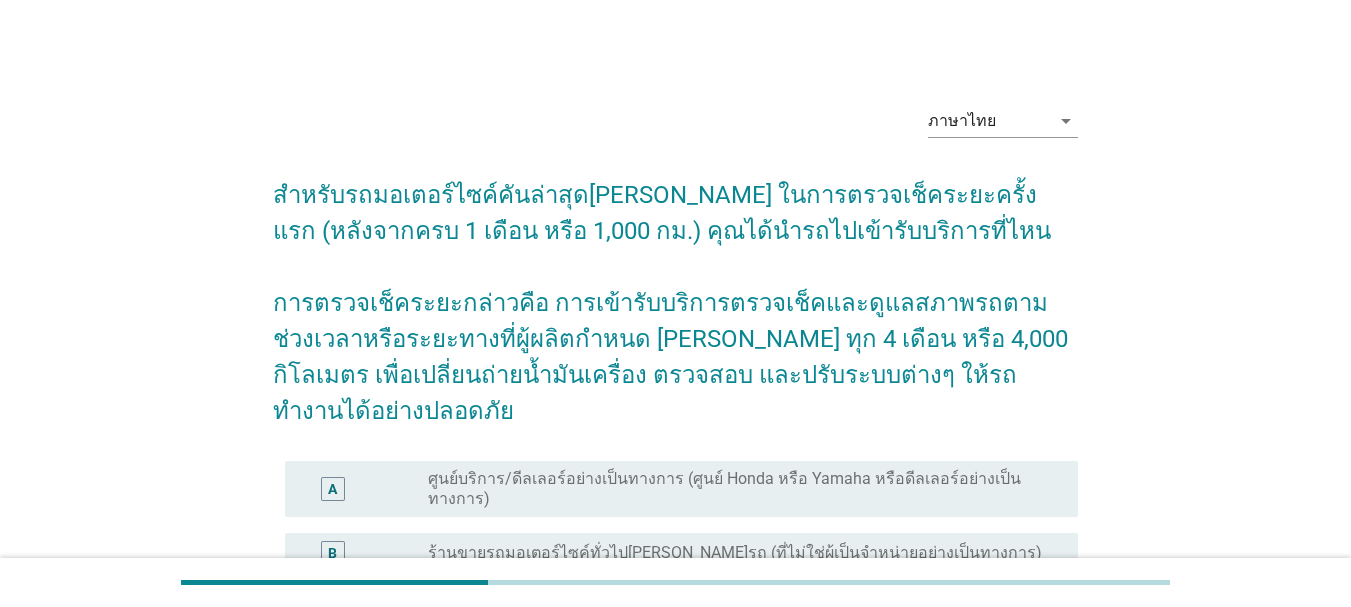 click on "ศูนย์บริการ/ดีลเลอร์อย่างเป็นทางการ (ศูนย์ Honda หรือ Yamaha หรือดีลเลอร์อย่างเป็นทางการ)" at bounding box center (737, 489) 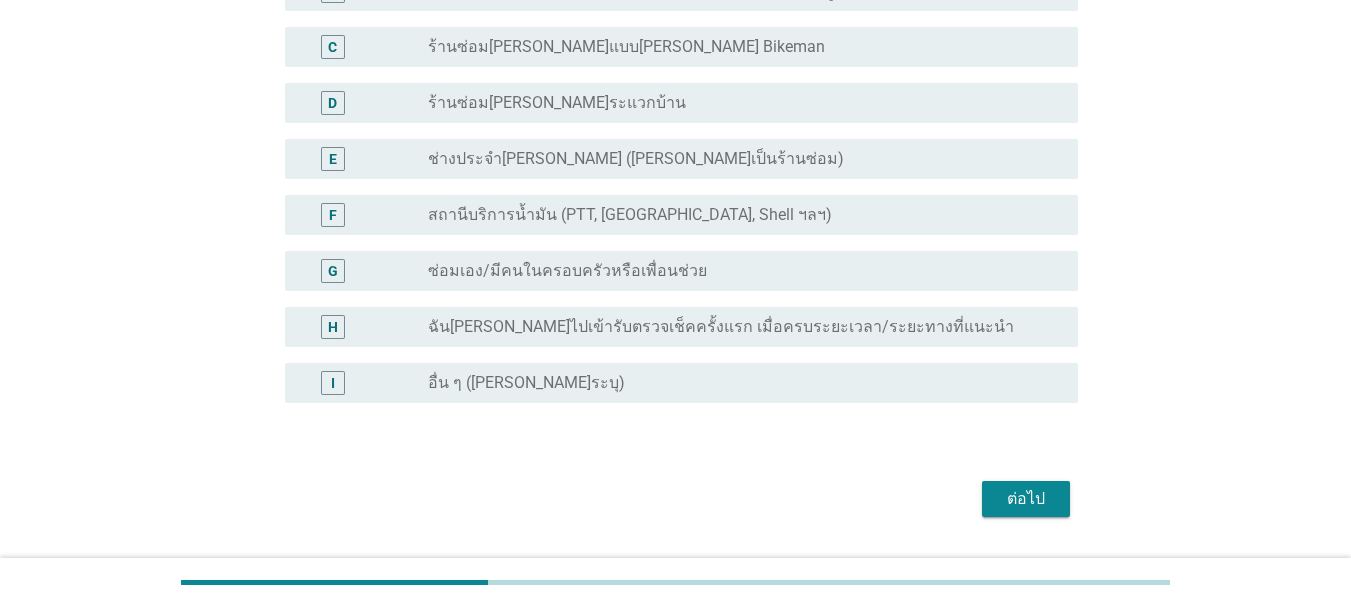 scroll, scrollTop: 579, scrollLeft: 0, axis: vertical 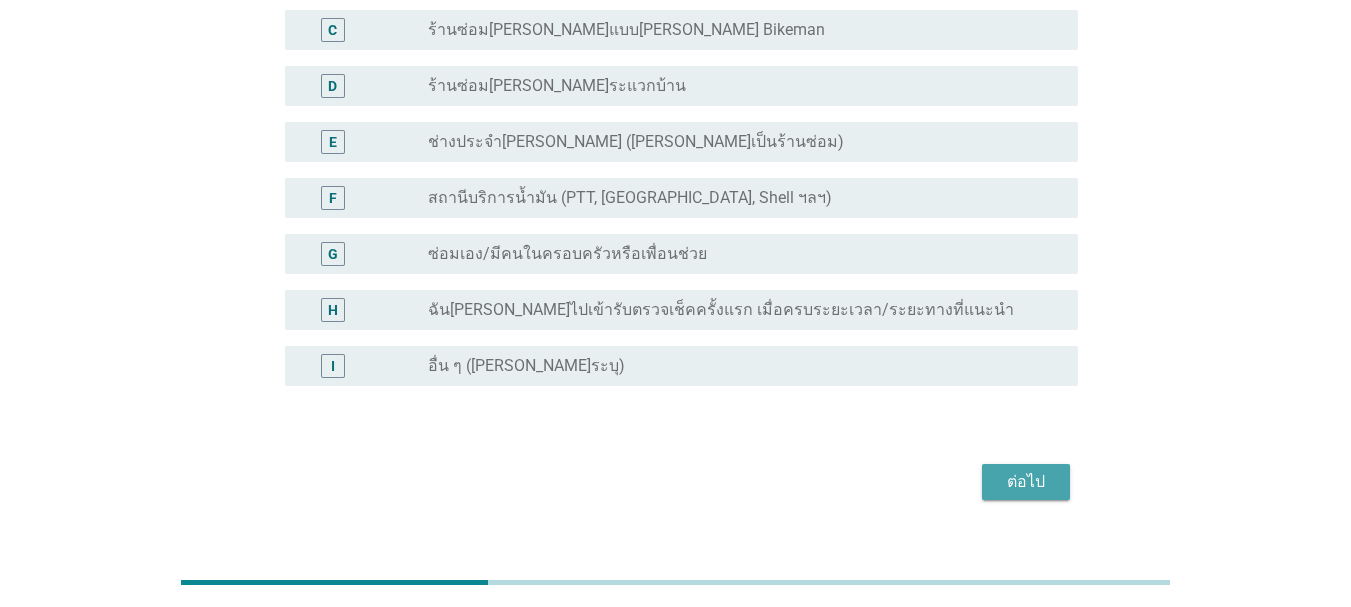 click on "ต่อไป" at bounding box center [1026, 482] 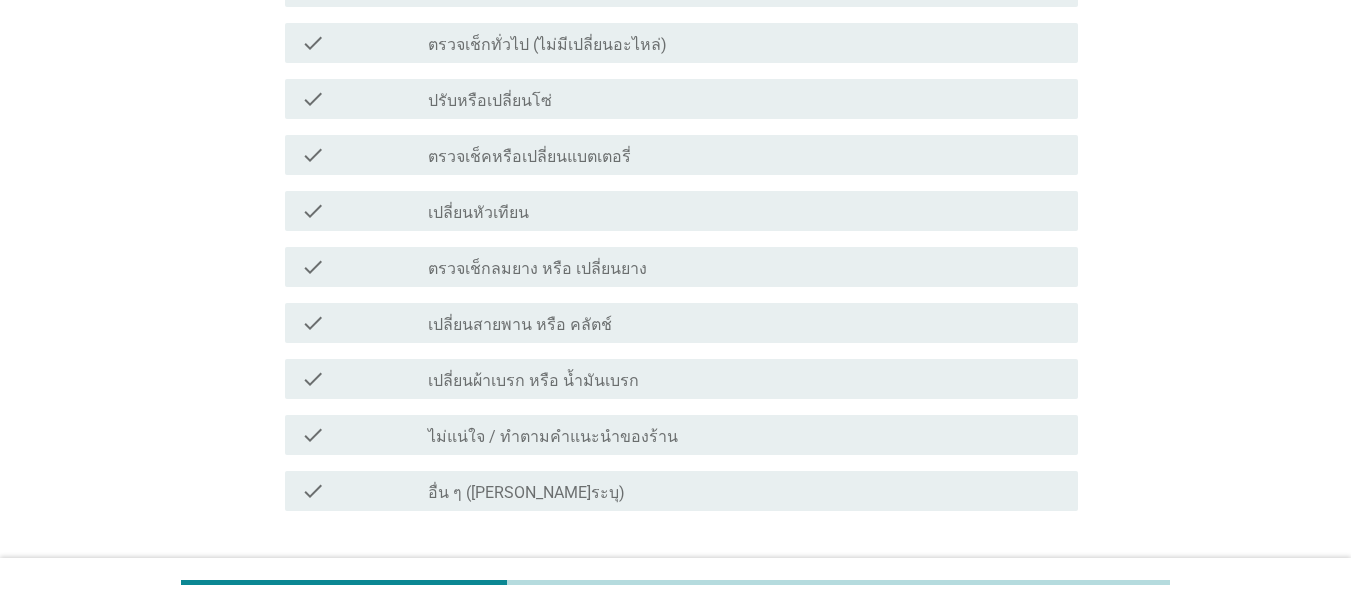 scroll, scrollTop: 0, scrollLeft: 0, axis: both 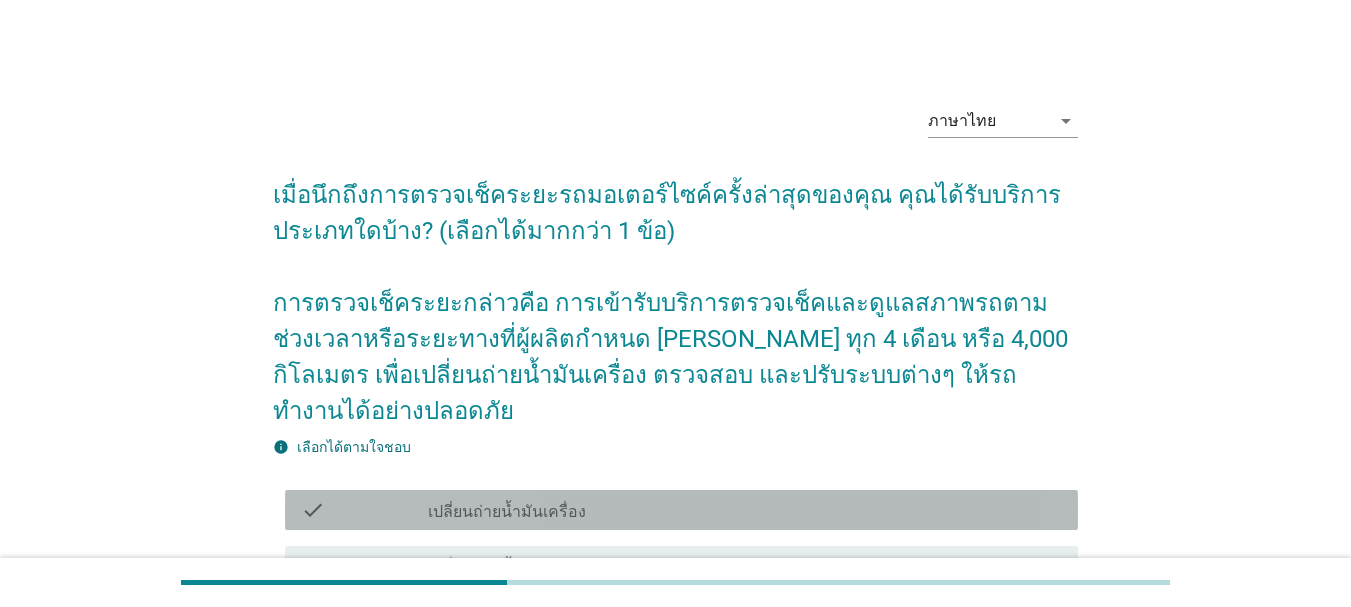 click on "check_box_outline_blank เปลี่ยนถ่ายน้ำมันเครื่อง" at bounding box center [745, 510] 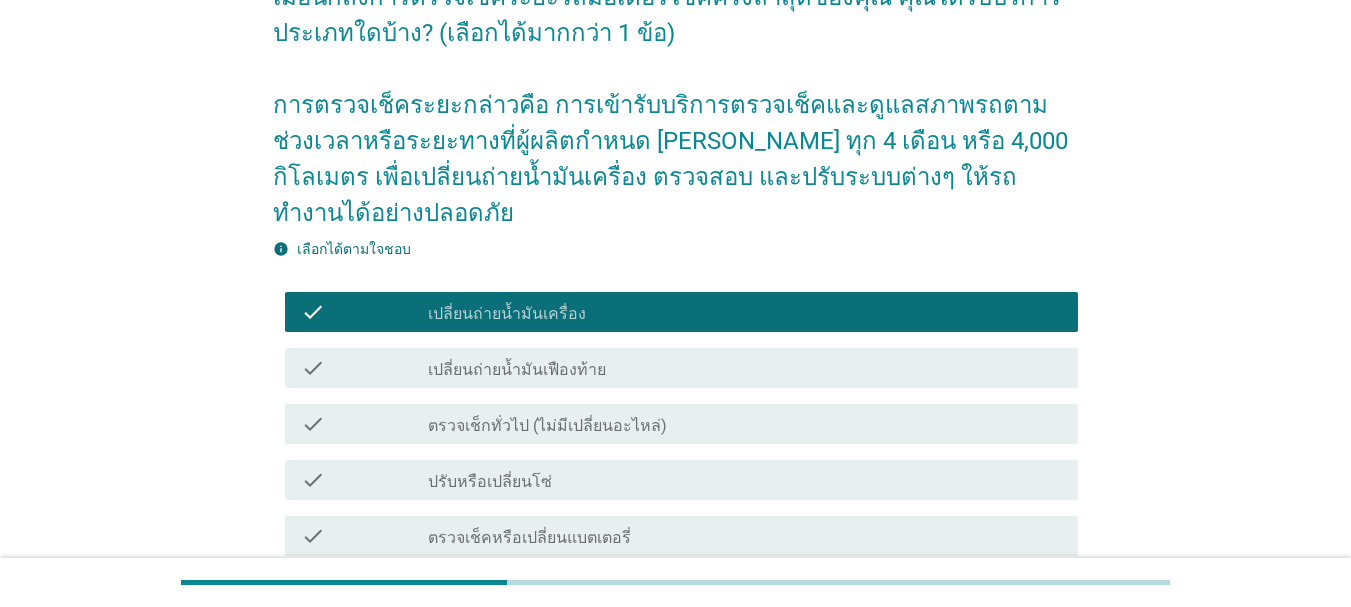 scroll, scrollTop: 200, scrollLeft: 0, axis: vertical 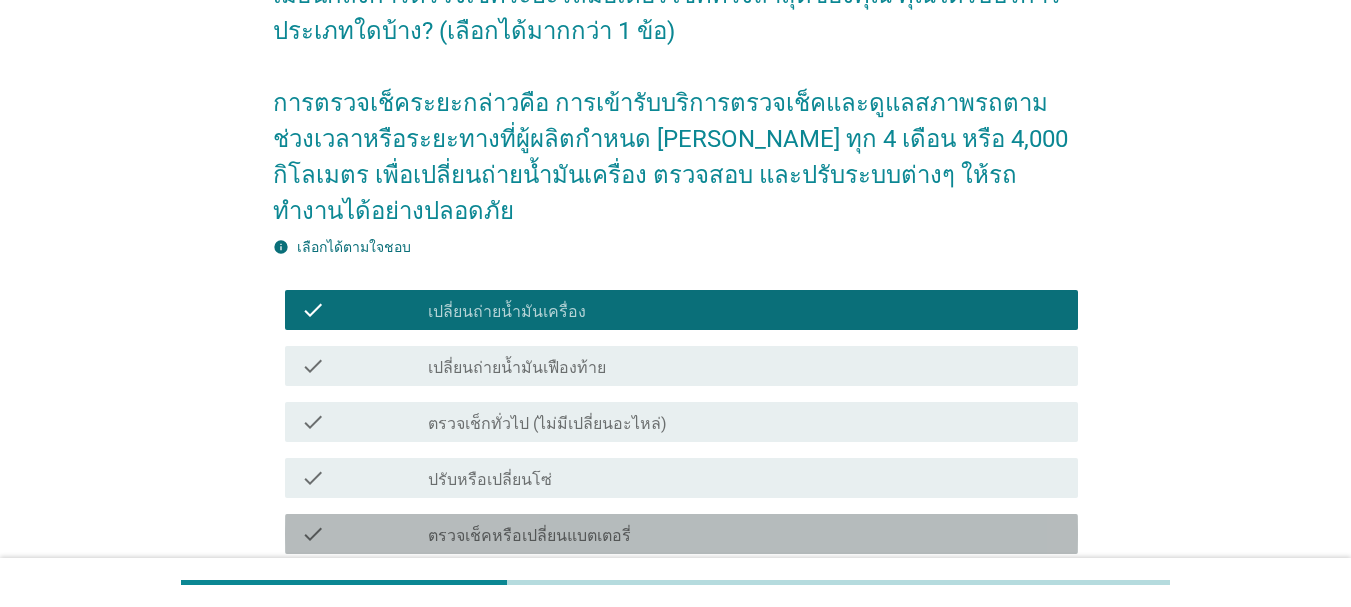 click on "check_box_outline_blank ตรวจเช็คหรือเปลี่ยนแบตเตอรี่" at bounding box center [745, 534] 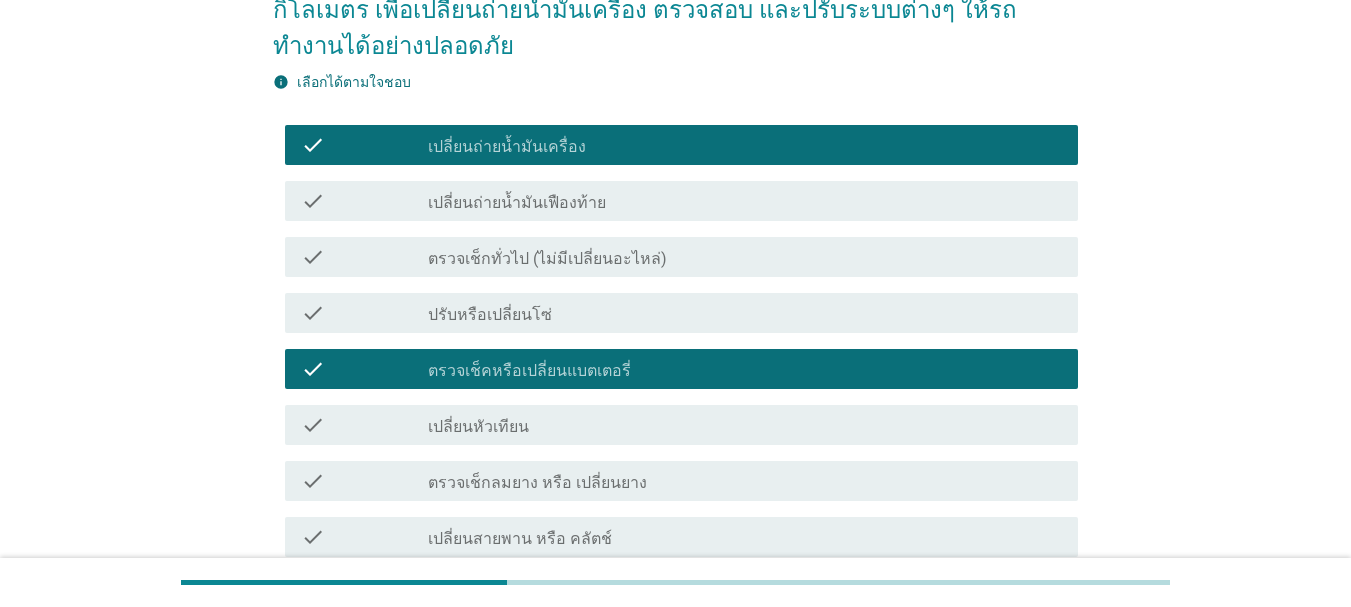 scroll, scrollTop: 400, scrollLeft: 0, axis: vertical 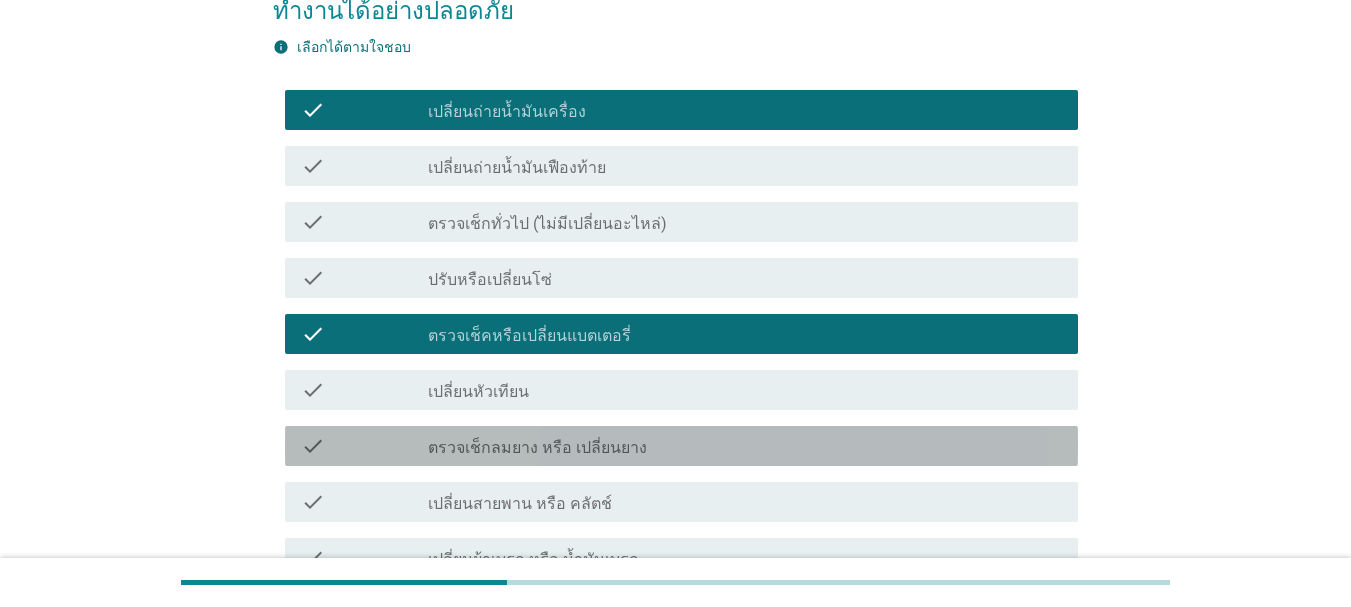 click on "check_box_outline_blank ตรวจเช็กลมยาง หรือ เปลี่ยนยาง" at bounding box center (745, 446) 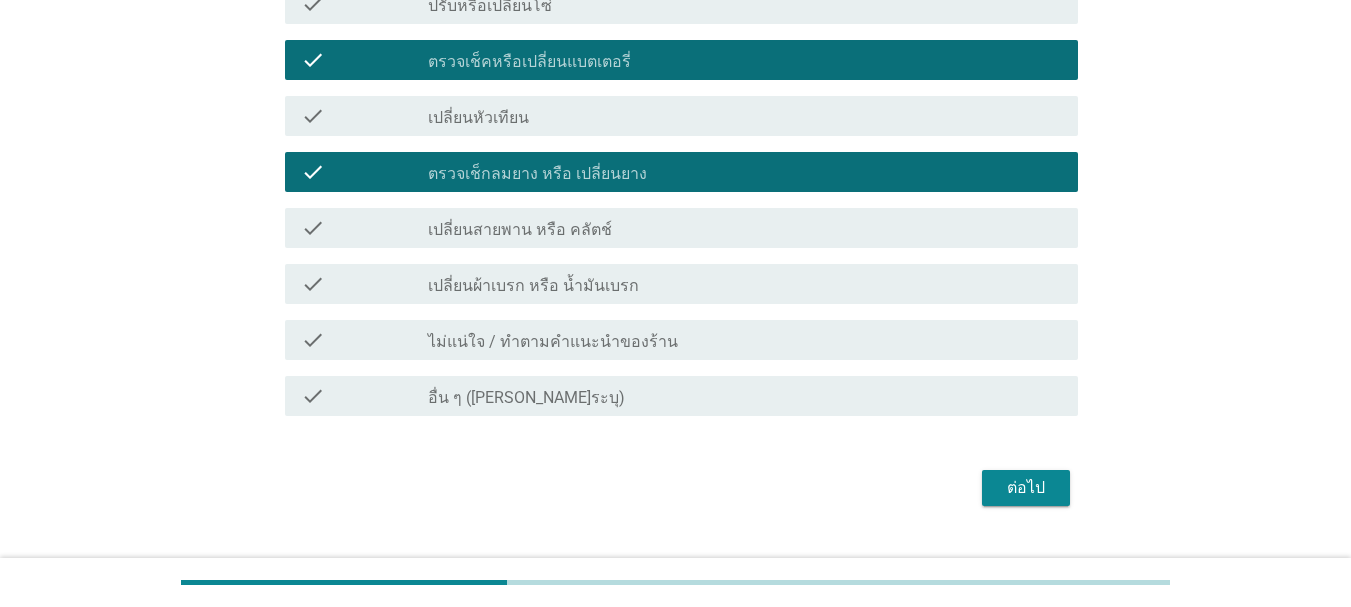 scroll, scrollTop: 680, scrollLeft: 0, axis: vertical 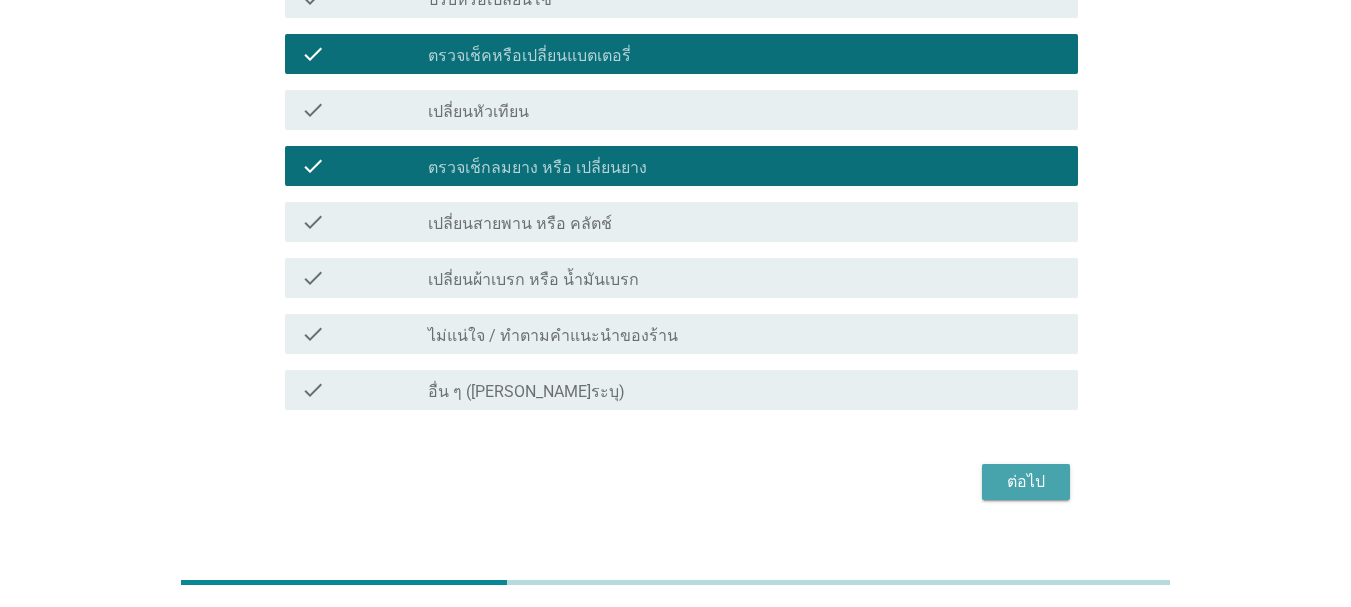 click on "ต่อไป" at bounding box center (1026, 482) 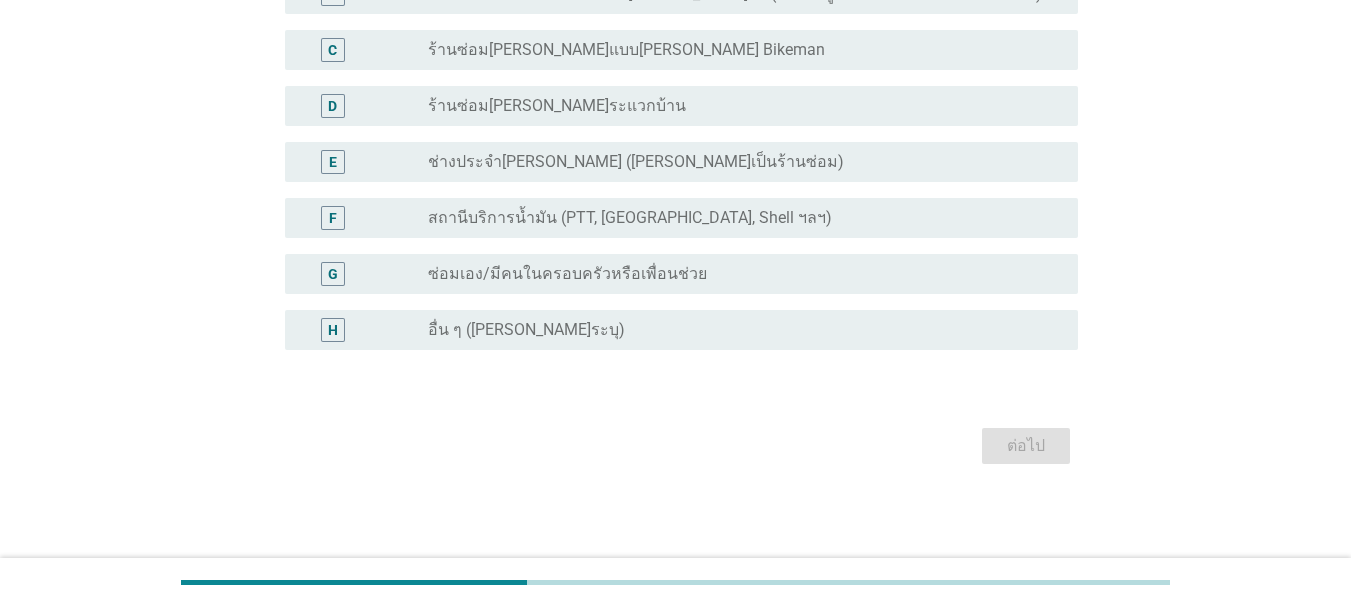 scroll, scrollTop: 0, scrollLeft: 0, axis: both 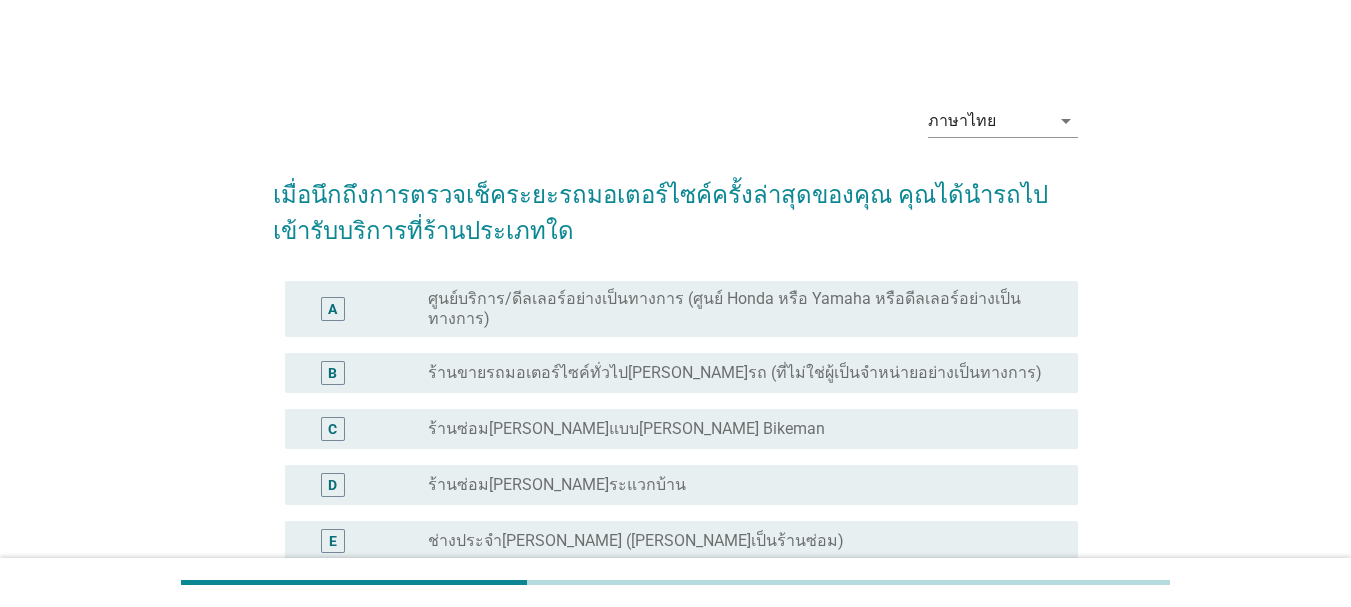 click on "ศูนย์บริการ/ดีลเลอร์อย่างเป็นทางการ (ศูนย์ Honda หรือ Yamaha หรือดีลเลอร์อย่างเป็นทางการ)" at bounding box center (737, 309) 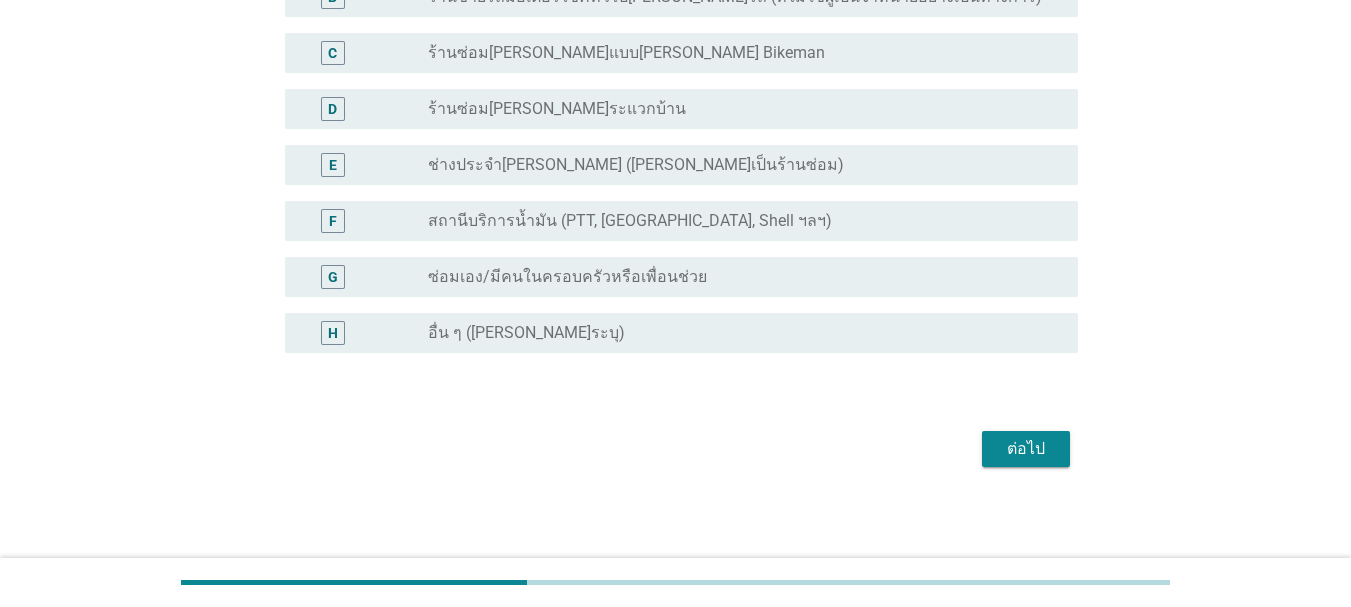 scroll, scrollTop: 379, scrollLeft: 0, axis: vertical 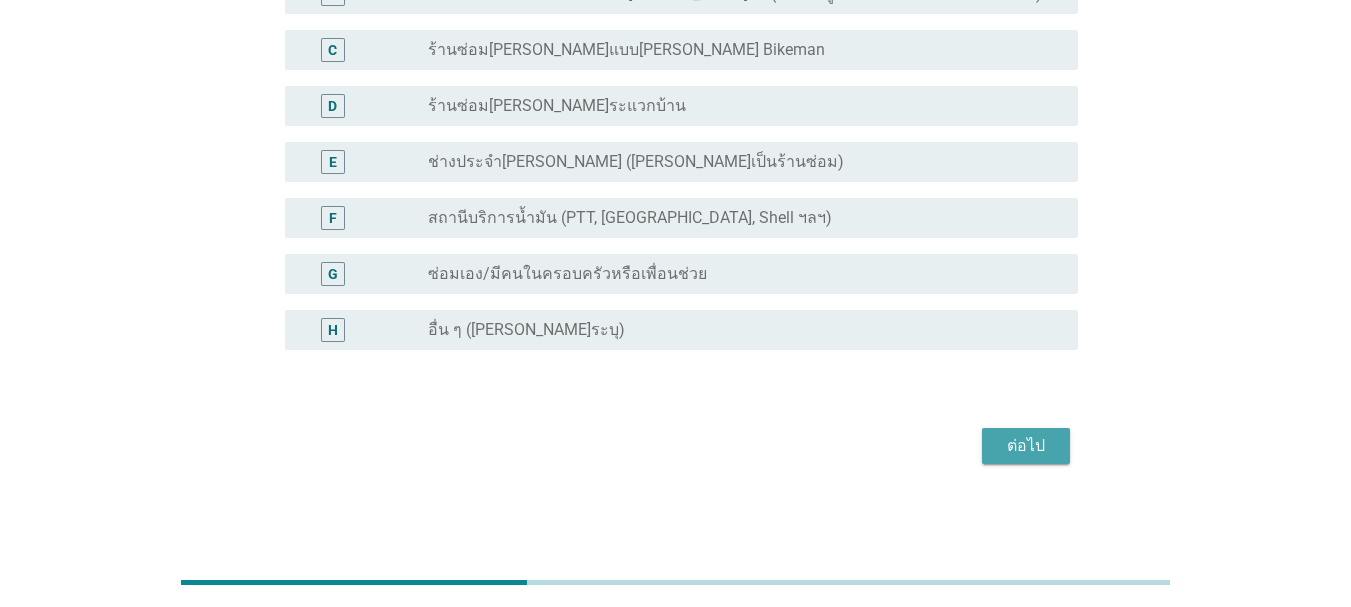 click on "ต่อไป" at bounding box center [1026, 446] 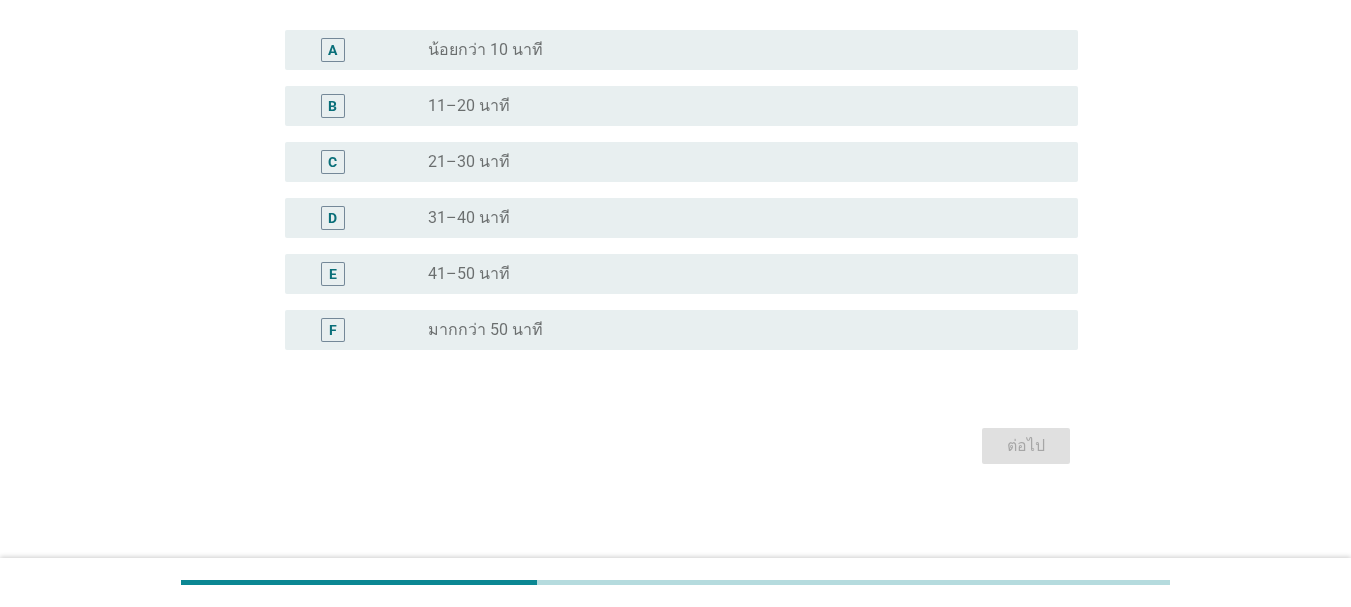 scroll, scrollTop: 0, scrollLeft: 0, axis: both 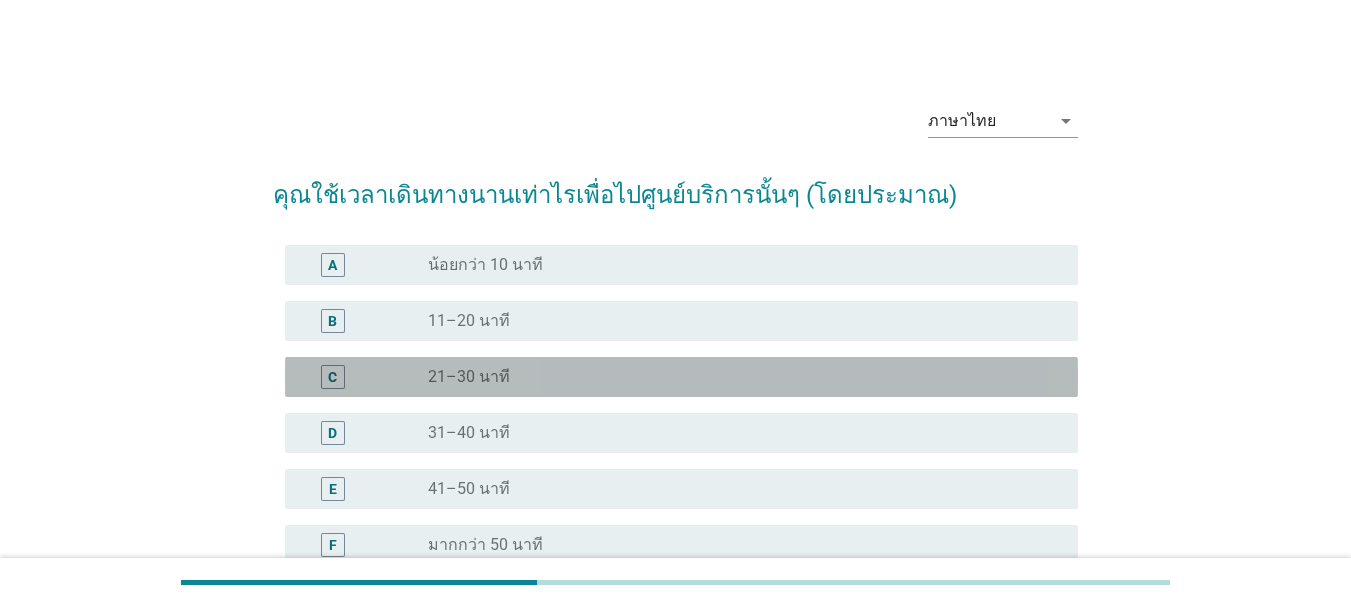 click on "radio_button_unchecked 21–30 นาที" at bounding box center [737, 377] 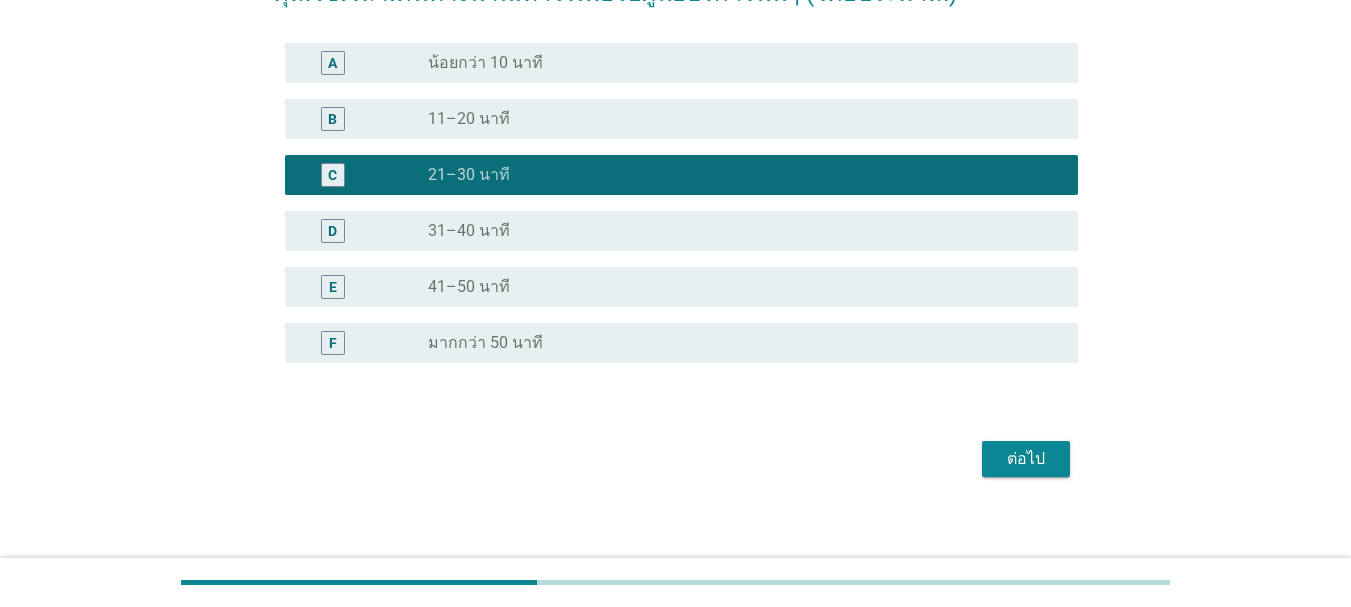 scroll, scrollTop: 215, scrollLeft: 0, axis: vertical 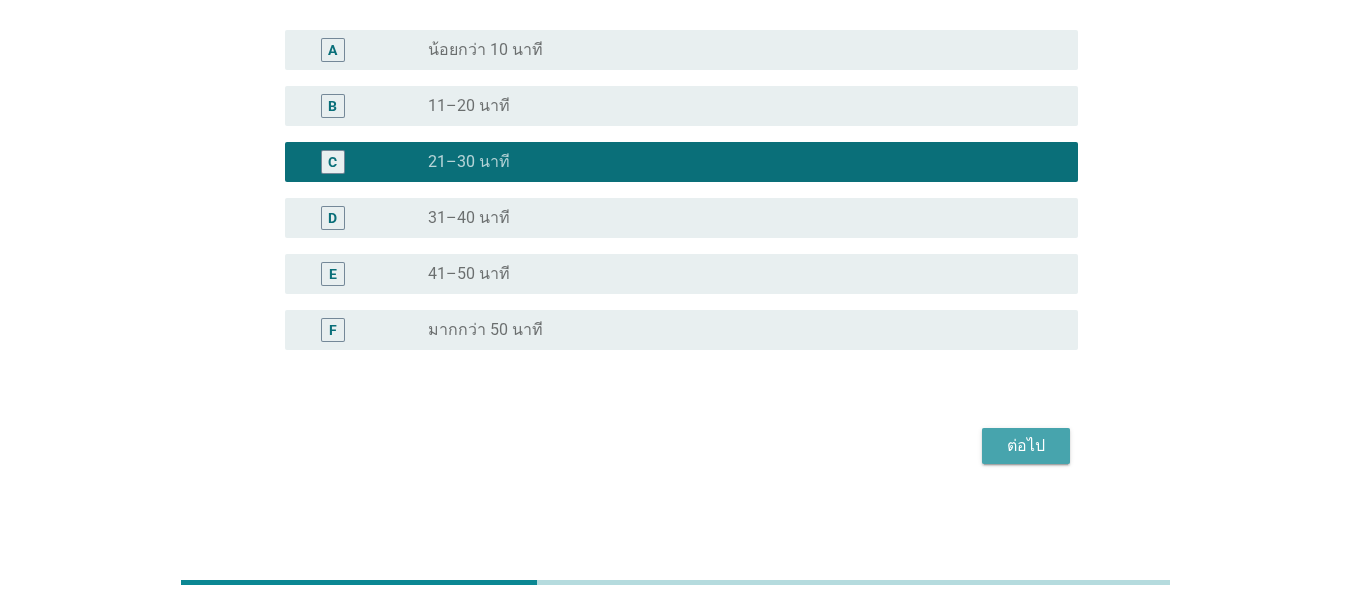 click on "ต่อไป" at bounding box center [1026, 446] 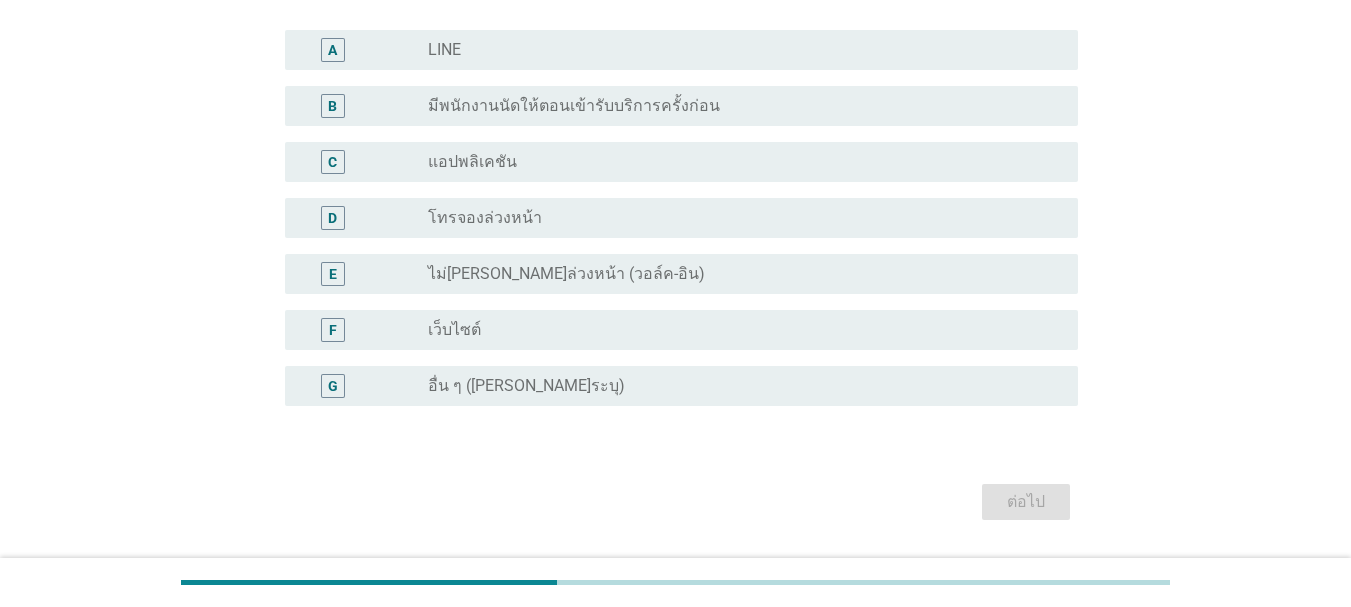 scroll, scrollTop: 0, scrollLeft: 0, axis: both 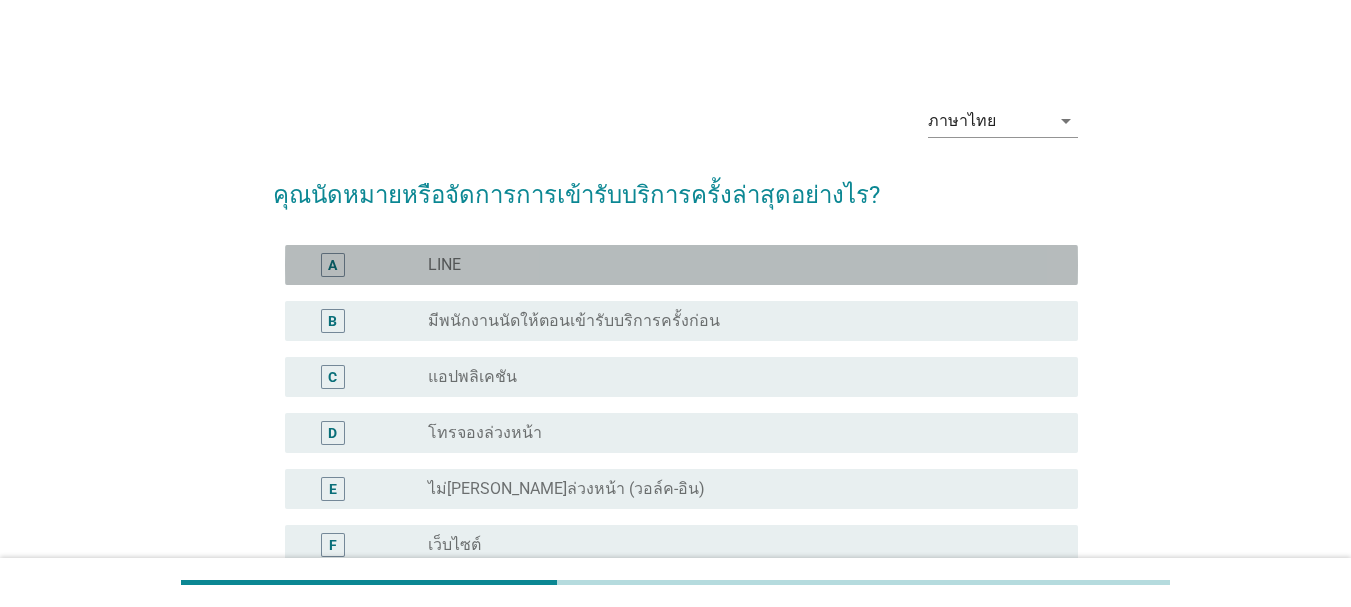click on "radio_button_unchecked LINE" at bounding box center (737, 265) 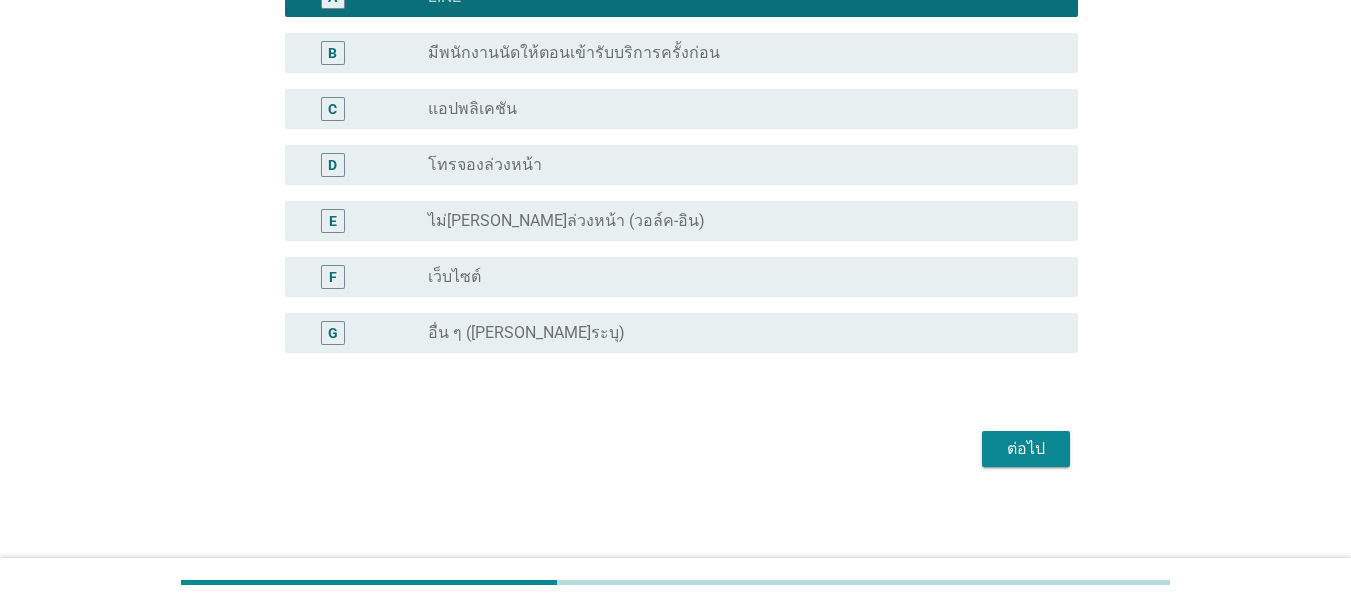scroll, scrollTop: 271, scrollLeft: 0, axis: vertical 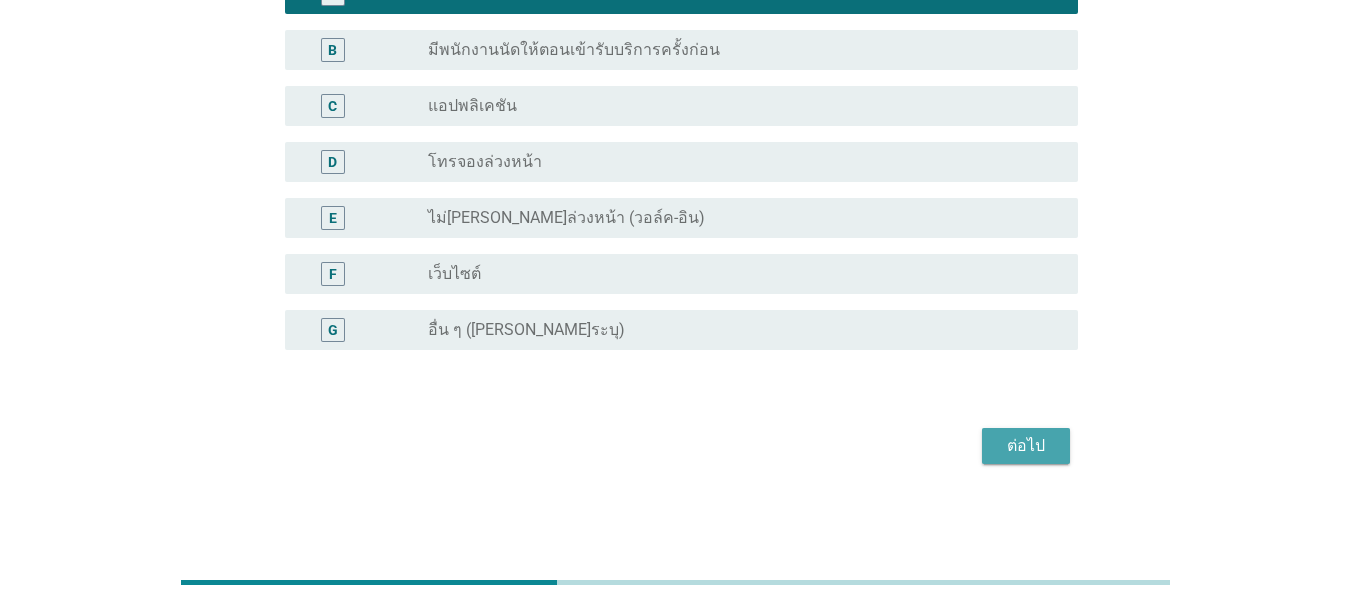 click on "ต่อไป" at bounding box center [1026, 446] 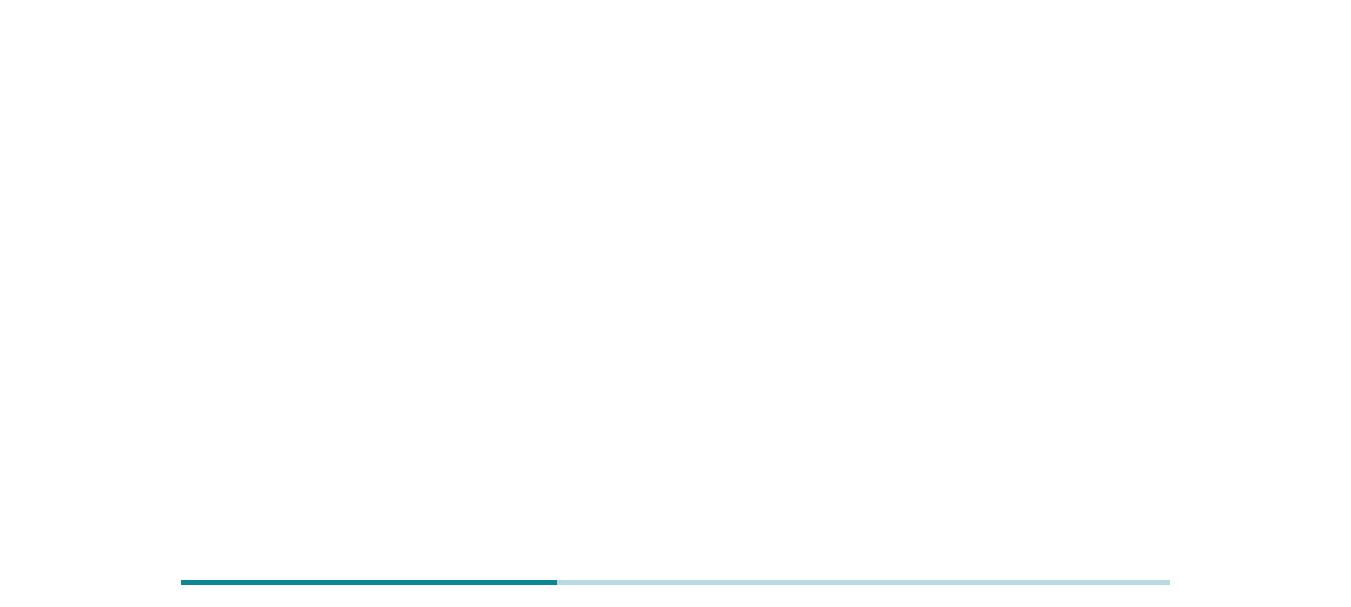 scroll, scrollTop: 0, scrollLeft: 0, axis: both 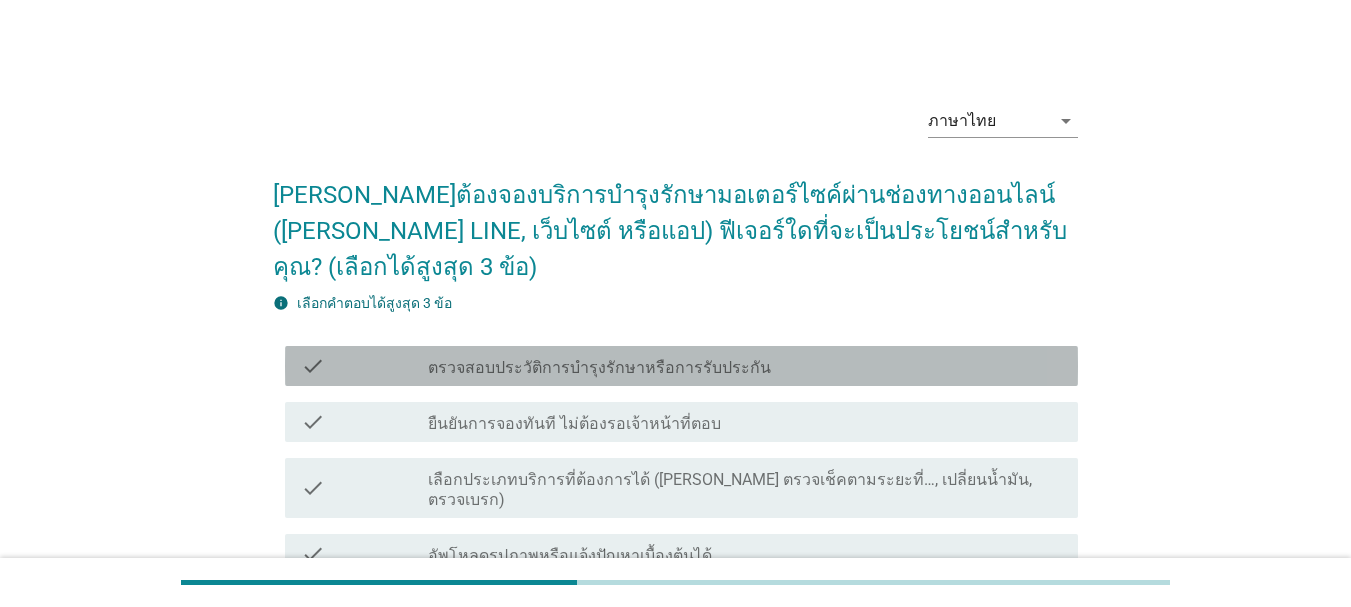 click on "ตรวจสอบประวัติการบำรุงรักษาหรือการรับประกัน" at bounding box center [599, 368] 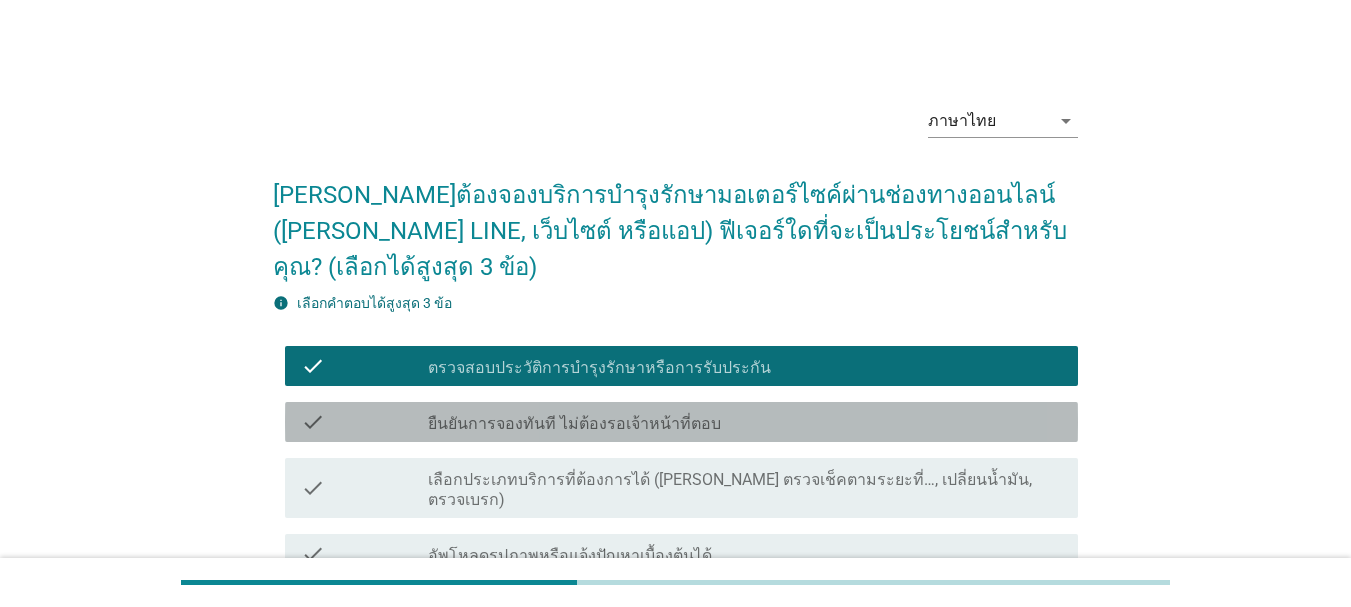 click on "ยืนยันการจองทันที ไม่ต้องรอเจ้าหน้าที่ตอบ" at bounding box center (574, 424) 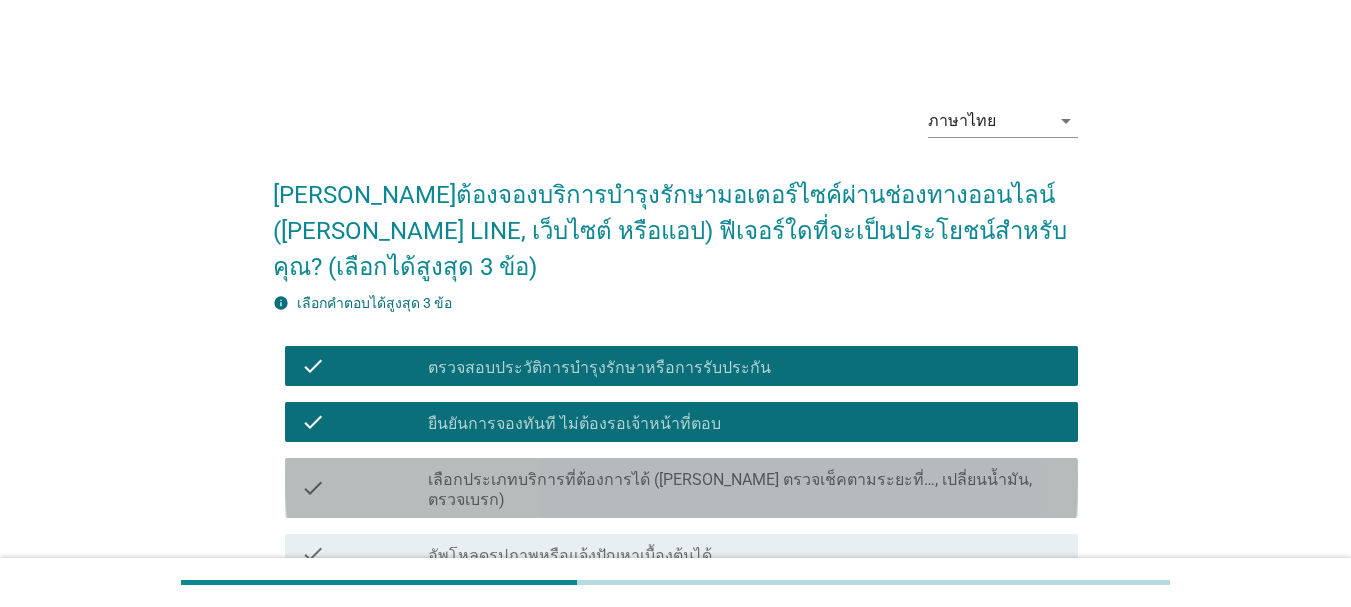 click on "เลือกประเภทบริการที่ต้องการได้ ([PERSON_NAME] ตรวจเช็คตามระยะที่…, เปลี่ยนน้ำมัน, ตรวจเบรก)" at bounding box center [745, 490] 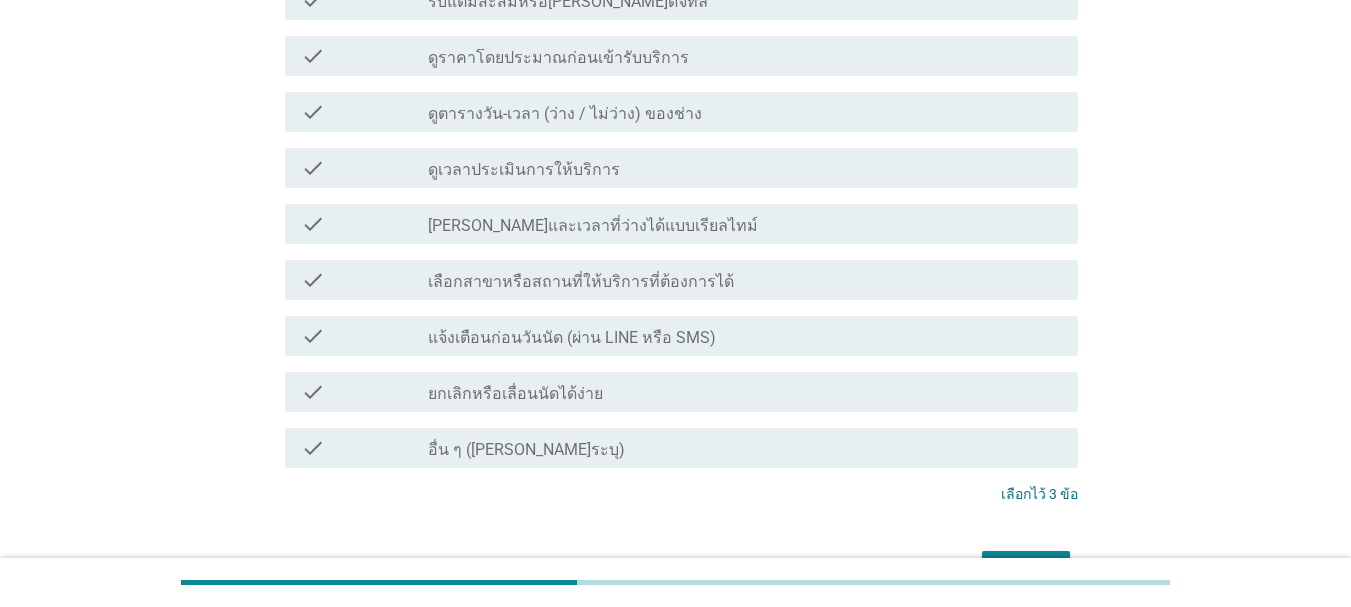 scroll, scrollTop: 677, scrollLeft: 0, axis: vertical 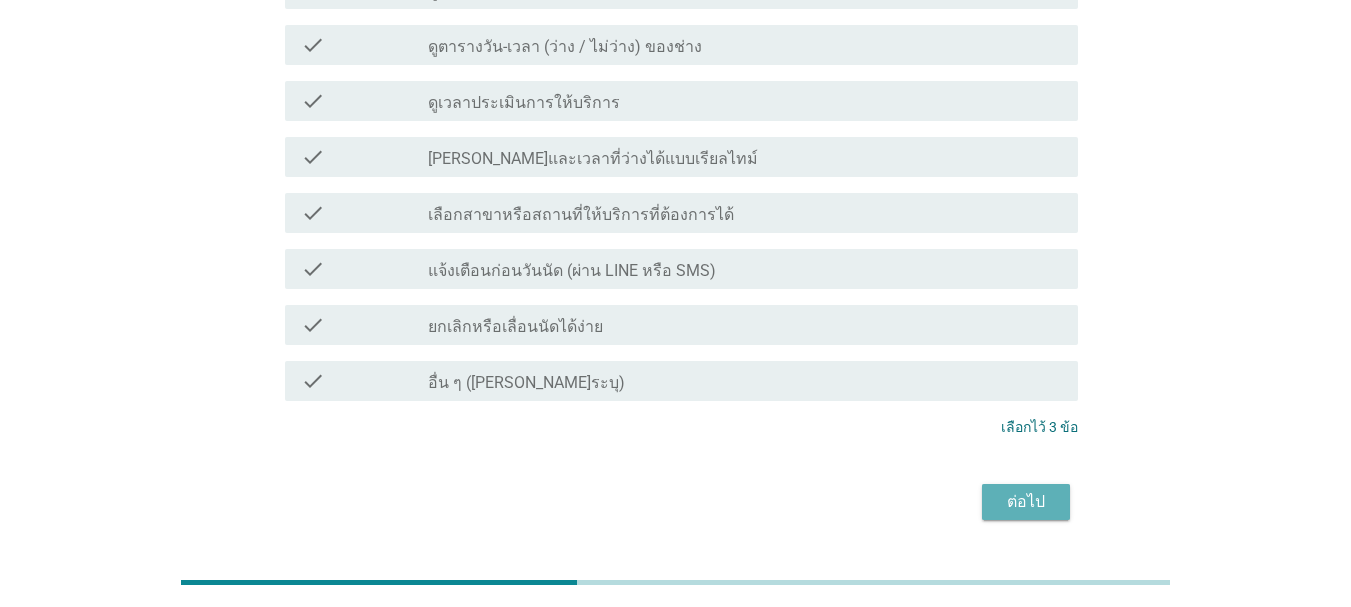 click on "ต่อไป" at bounding box center (1026, 502) 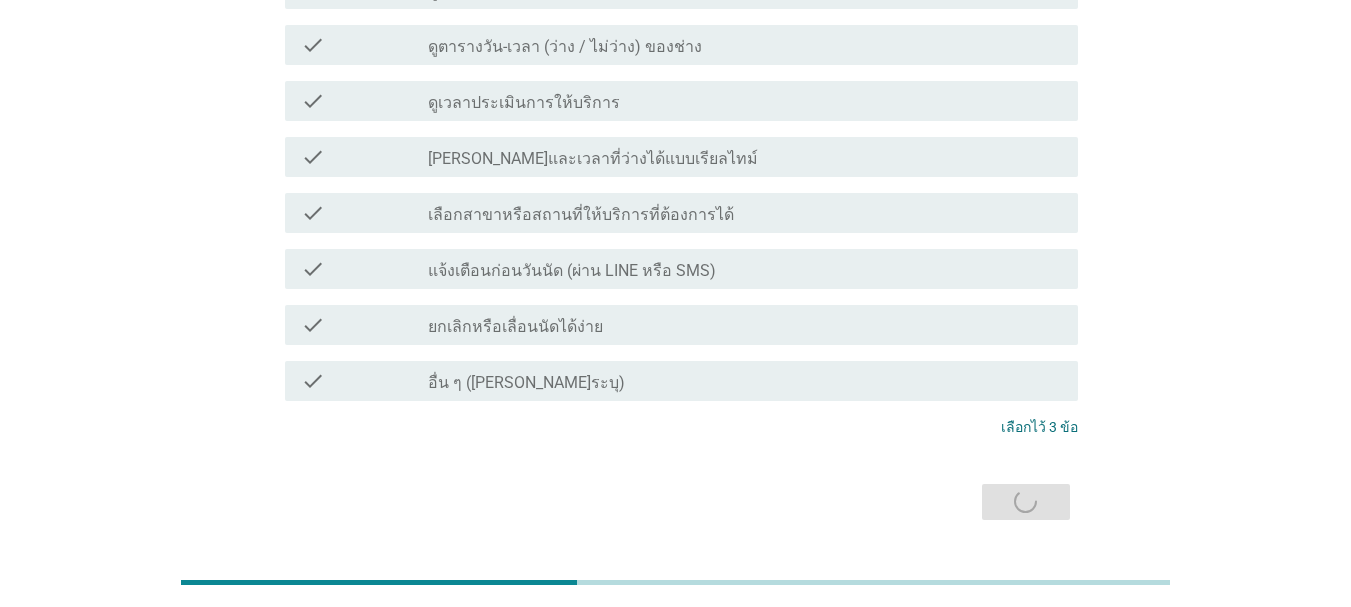 scroll, scrollTop: 0, scrollLeft: 0, axis: both 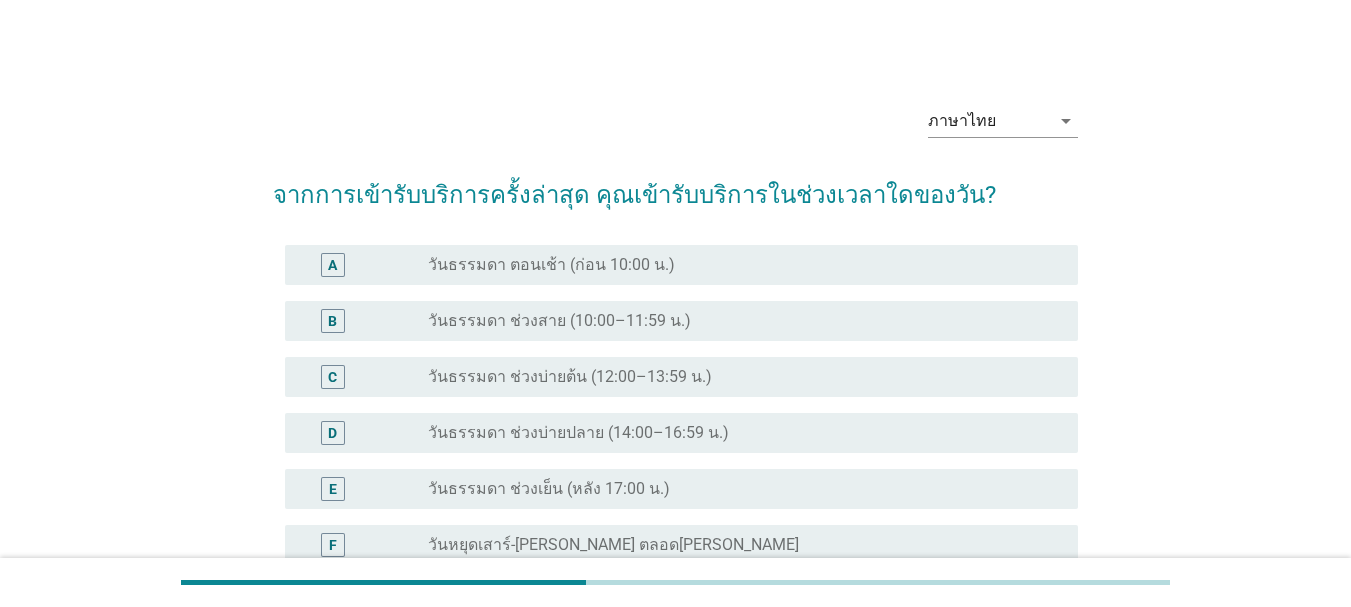 click on "B     radio_button_unchecked วันธรรมดา ช่วงสาย (10:00–11:59 น.)" at bounding box center [681, 321] 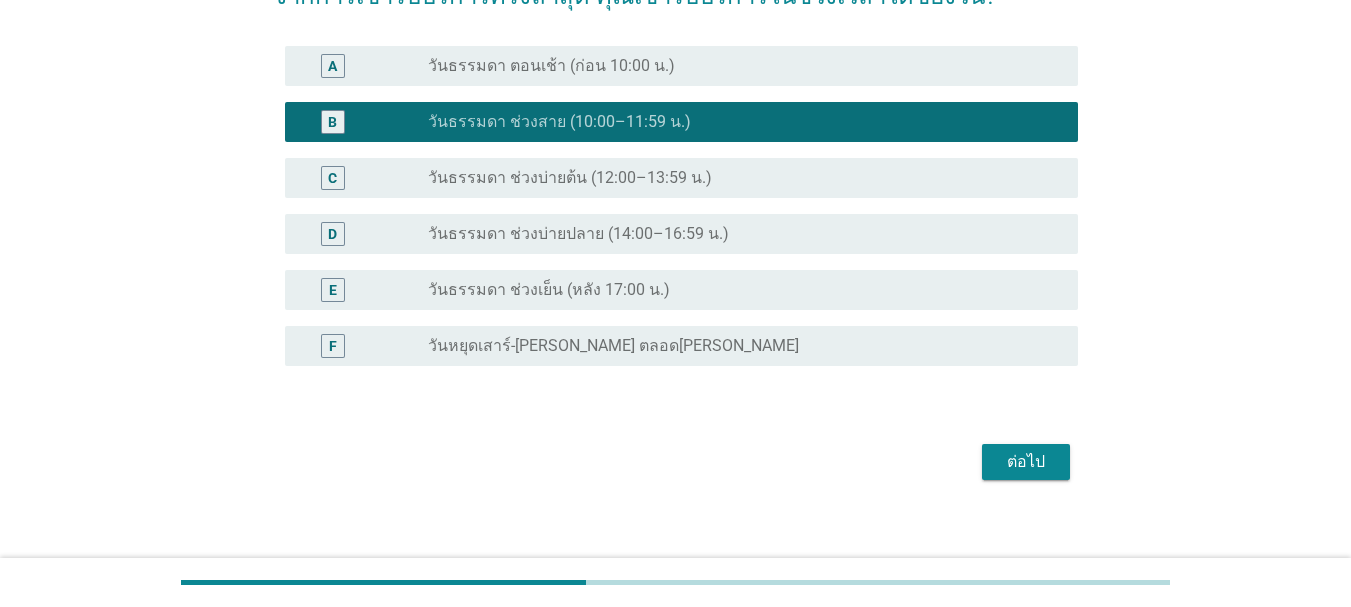 scroll, scrollTop: 215, scrollLeft: 0, axis: vertical 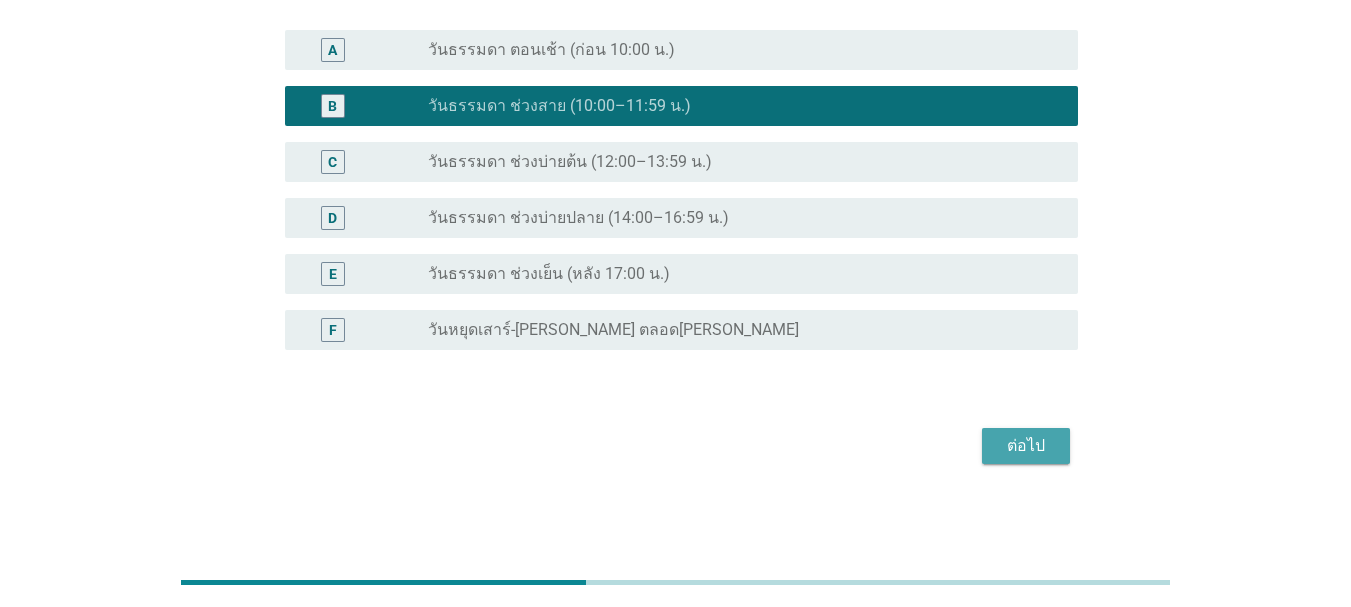 click on "ต่อไป" at bounding box center (1026, 446) 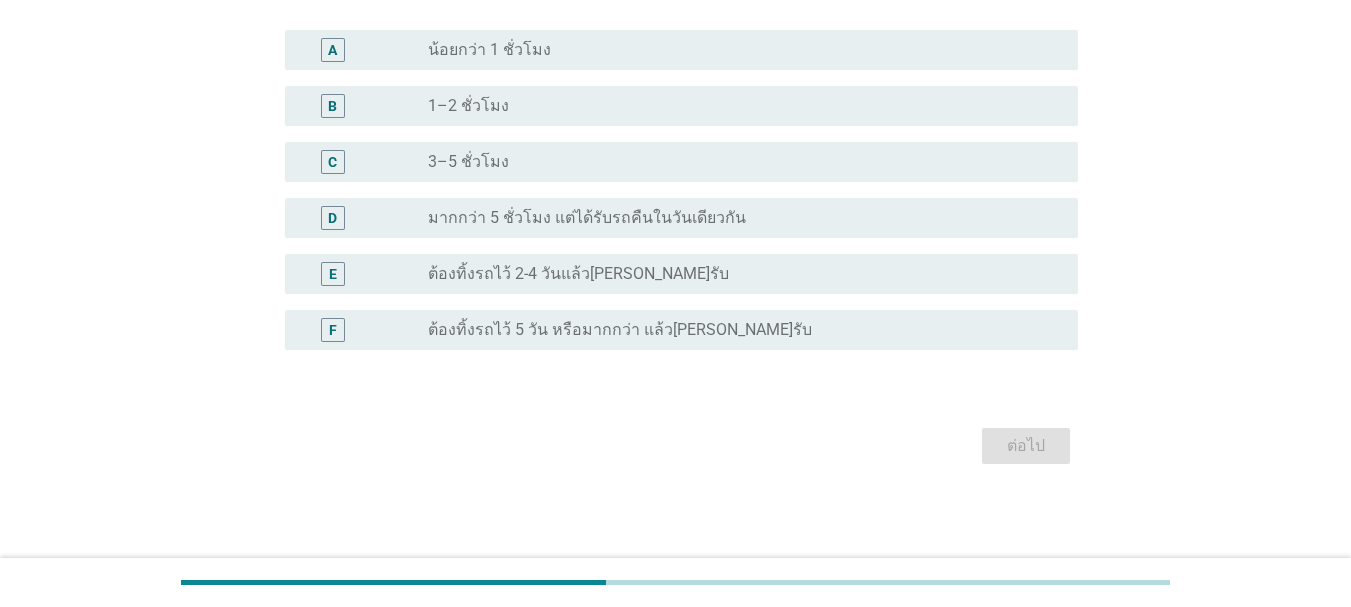 scroll, scrollTop: 0, scrollLeft: 0, axis: both 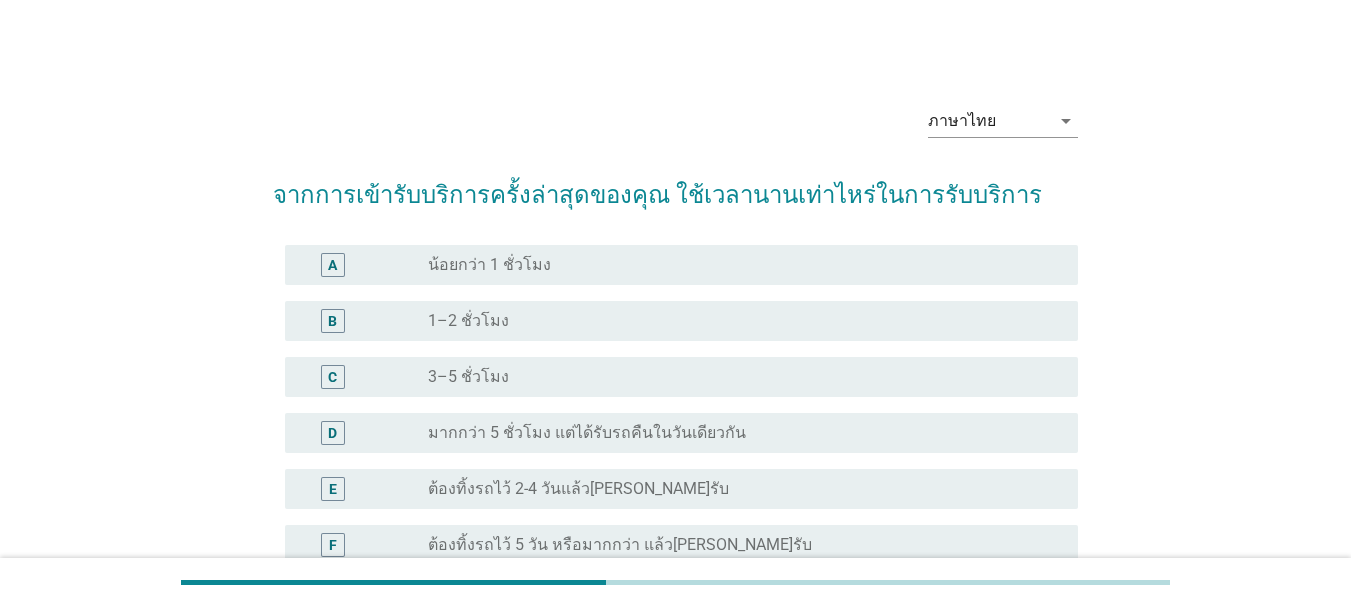click on "radio_button_unchecked 1–2 ชั่วโมง" at bounding box center [737, 321] 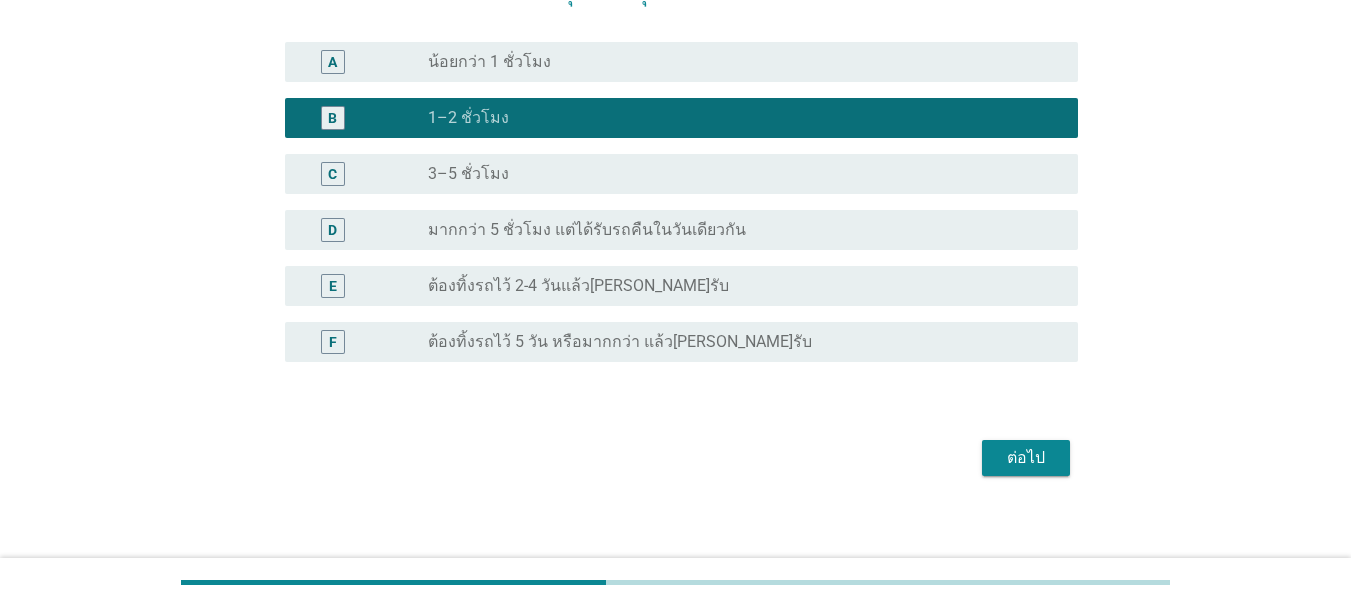 scroll, scrollTop: 215, scrollLeft: 0, axis: vertical 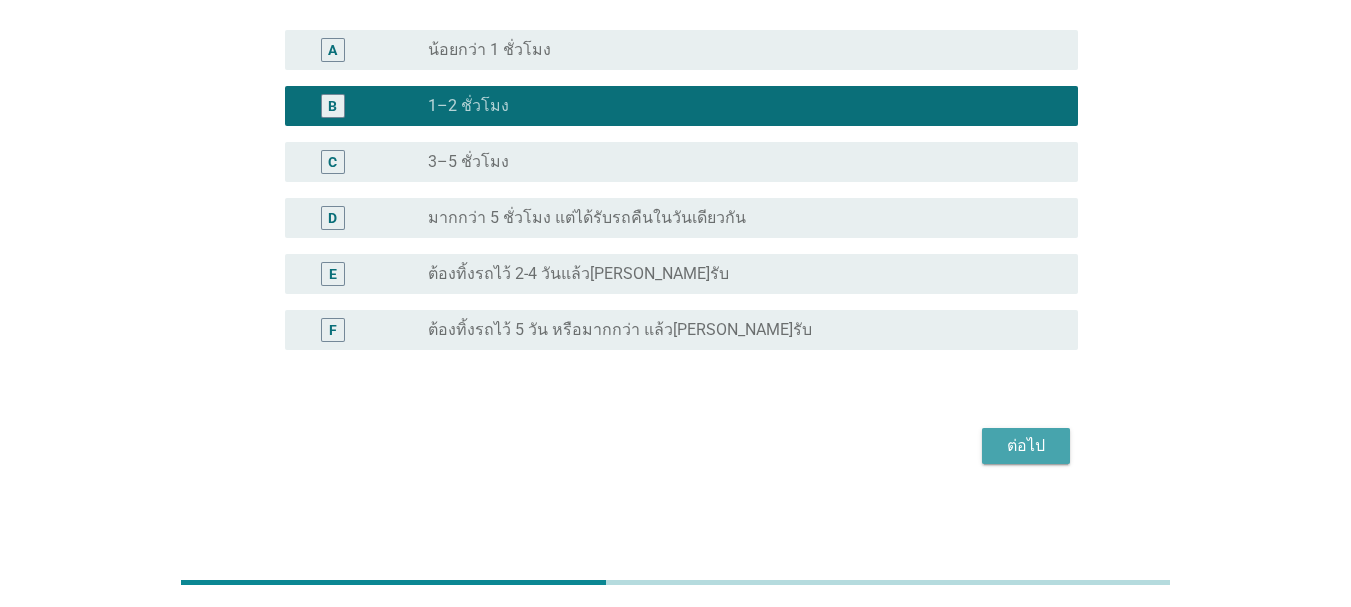 click on "ต่อไป" at bounding box center [1026, 446] 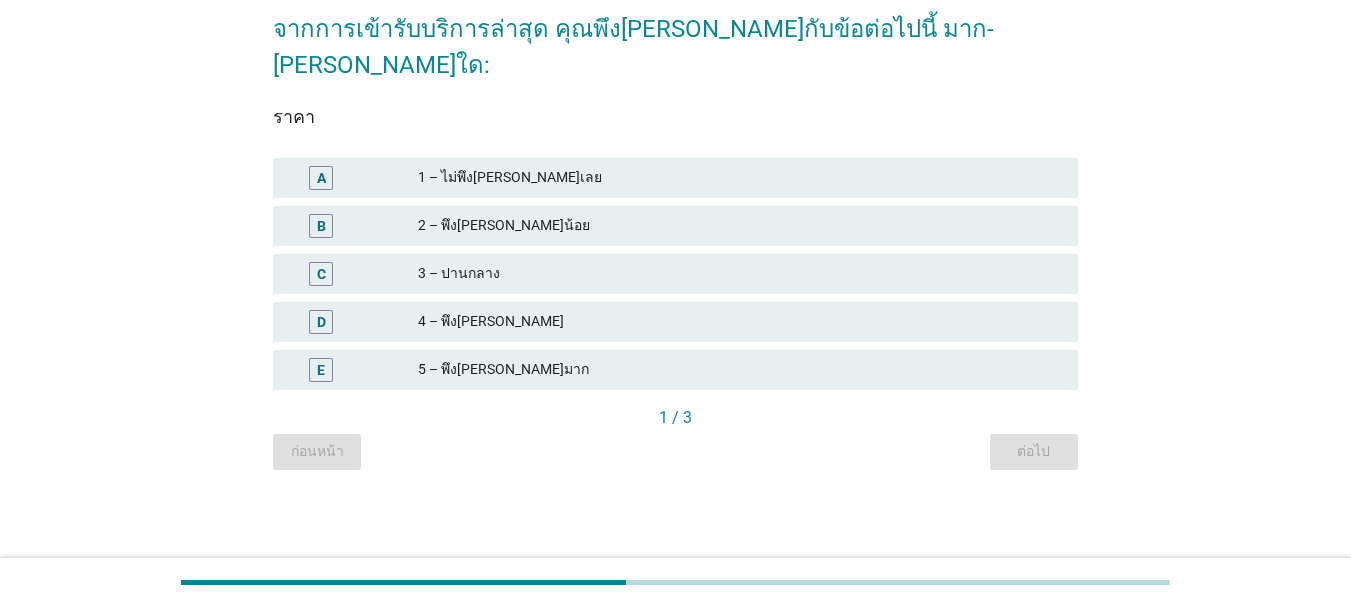 scroll, scrollTop: 0, scrollLeft: 0, axis: both 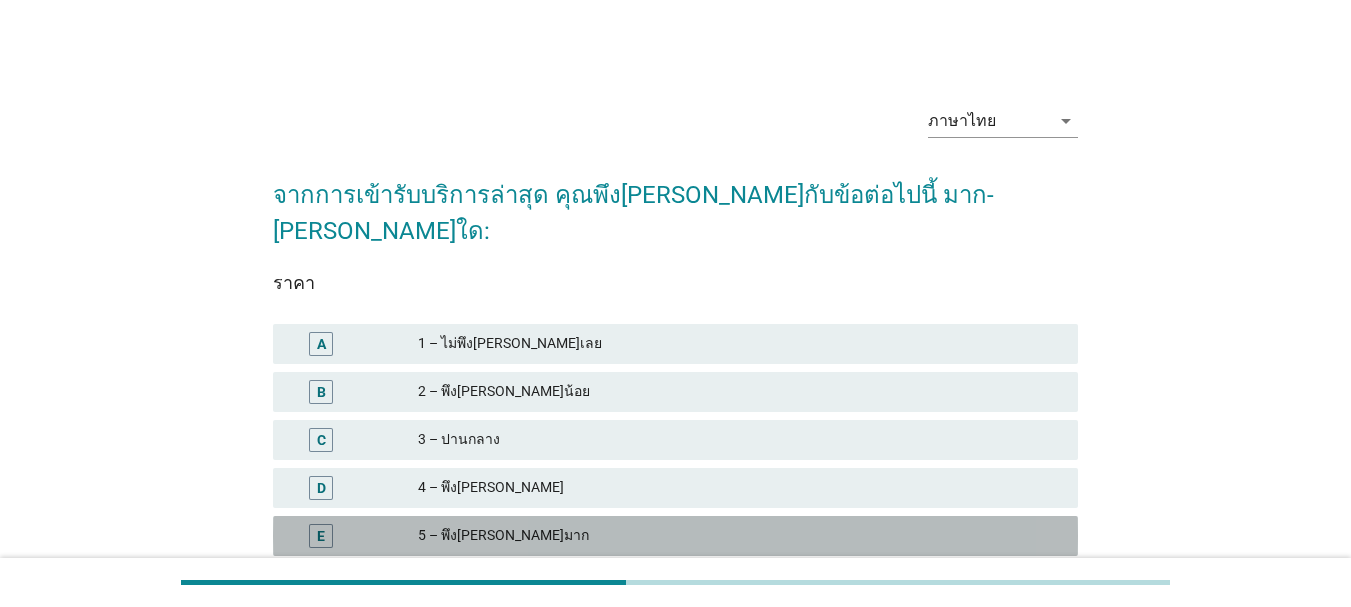 click on "5 – พึง[PERSON_NAME]มาก" at bounding box center (740, 536) 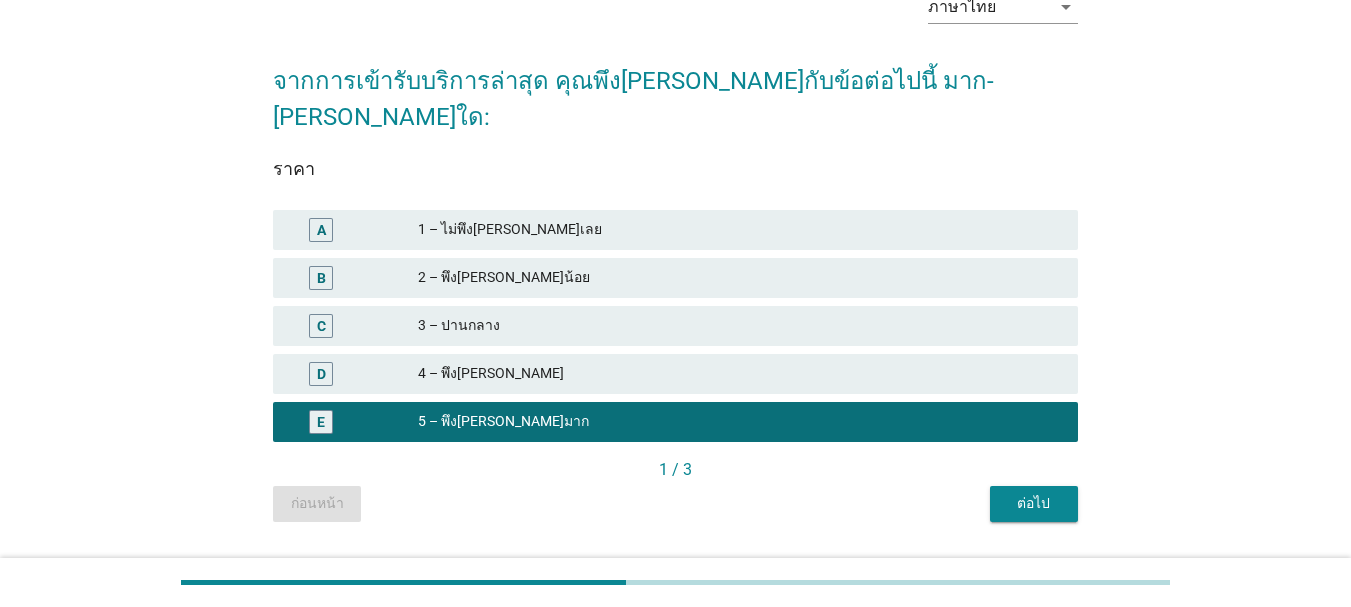 scroll, scrollTop: 130, scrollLeft: 0, axis: vertical 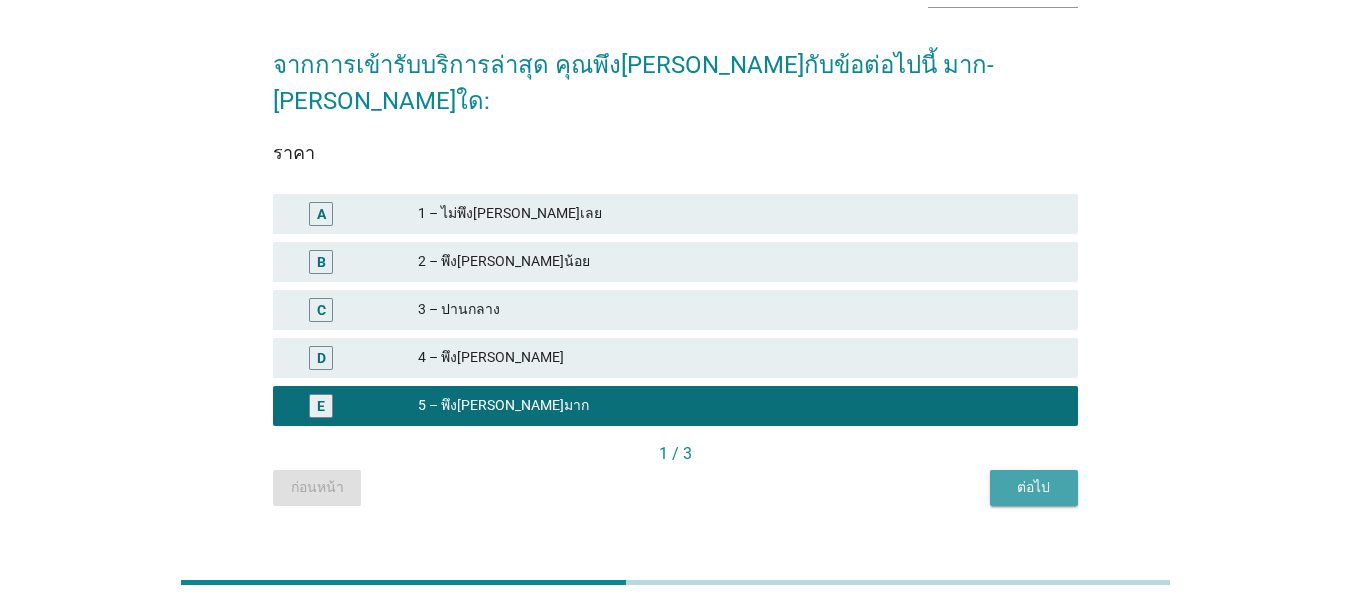 click on "ต่อไป" at bounding box center (1034, 487) 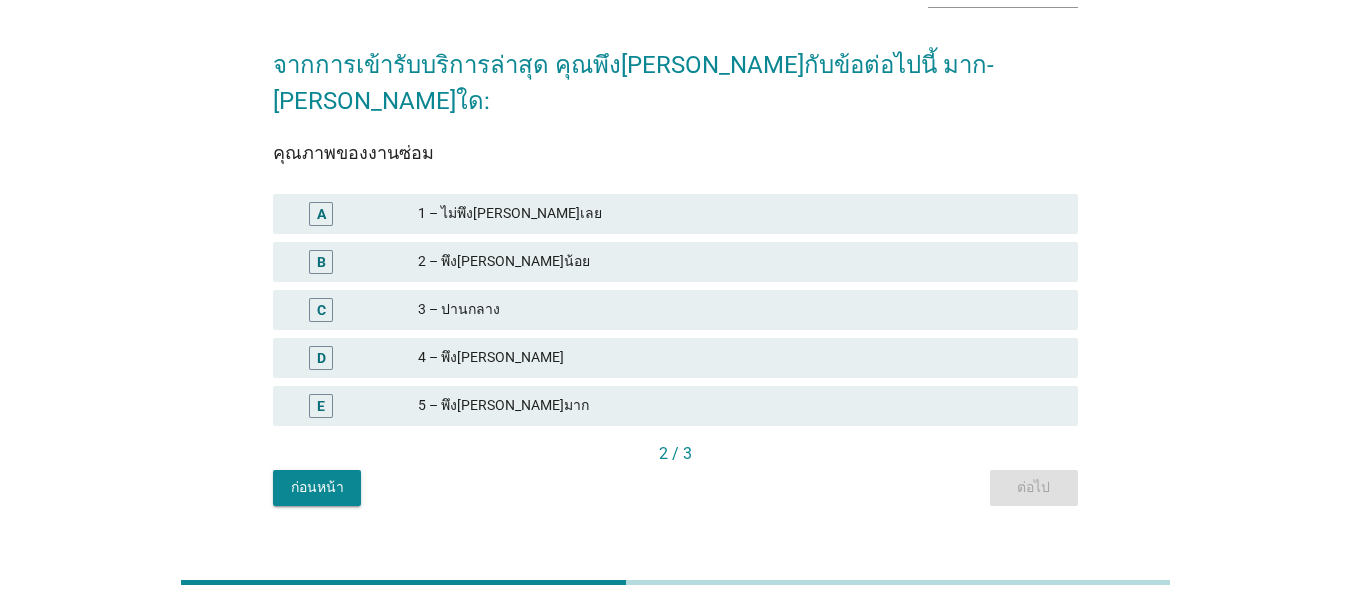 scroll, scrollTop: 0, scrollLeft: 0, axis: both 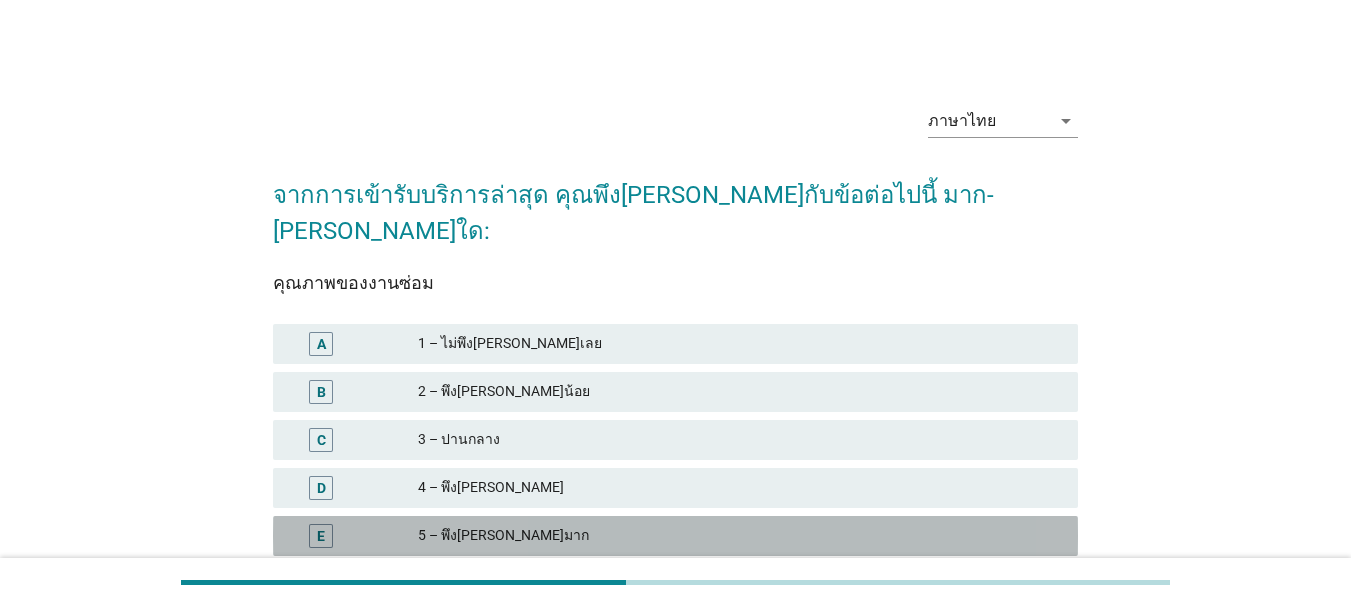 click on "5 – พึง[PERSON_NAME]มาก" at bounding box center (740, 536) 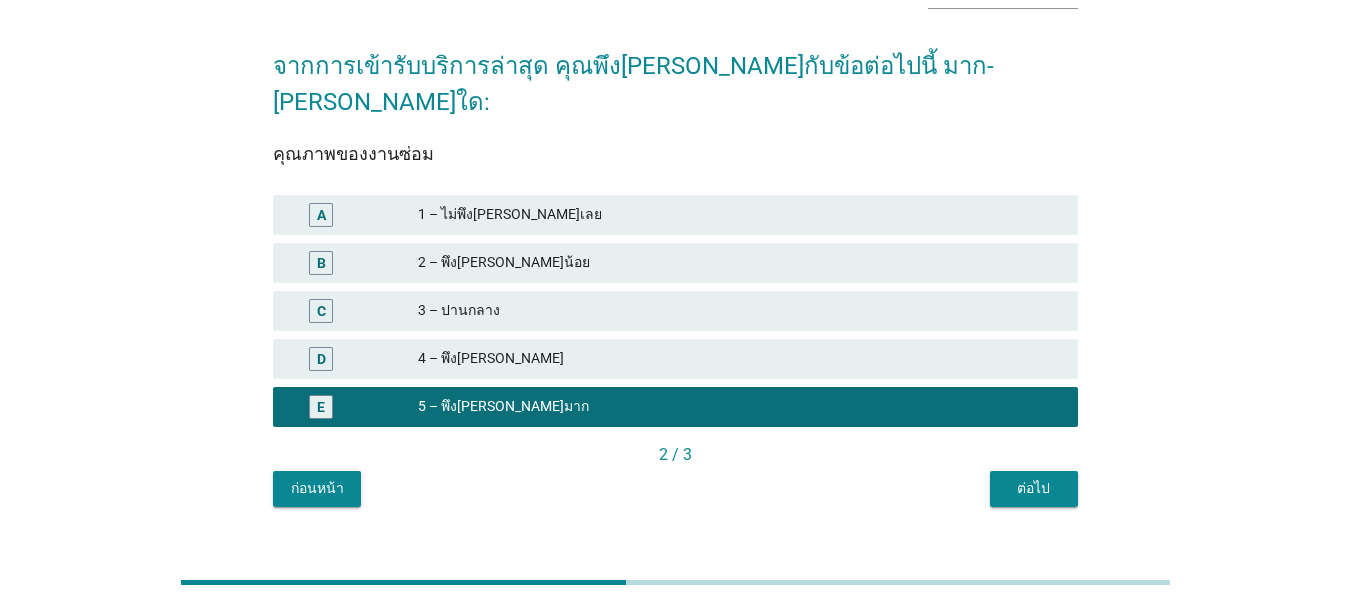 scroll, scrollTop: 130, scrollLeft: 0, axis: vertical 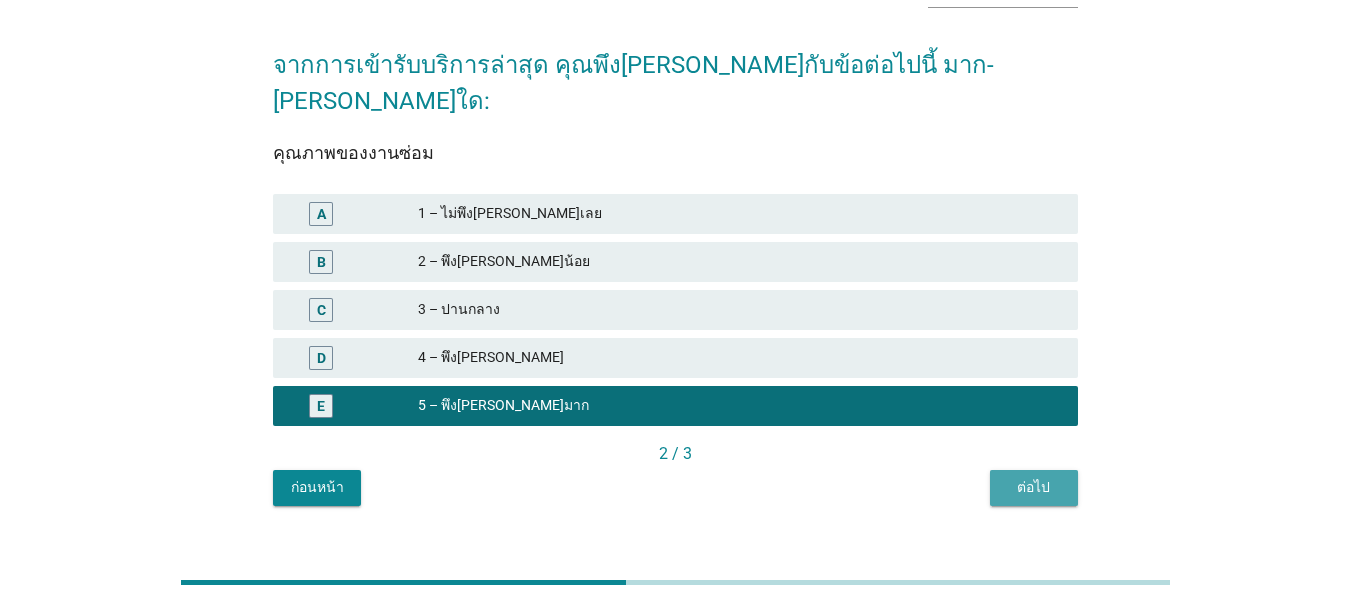 click on "ต่อไป" at bounding box center [1034, 487] 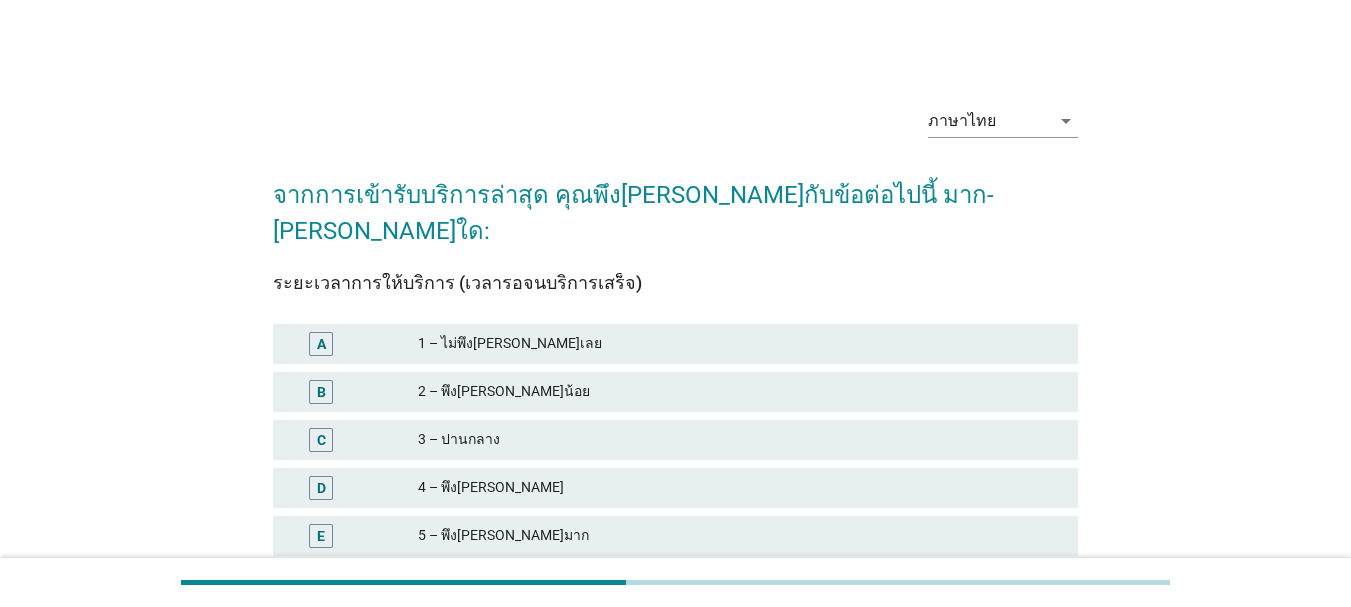 click on "5 – พึง[PERSON_NAME]มาก" at bounding box center [740, 536] 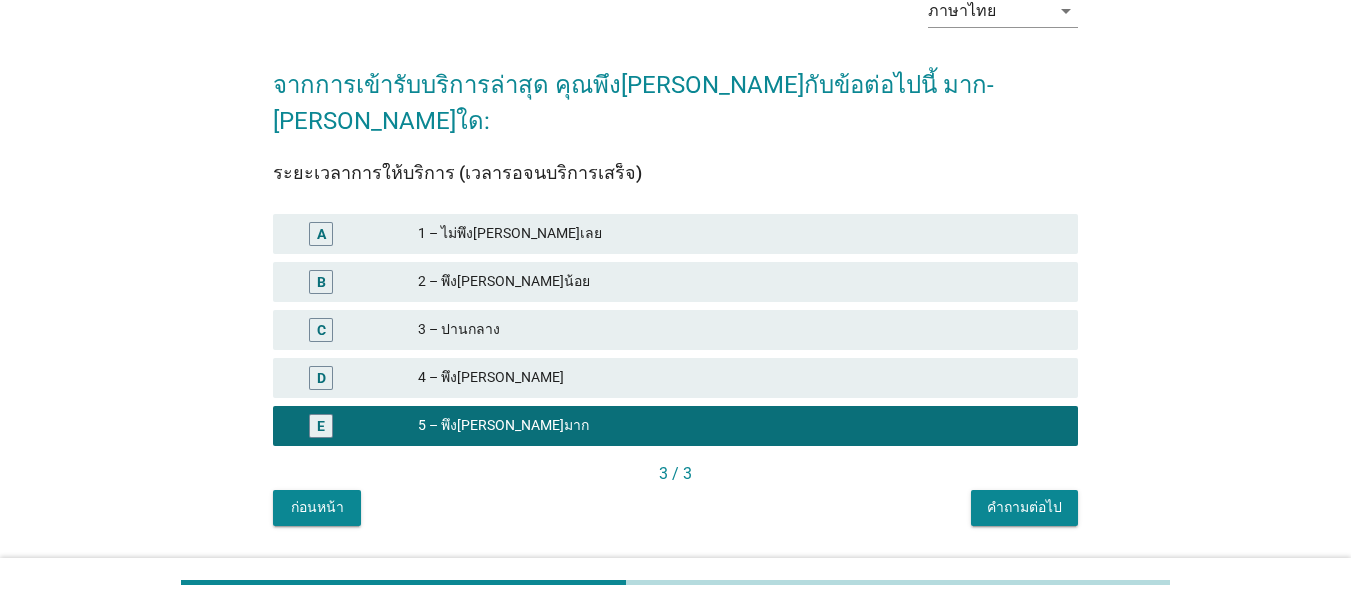 scroll, scrollTop: 130, scrollLeft: 0, axis: vertical 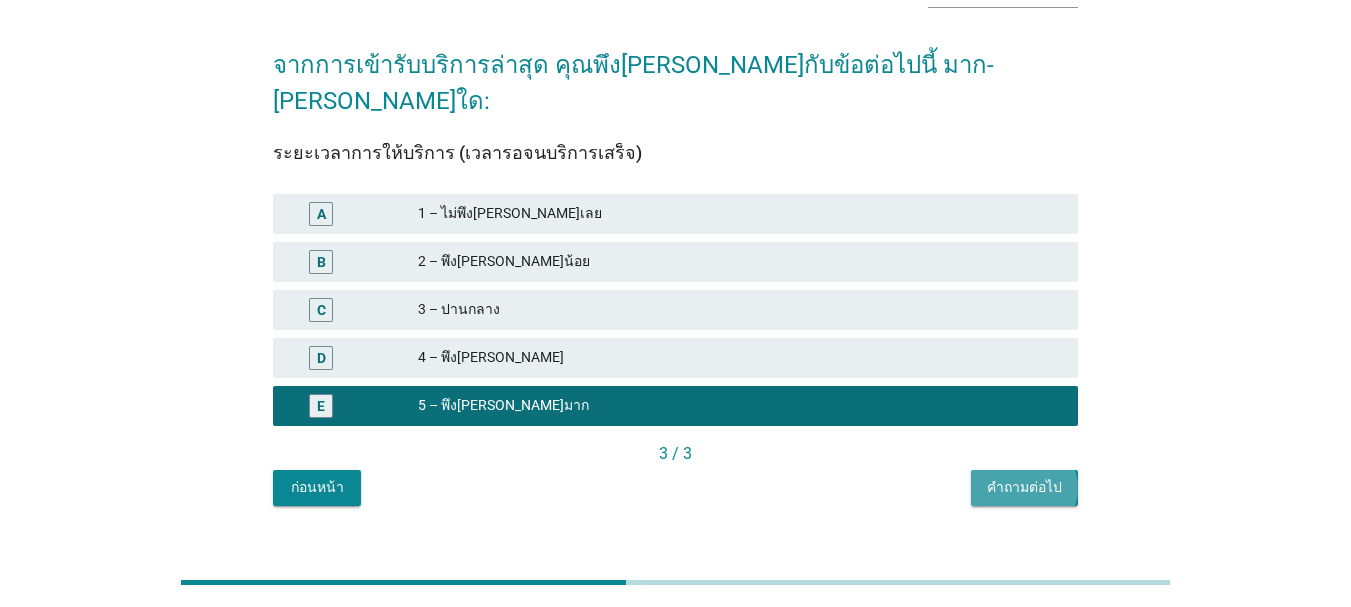 click on "คำถามต่อไป" at bounding box center (1024, 487) 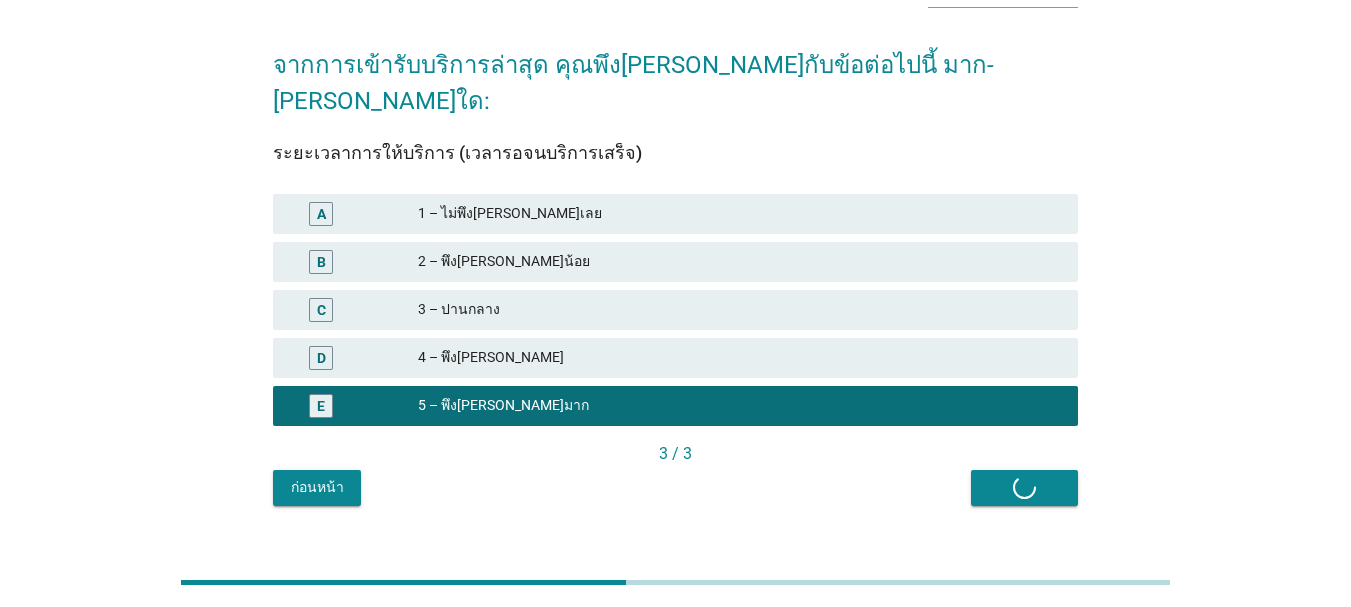 scroll, scrollTop: 0, scrollLeft: 0, axis: both 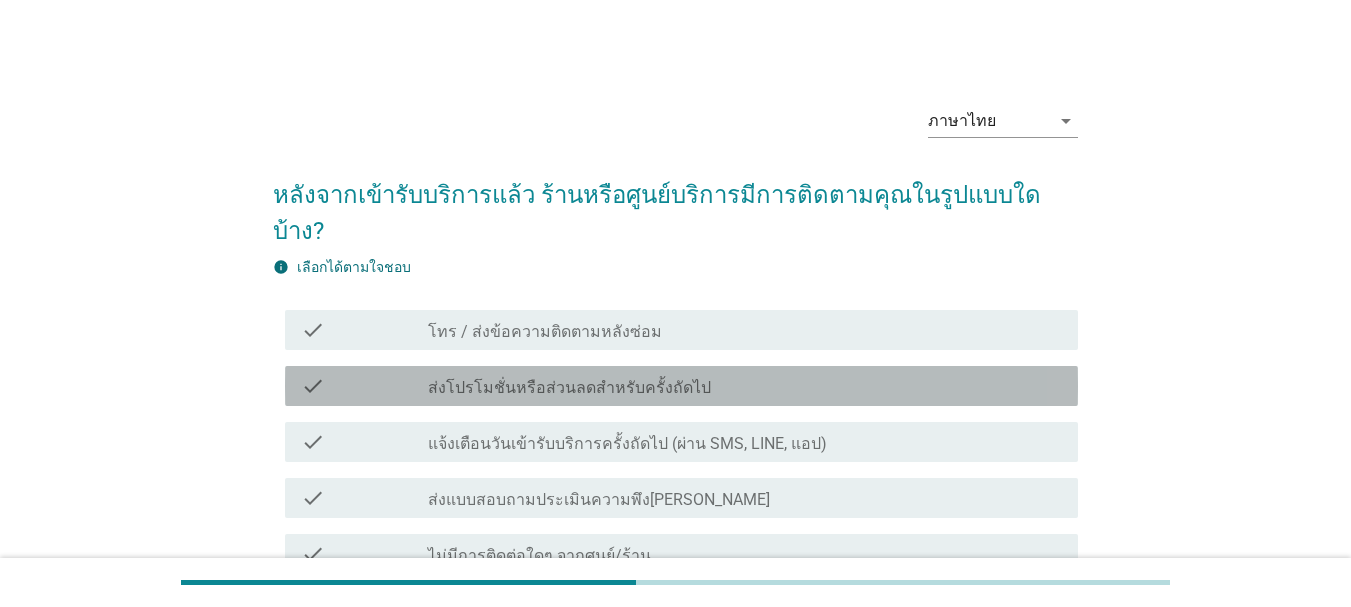 click on "ส่งโปรโมชั่นหรือส่วนลดสำหรับครั้งถัดไป" at bounding box center [569, 388] 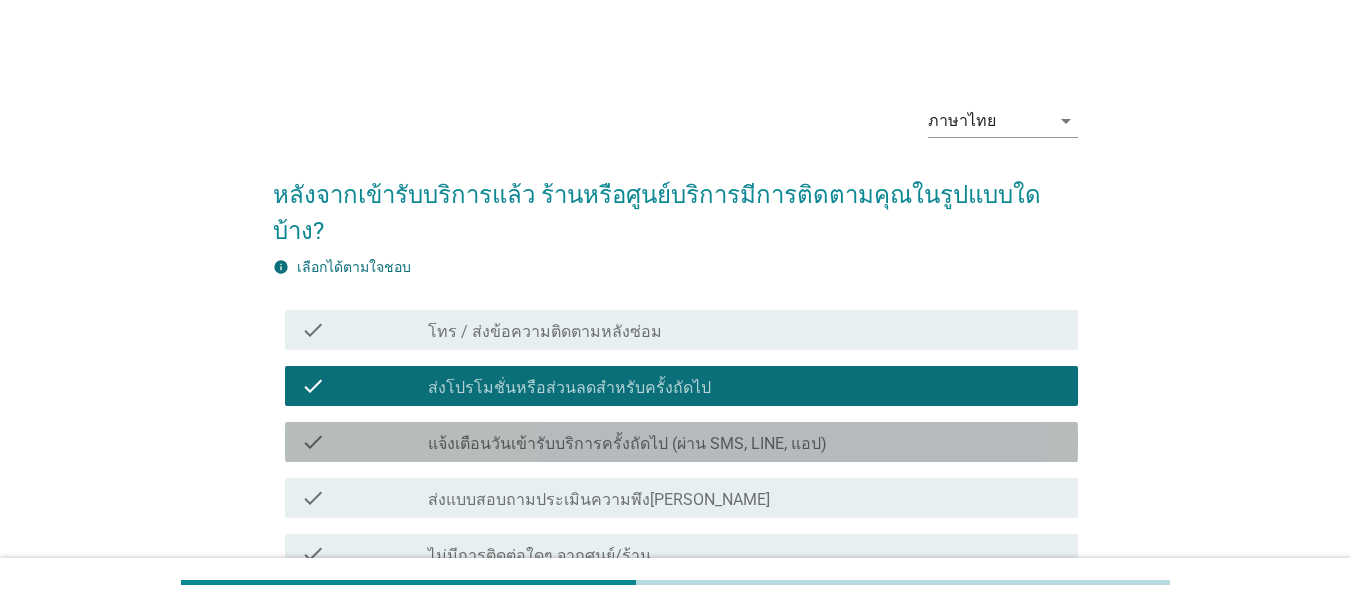 click on "แจ้งเตือนวันเข้ารับบริการครั้งถัดไป (ผ่าน SMS, LINE, แอป)" at bounding box center (627, 444) 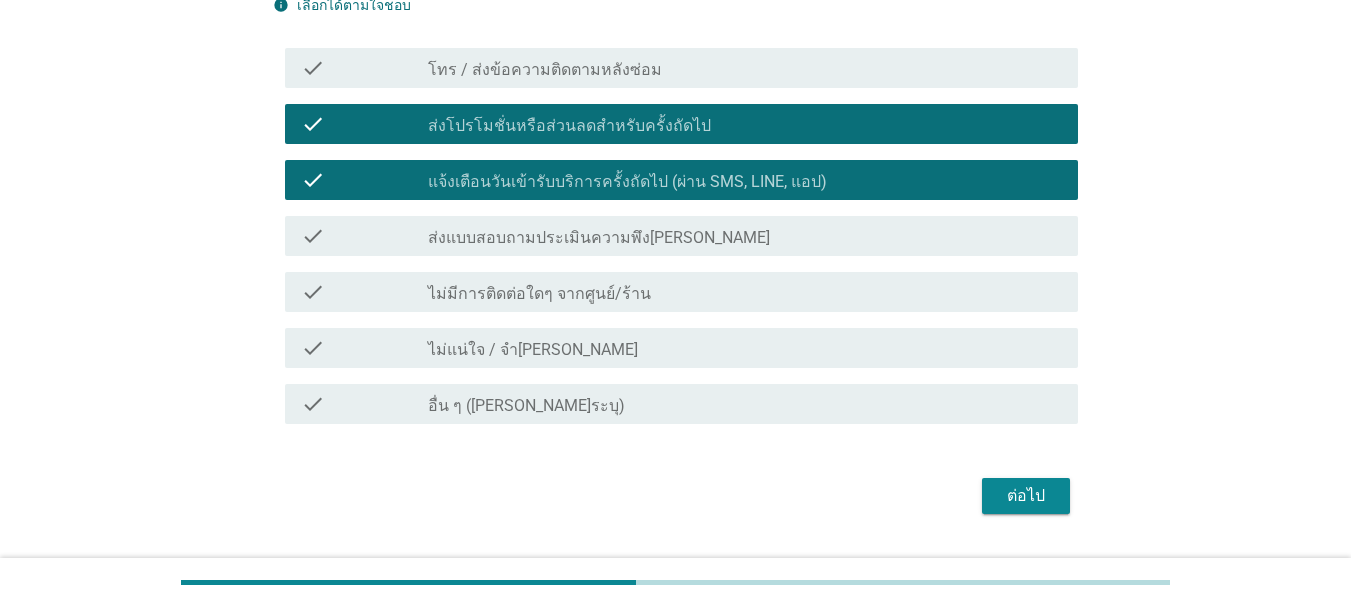 scroll, scrollTop: 276, scrollLeft: 0, axis: vertical 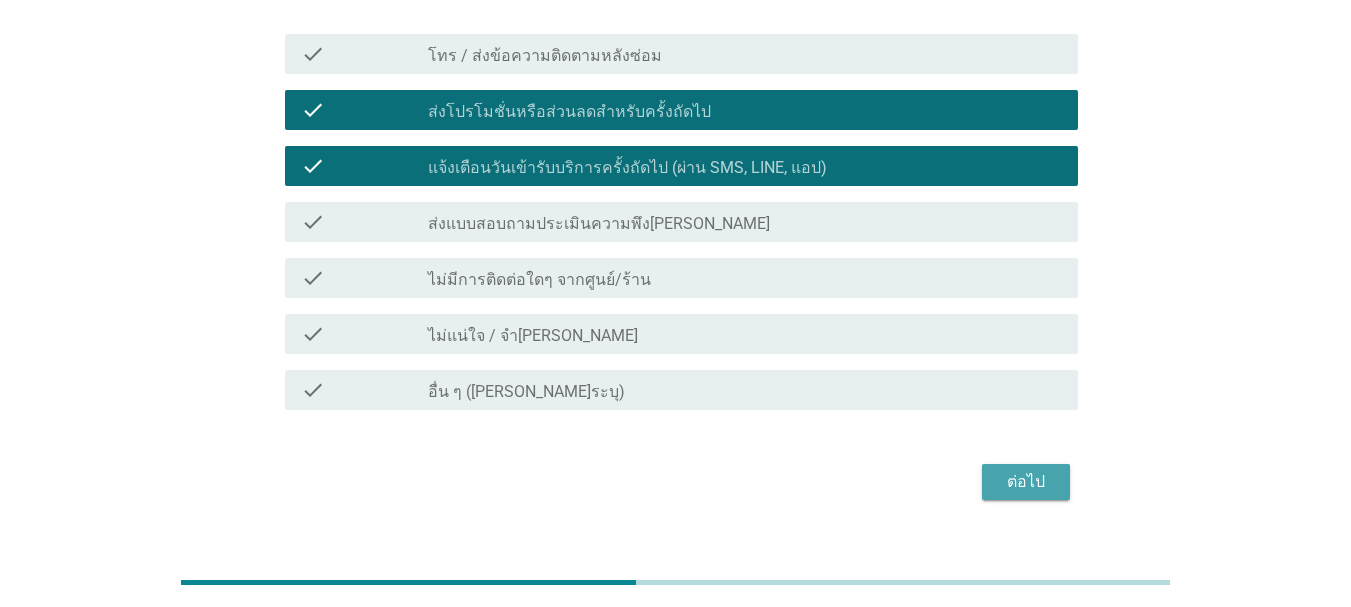 click on "ต่อไป" at bounding box center (1026, 482) 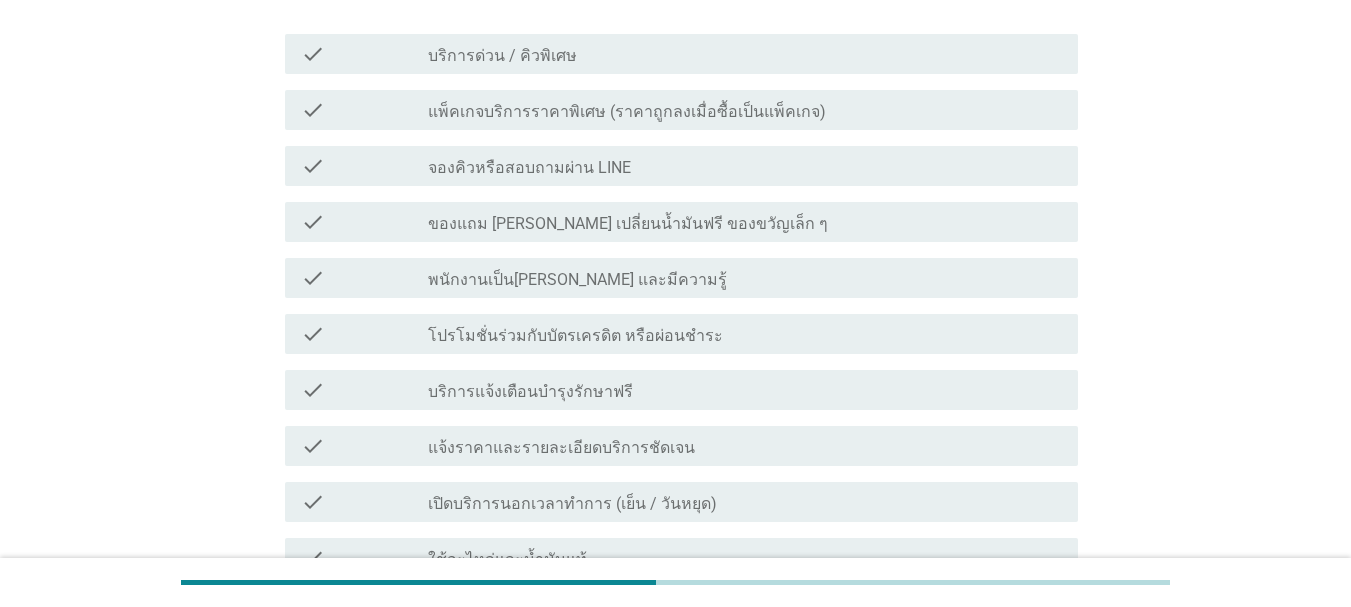 scroll, scrollTop: 0, scrollLeft: 0, axis: both 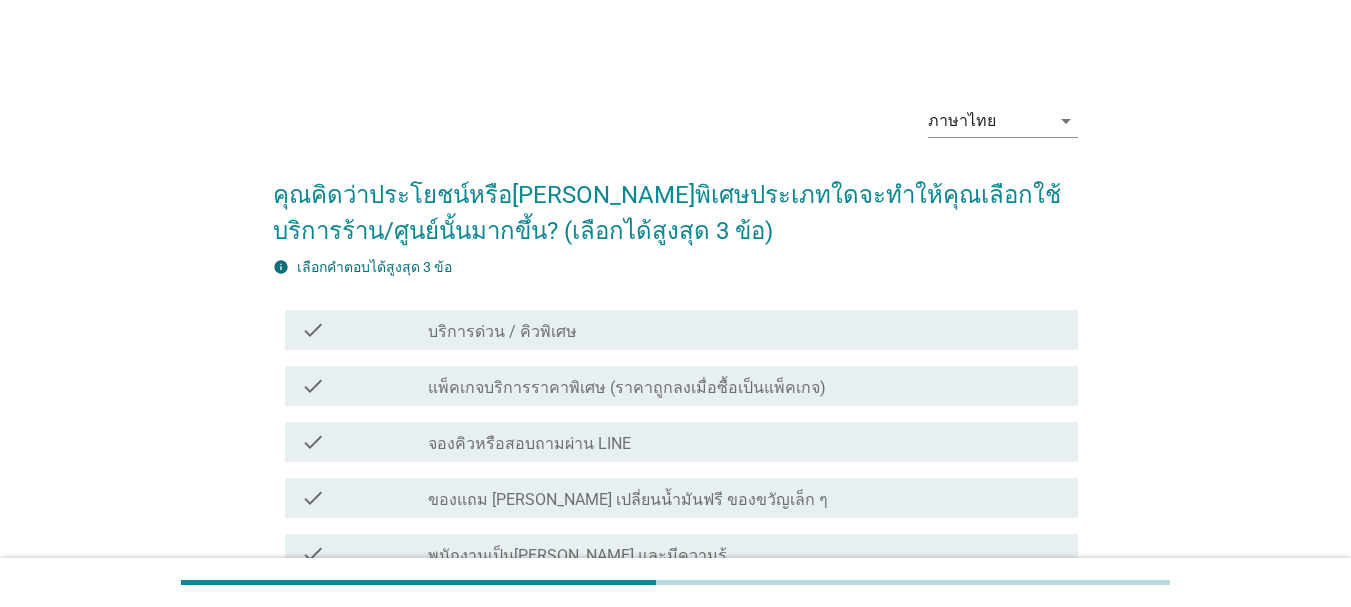 click on "แพ็คเกจบริการราคาพิเศษ (ราคาถูกลงเมื่อซื้อเป็นแพ็คเกจ)" at bounding box center [627, 388] 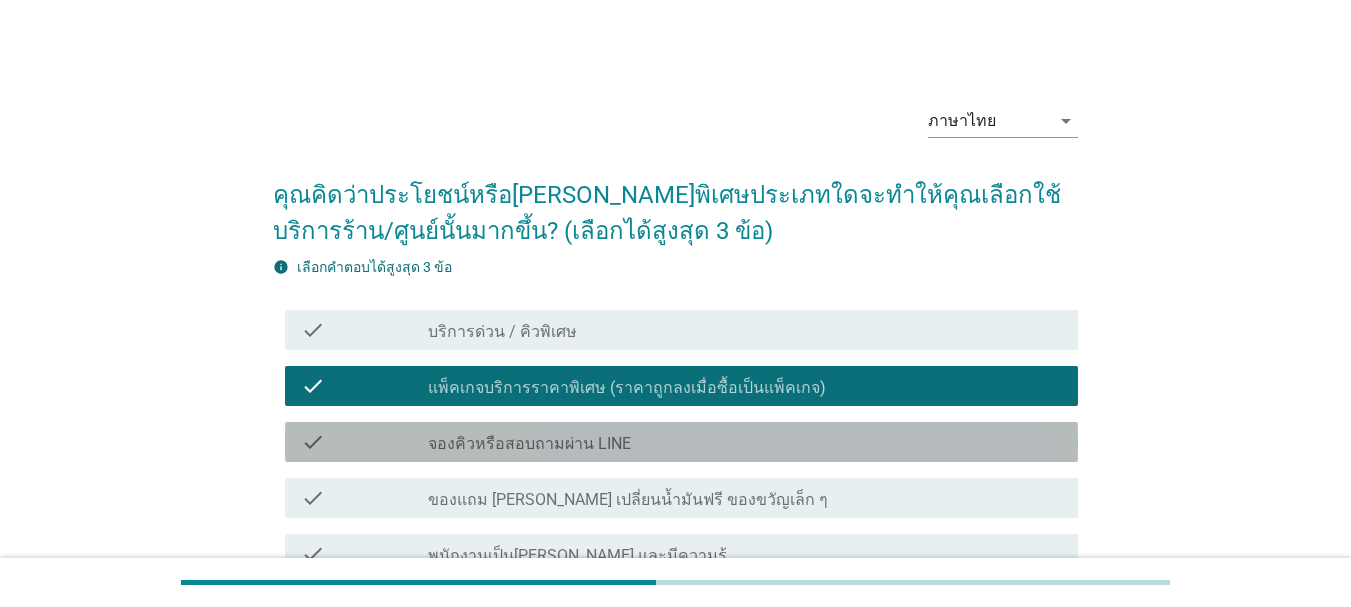 click on "check     check_box_outline_blank จองคิวหรือสอบถามผ่าน LINE" at bounding box center (681, 442) 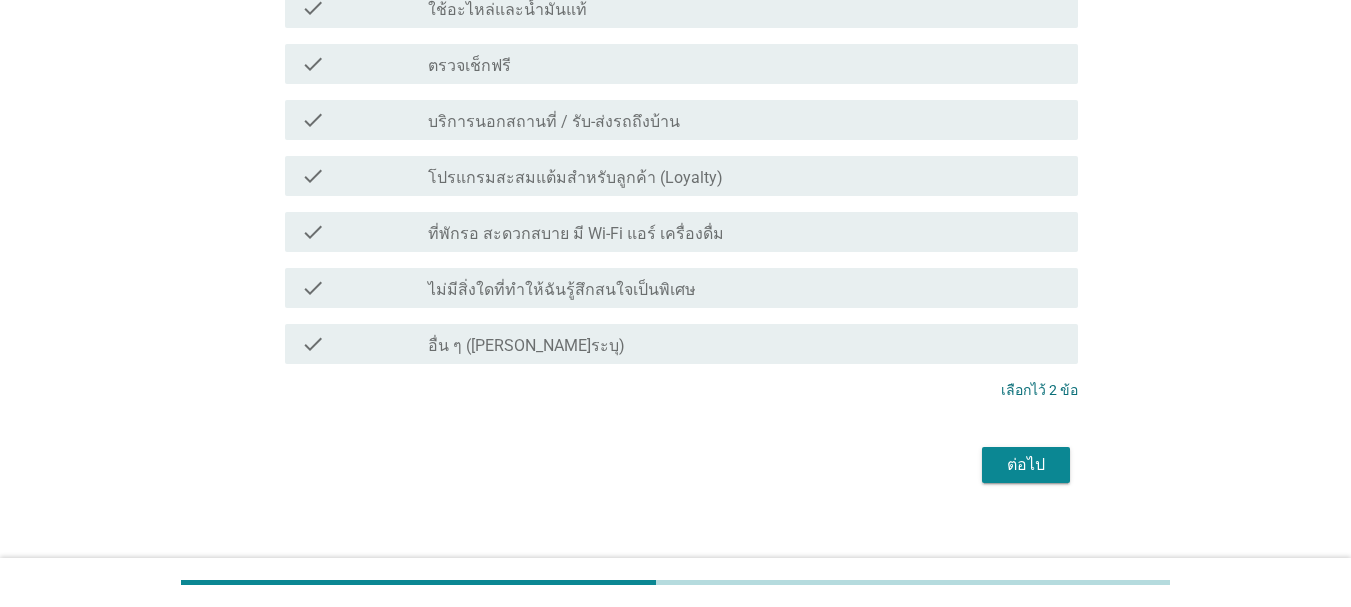 scroll, scrollTop: 845, scrollLeft: 0, axis: vertical 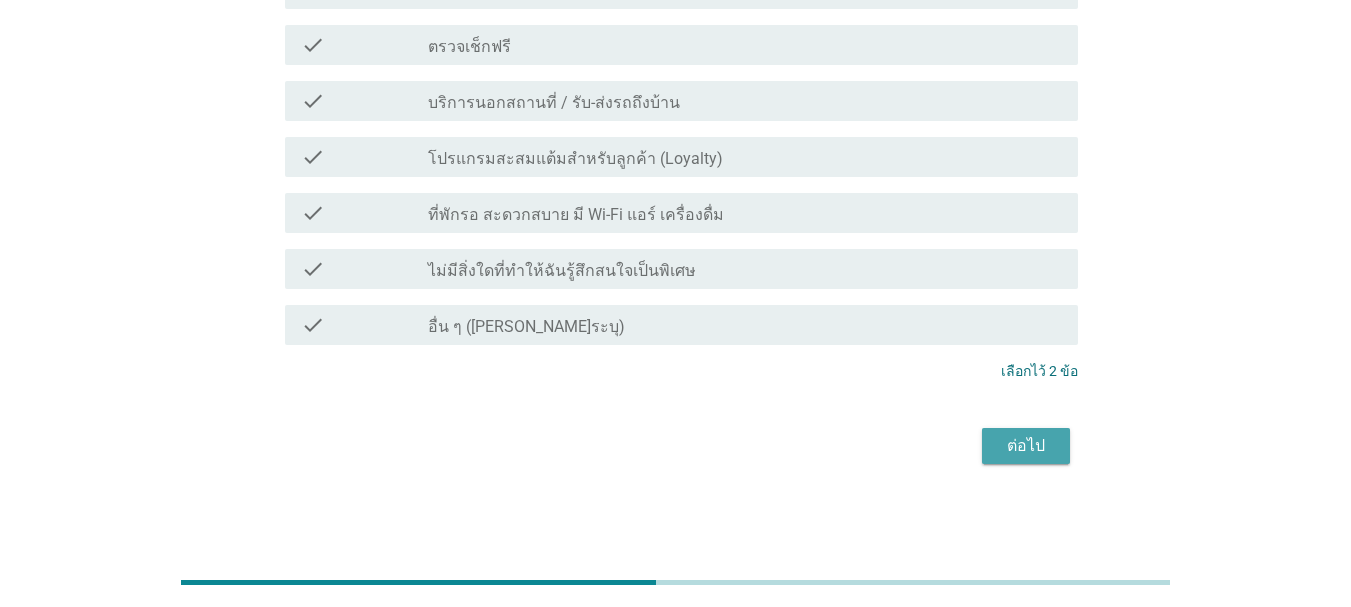 click on "ต่อไป" at bounding box center [1026, 446] 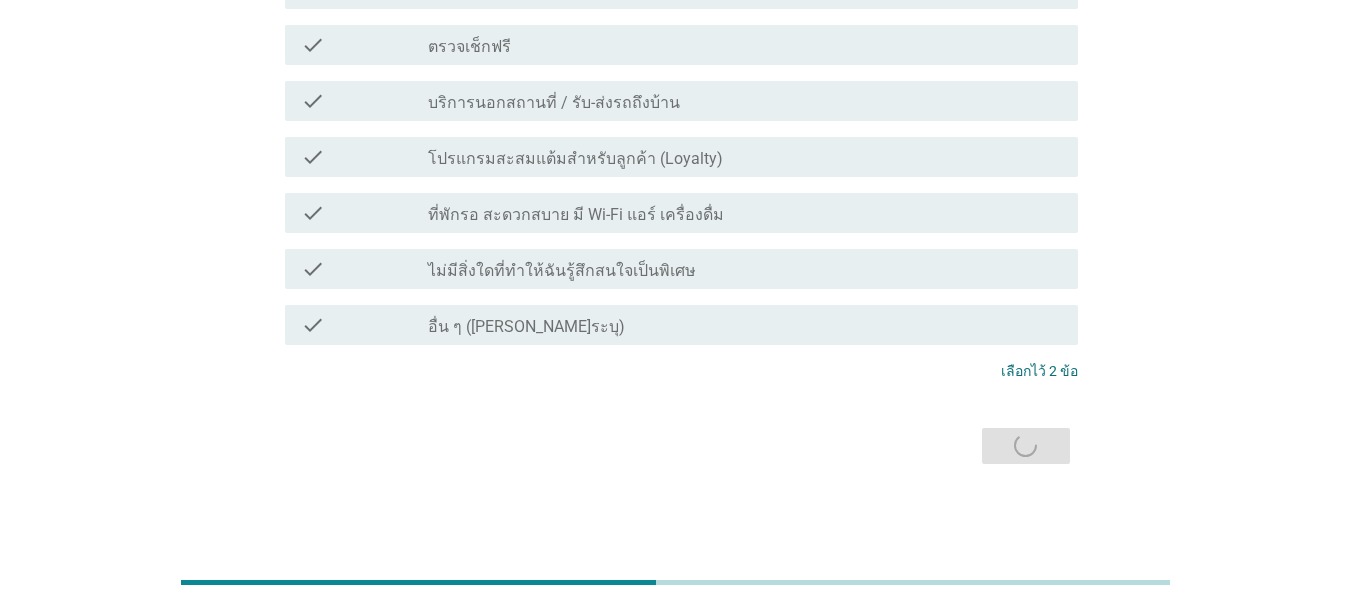scroll, scrollTop: 0, scrollLeft: 0, axis: both 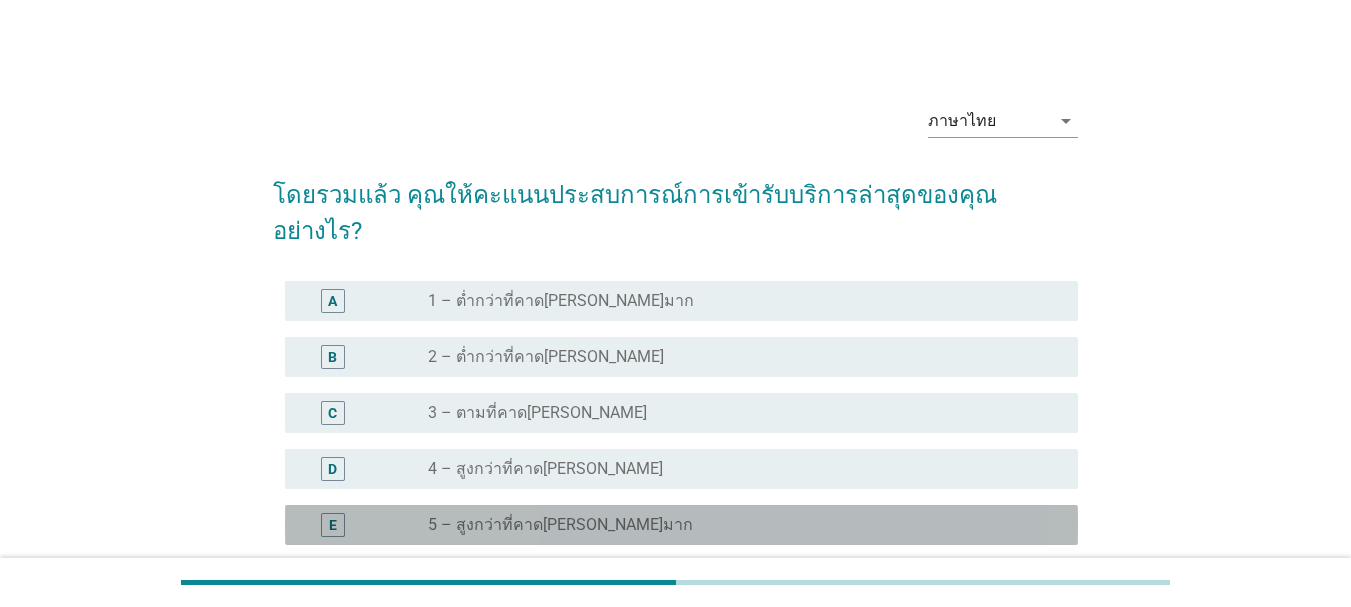 click on "radio_button_unchecked 5 – สูงกว่าที่คาด[PERSON_NAME]มาก" at bounding box center (737, 525) 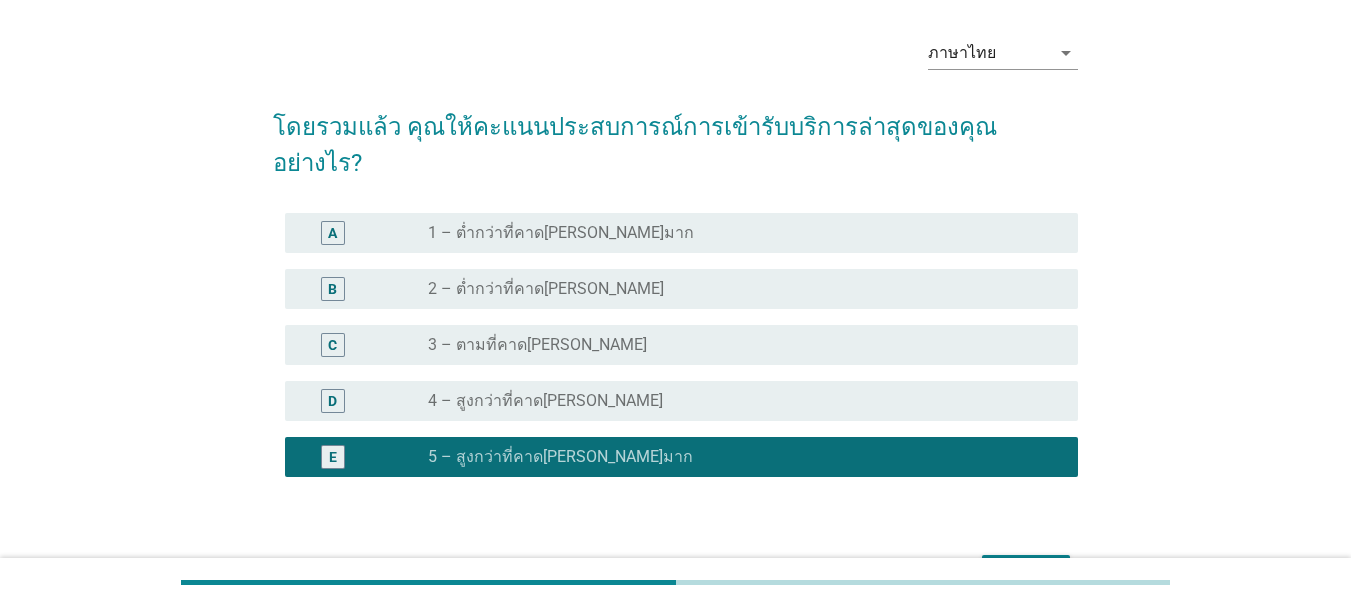 scroll, scrollTop: 159, scrollLeft: 0, axis: vertical 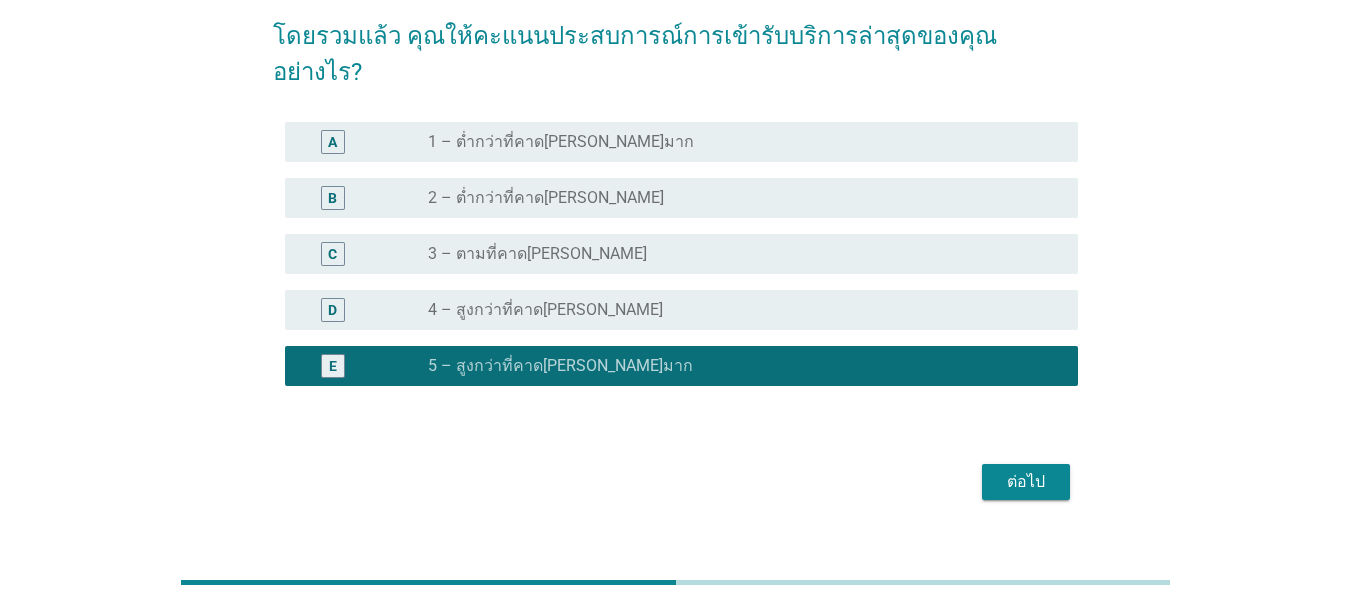 click on "ต่อไป" at bounding box center [1026, 482] 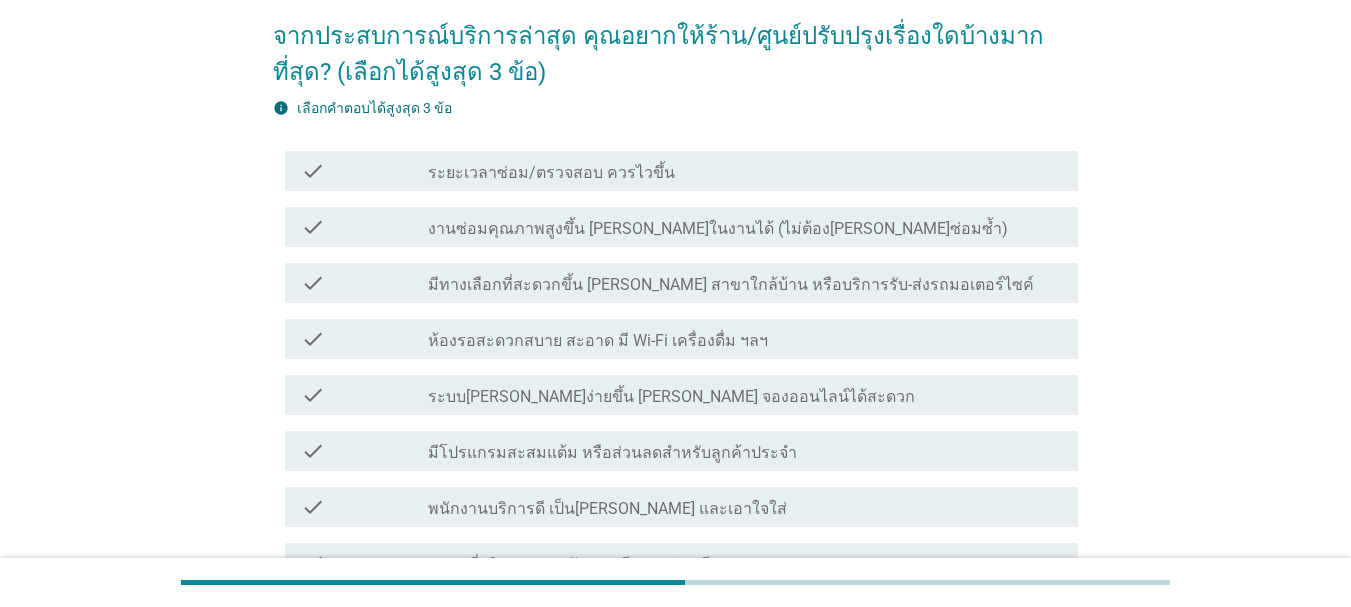 scroll, scrollTop: 0, scrollLeft: 0, axis: both 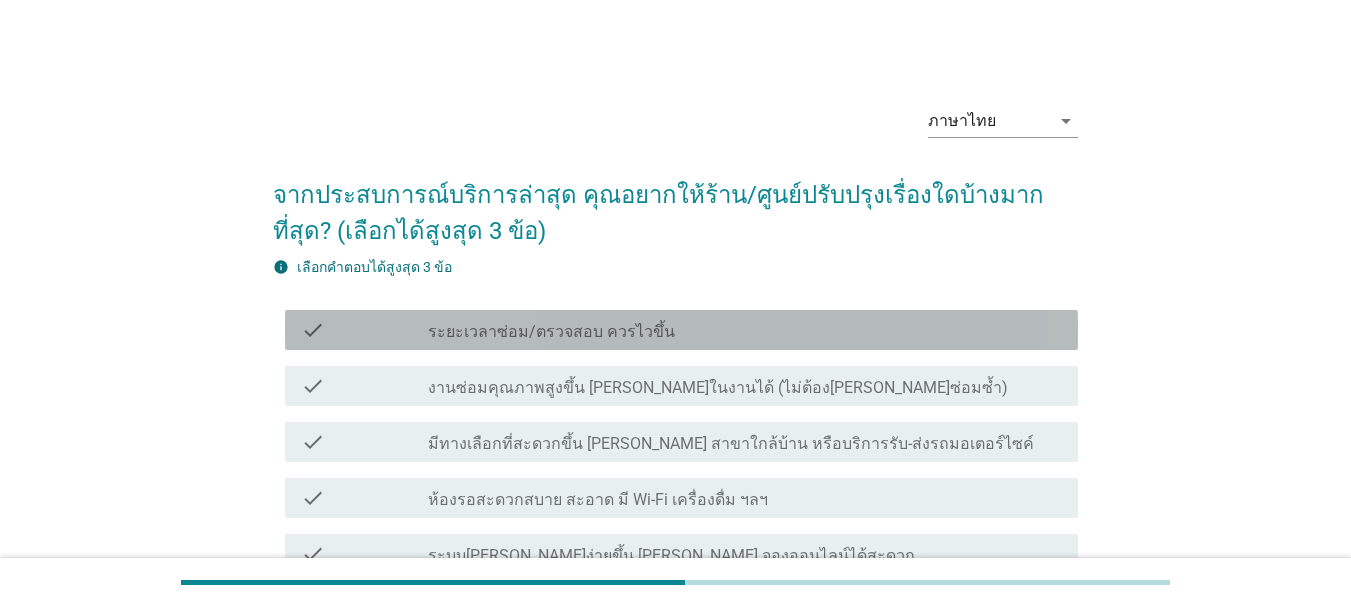 click on "check_box_outline_blank ระยะเวลาซ่อม/ตรวจสอบ ควรไวขึ้น" at bounding box center (745, 330) 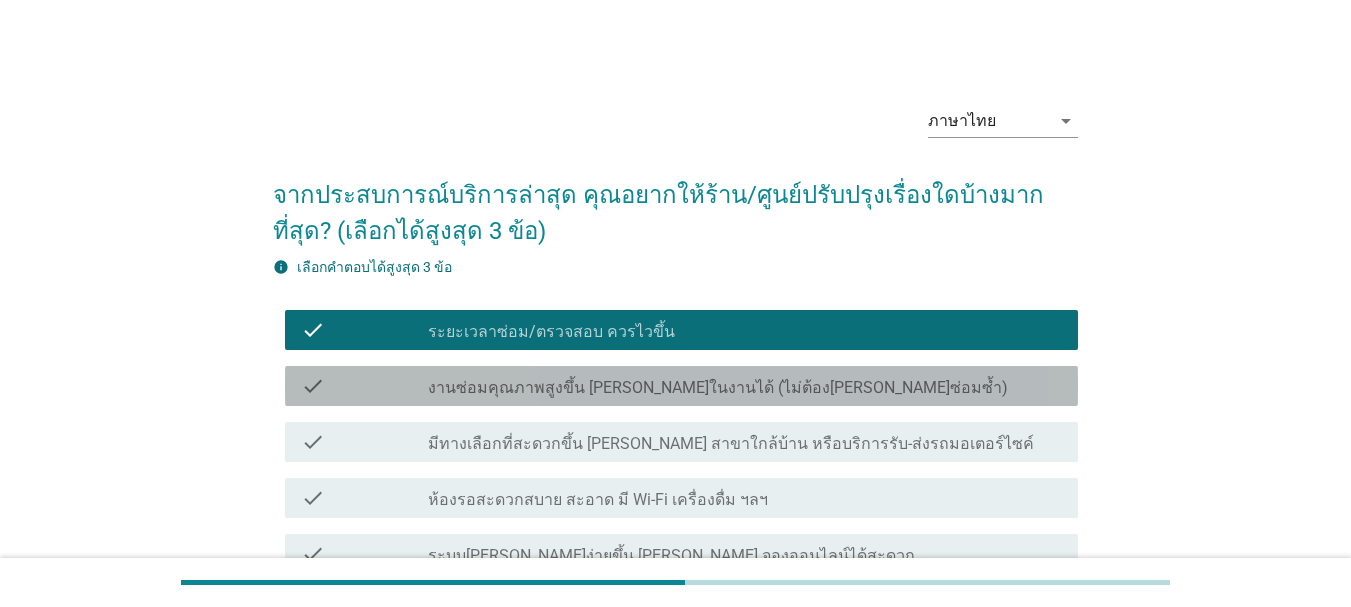 click on "check_box_outline_blank งานซ่อมคุณภาพสูงขึ้น [PERSON_NAME]ในงานได้ (ไม่ต้อง[PERSON_NAME]ซ่อมซ้ำ)" at bounding box center [745, 386] 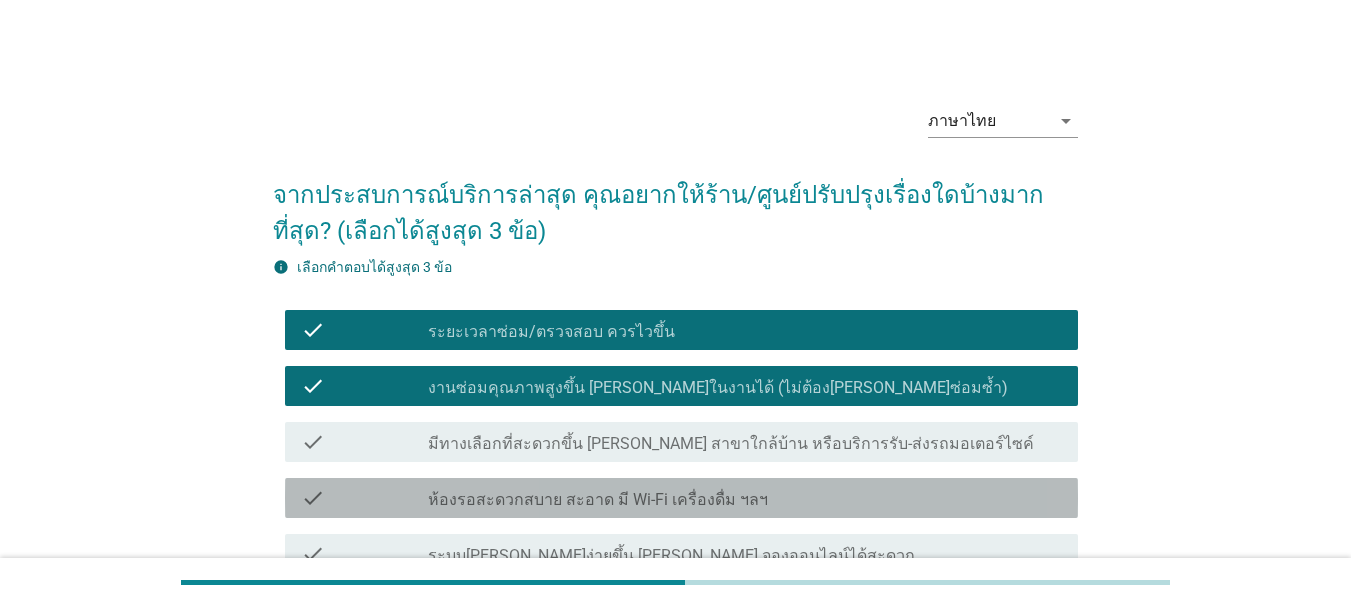 click on "check_box_outline_blank ห้องรอสะดวกสบาย สะอาด มี Wi-Fi เครื่องดื่ม ฯลฯ" at bounding box center (745, 498) 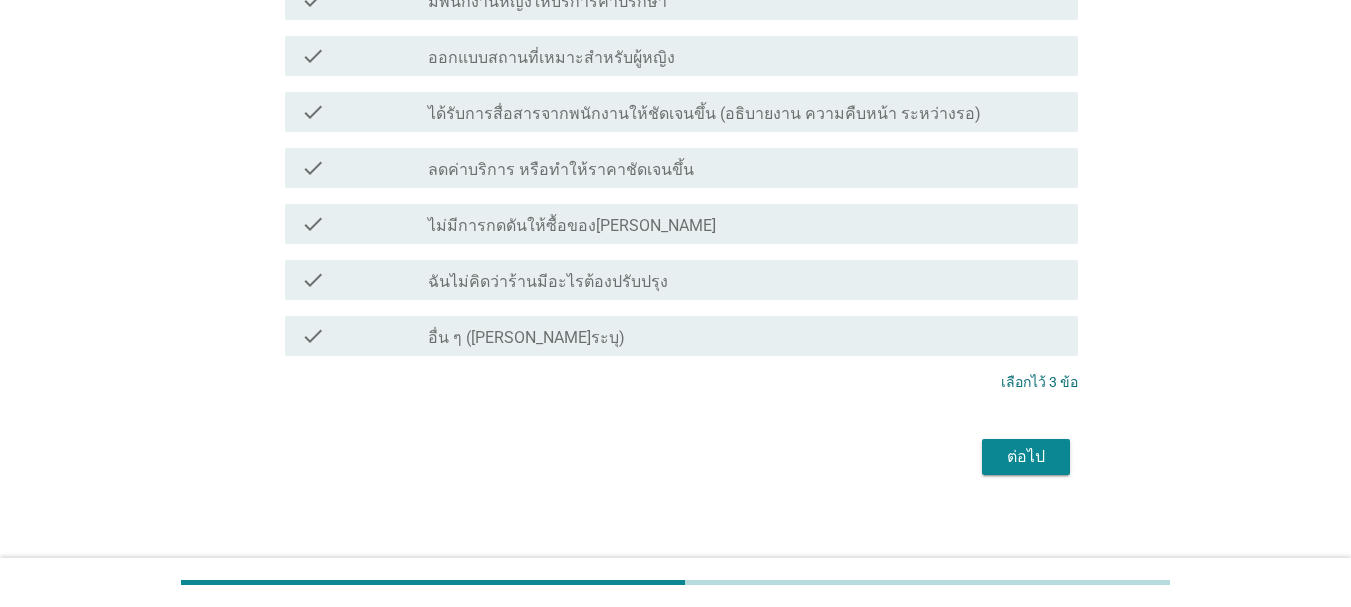 scroll, scrollTop: 845, scrollLeft: 0, axis: vertical 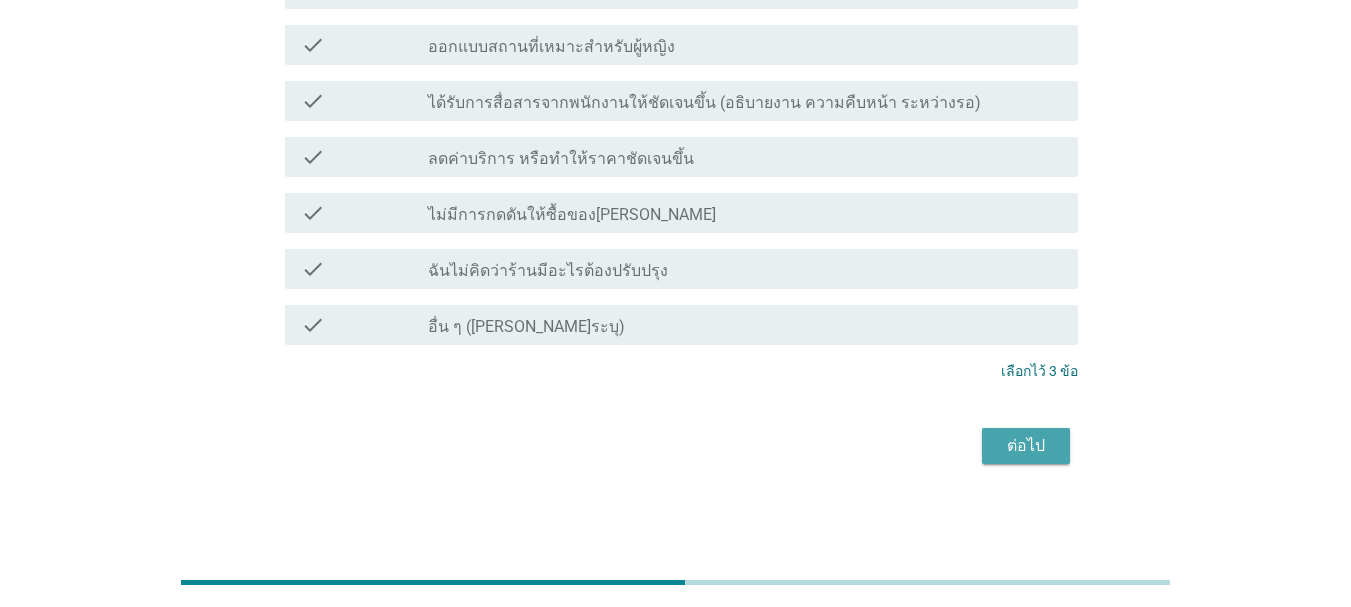 click on "ต่อไป" at bounding box center [1026, 446] 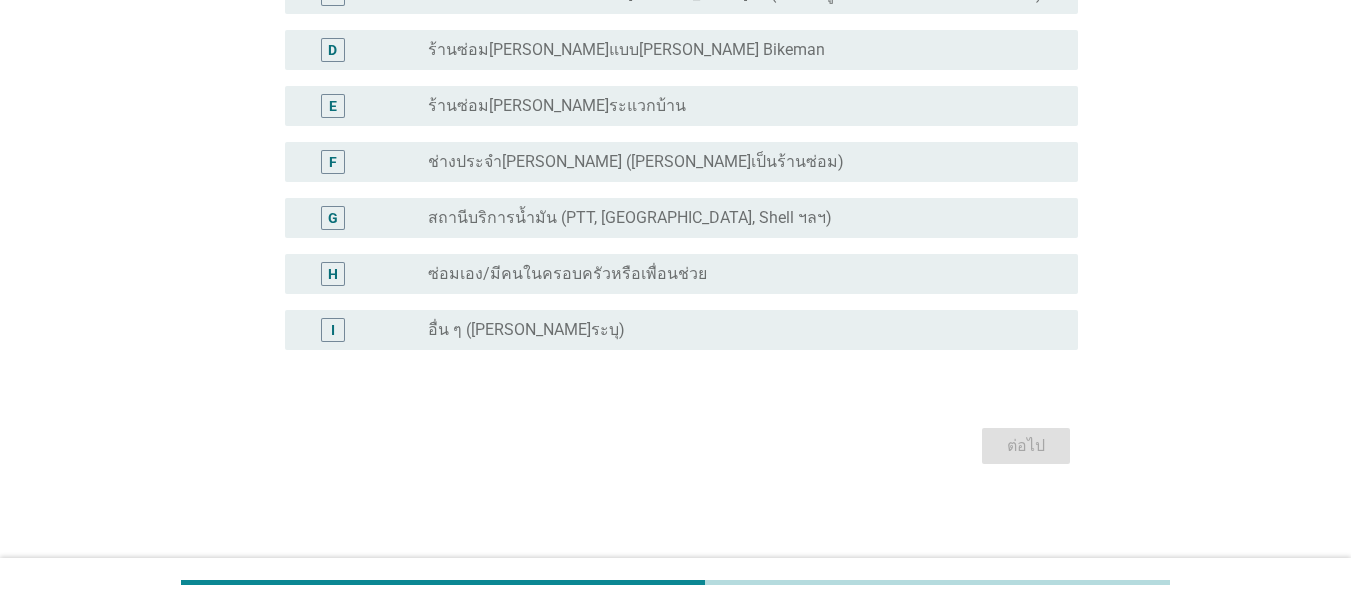 scroll, scrollTop: 0, scrollLeft: 0, axis: both 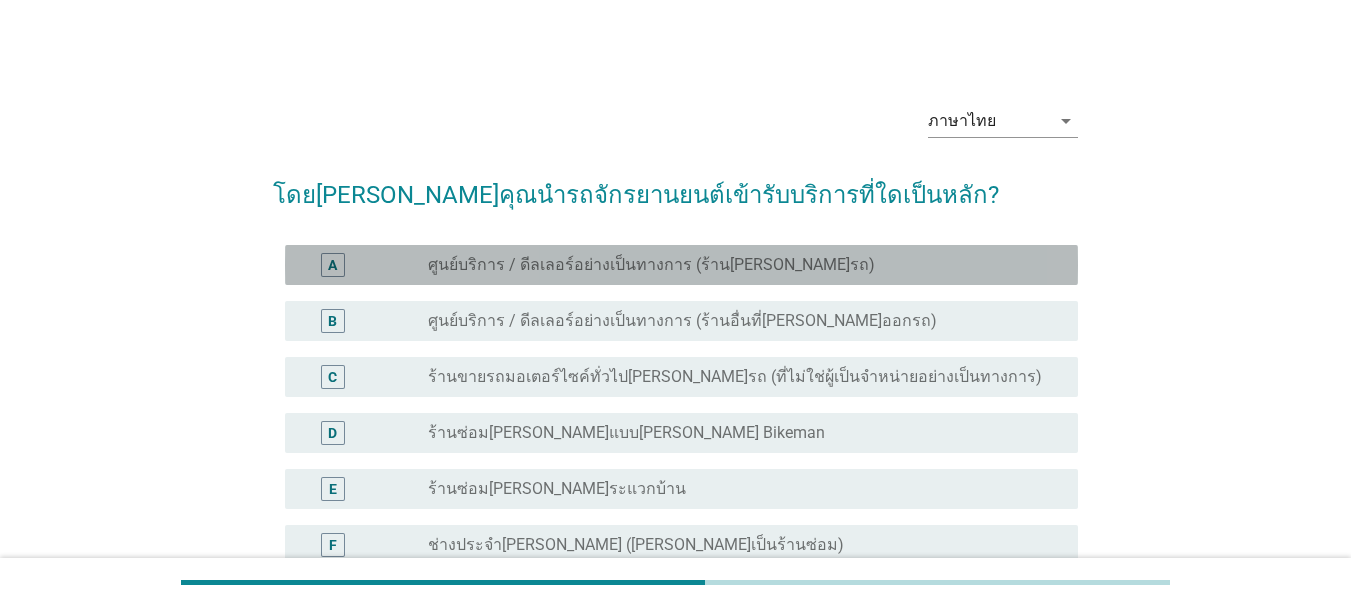 click on "ศูนย์บริการ / ดีลเลอร์อย่างเป็นทางการ  (ร้าน[PERSON_NAME]รถ)" at bounding box center [651, 265] 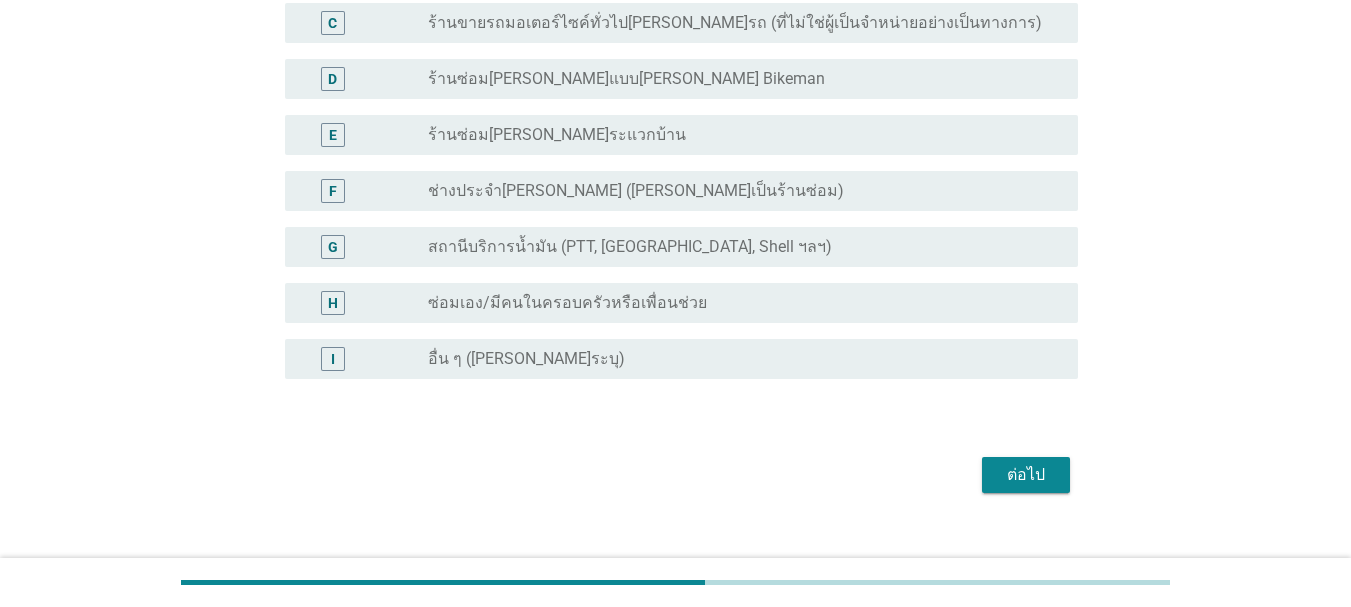 scroll, scrollTop: 383, scrollLeft: 0, axis: vertical 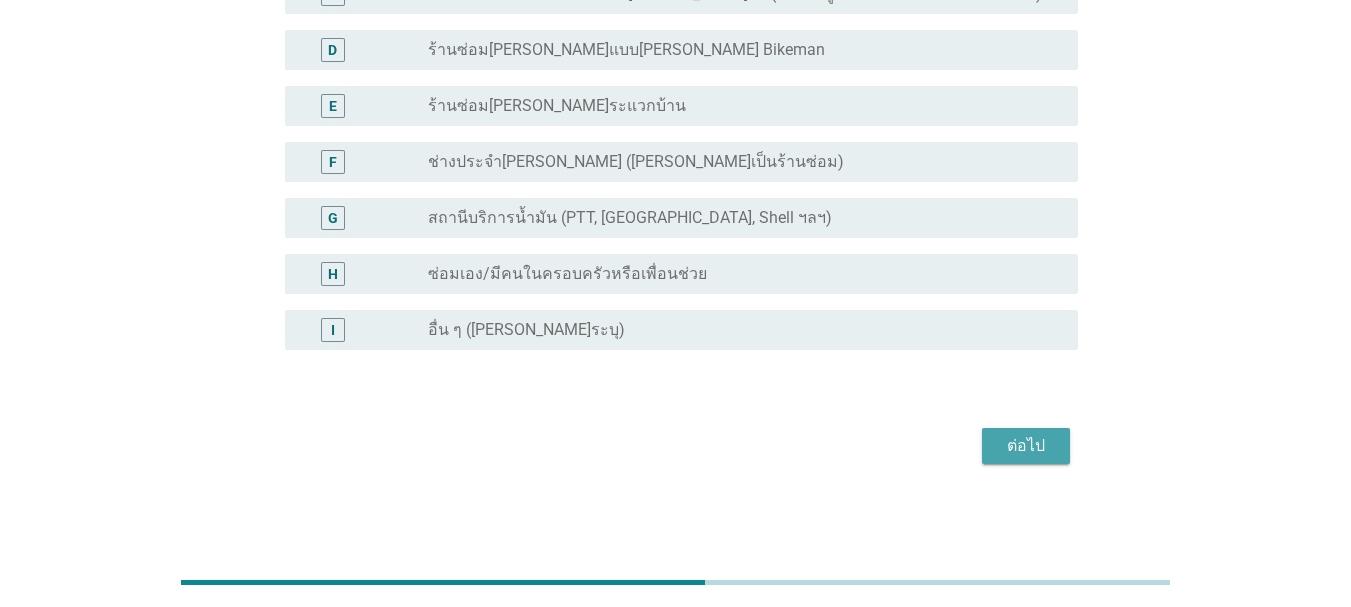 click on "ต่อไป" at bounding box center [1026, 446] 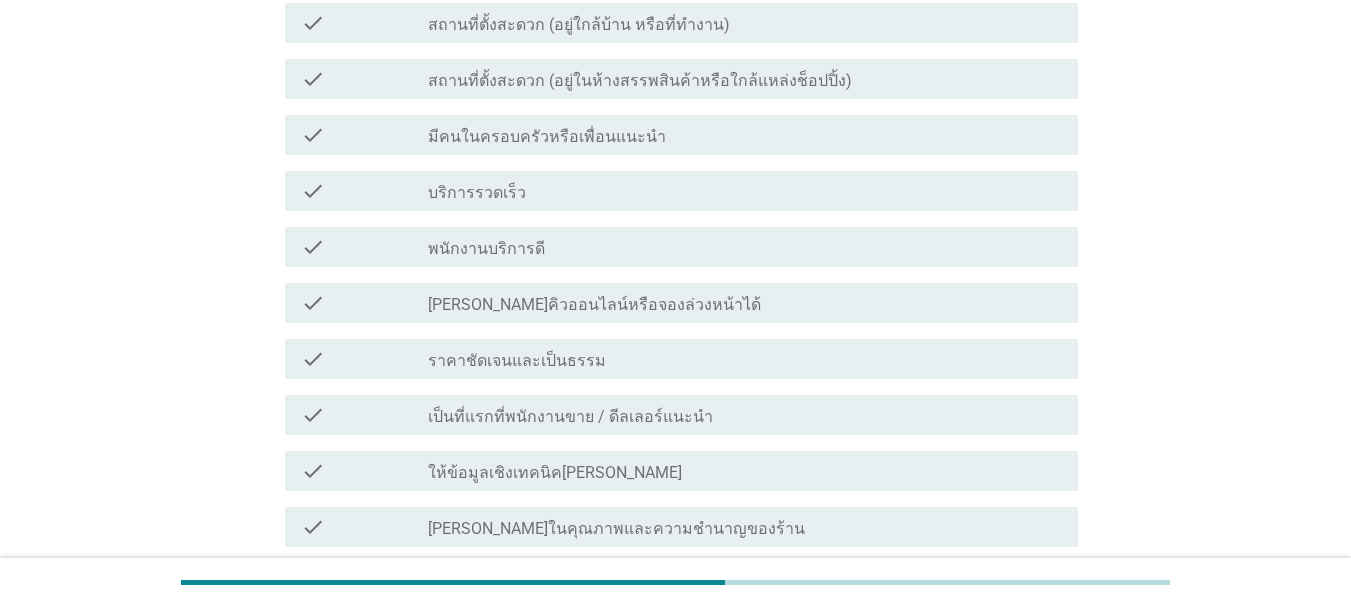 scroll, scrollTop: 0, scrollLeft: 0, axis: both 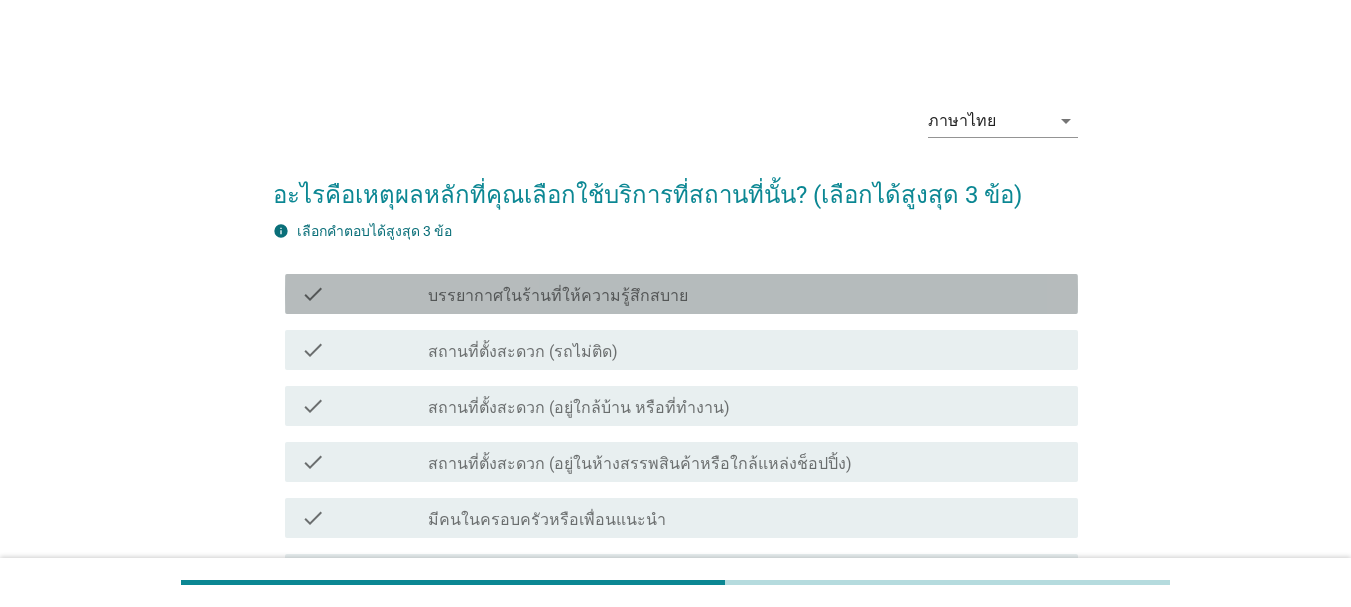 click on "check_box_outline_blank บรรยากาศในร้านที่ให้ความรู้สึกสบาย" at bounding box center (745, 294) 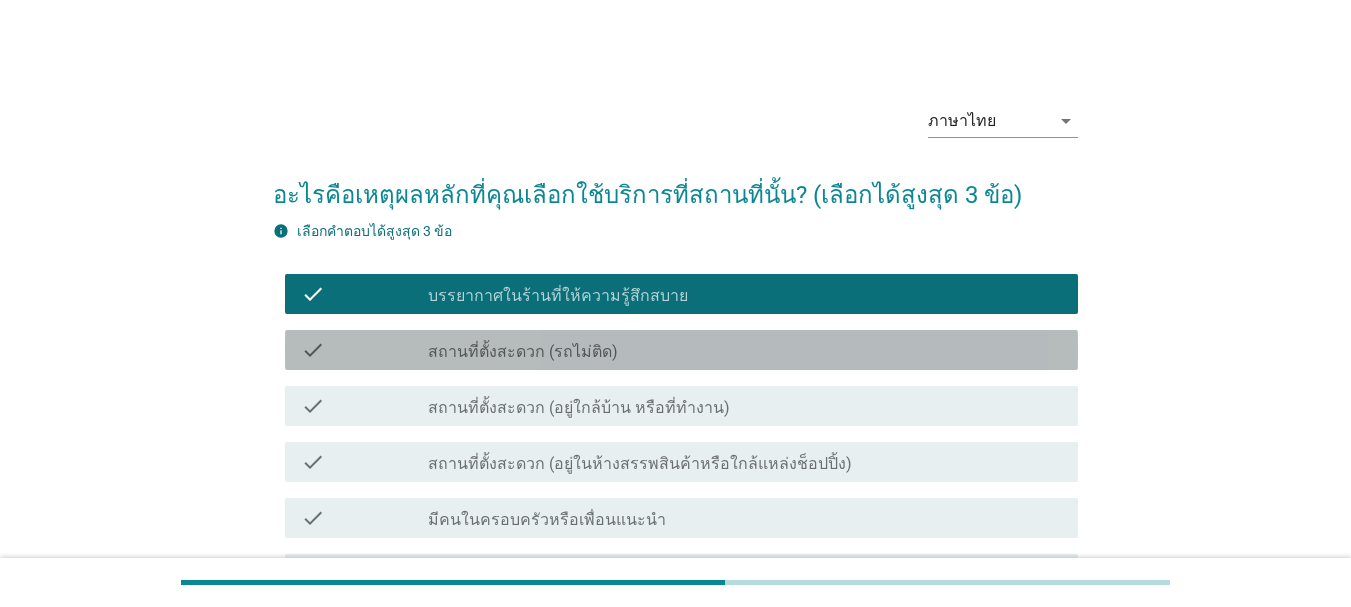click on "สถานที่ตั้งสะดวก (รถไม่ติด)" at bounding box center (523, 352) 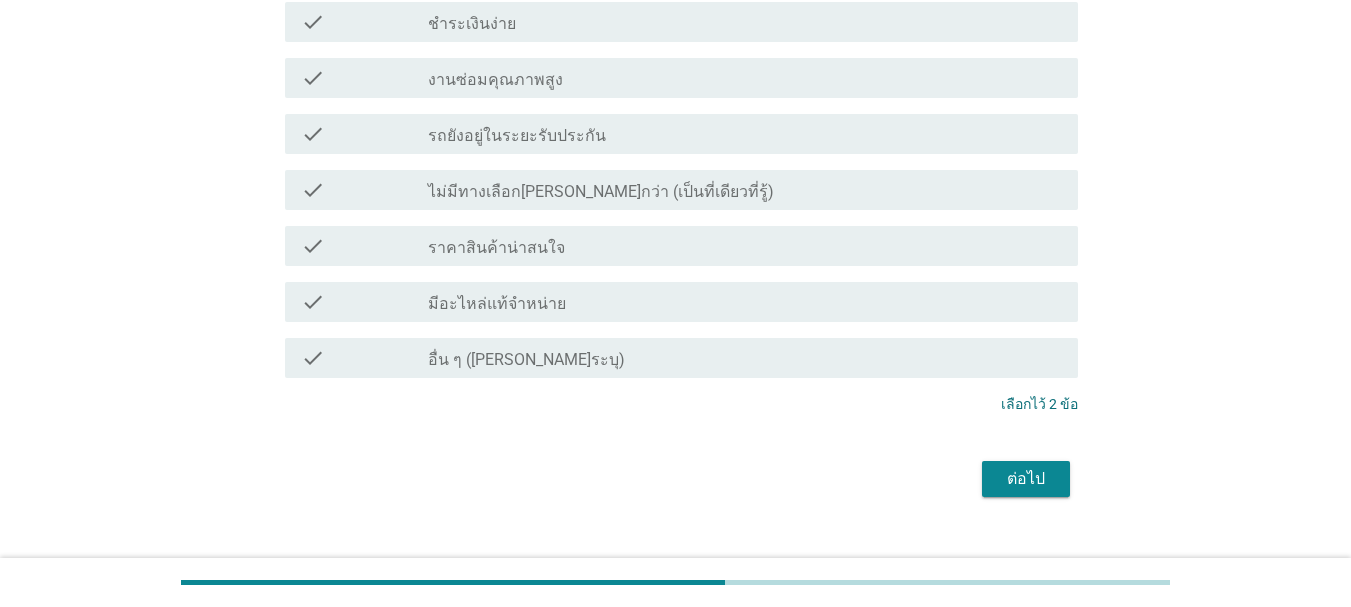 scroll, scrollTop: 977, scrollLeft: 0, axis: vertical 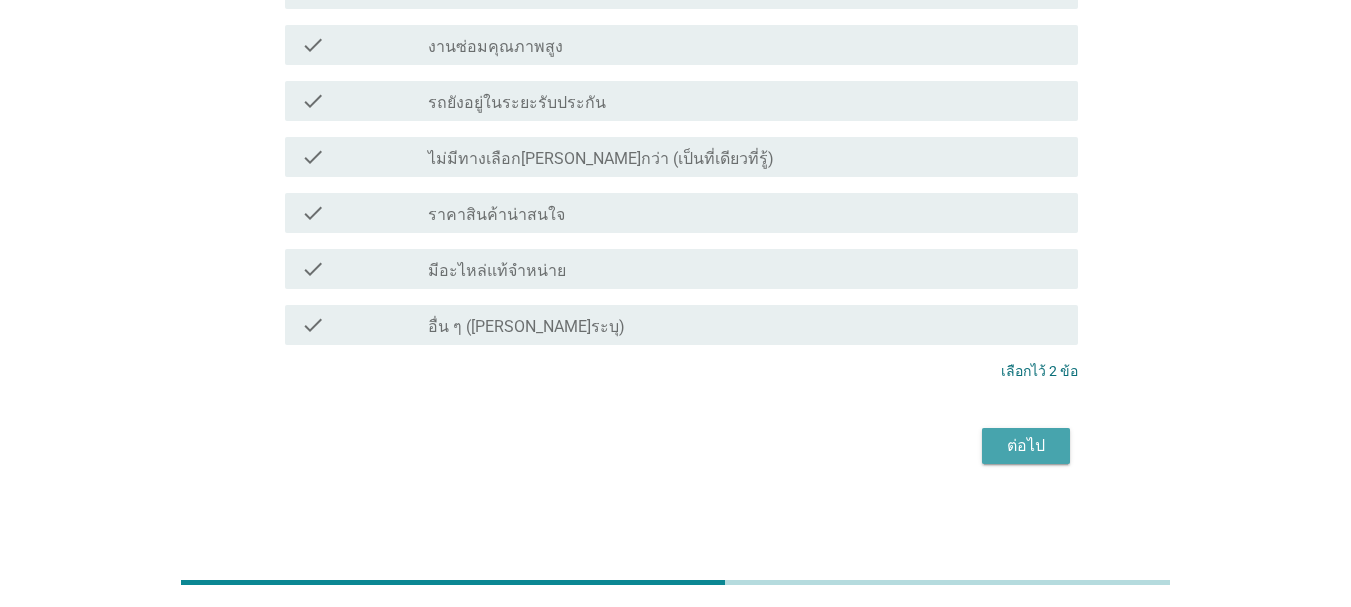 click on "ต่อไป" at bounding box center (1026, 446) 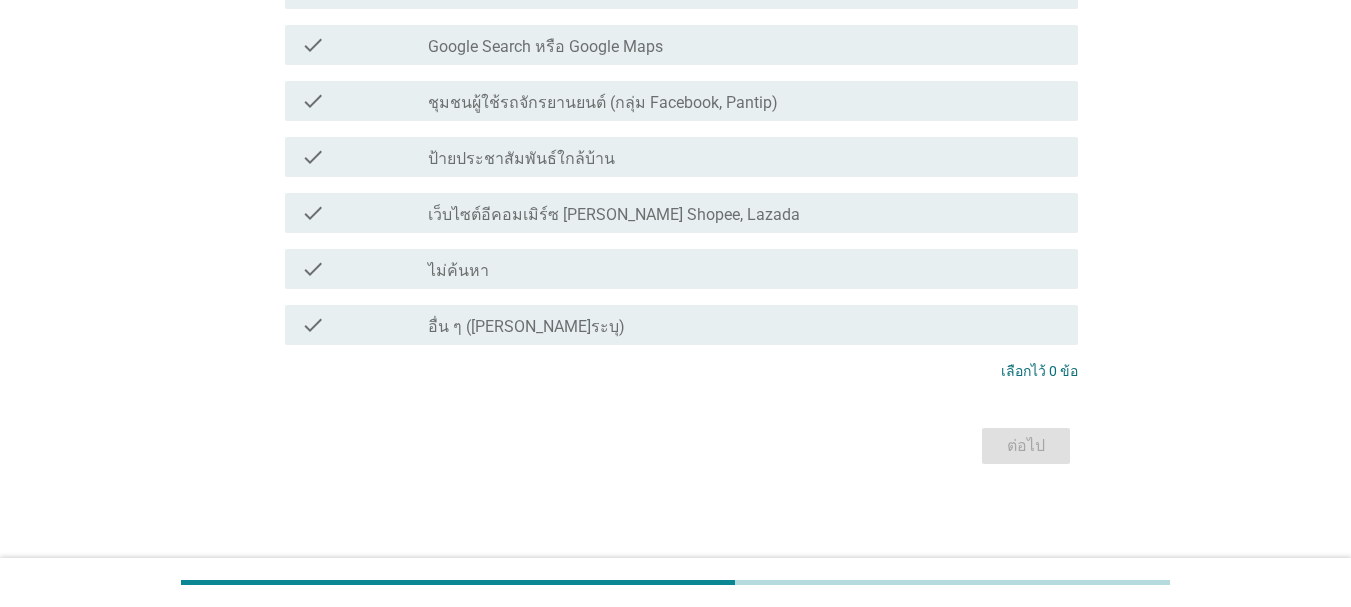 scroll, scrollTop: 0, scrollLeft: 0, axis: both 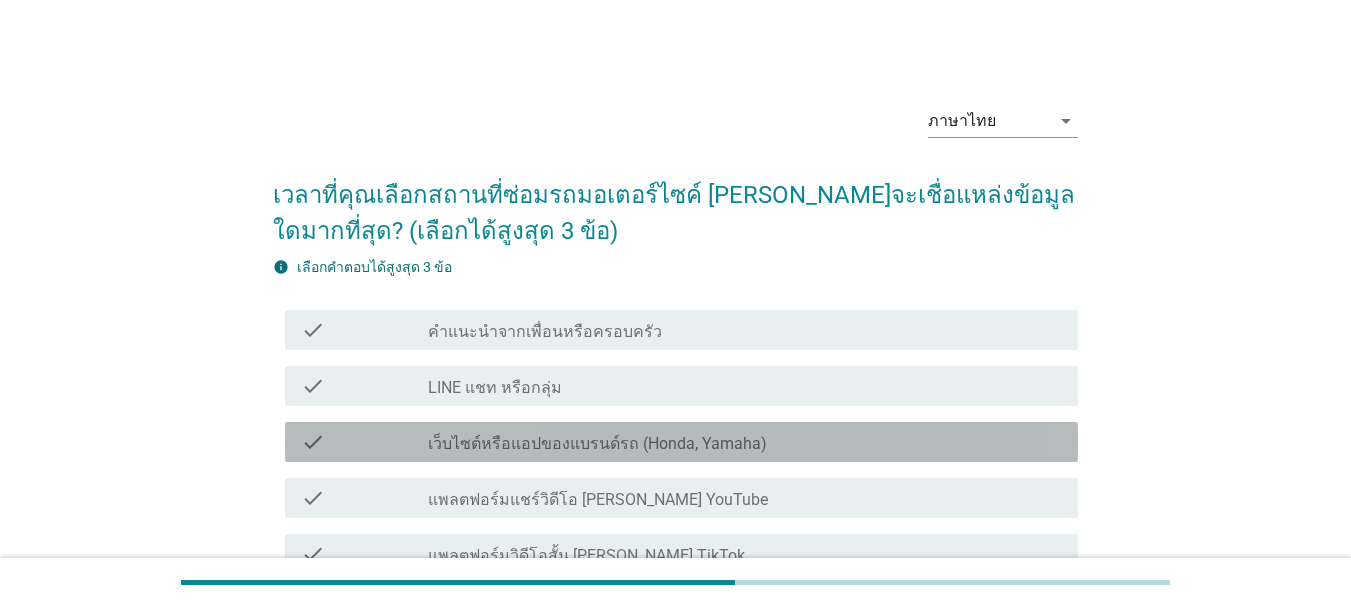 click on "เว็บไซต์หรือแอปของแบรนด์รถ (Honda, Yamaha)" at bounding box center (597, 444) 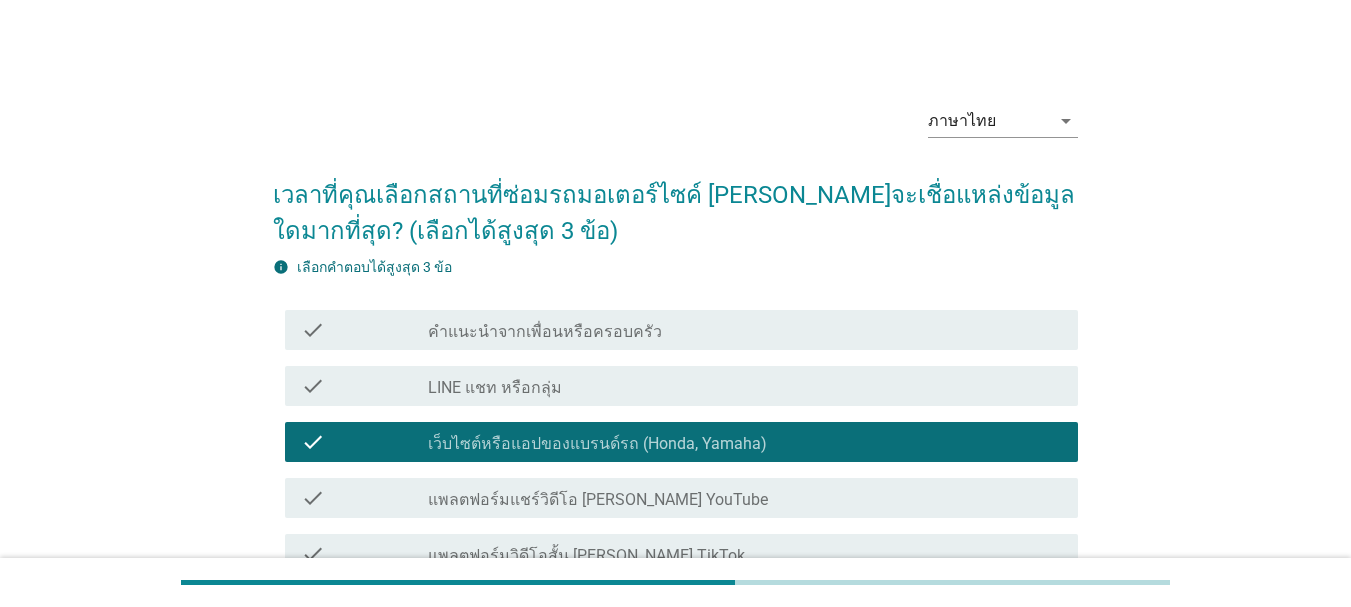 click on "check_box_outline_blank แพลตฟอร์มแชร์วิดีโอ [PERSON_NAME] YouTube" at bounding box center [745, 498] 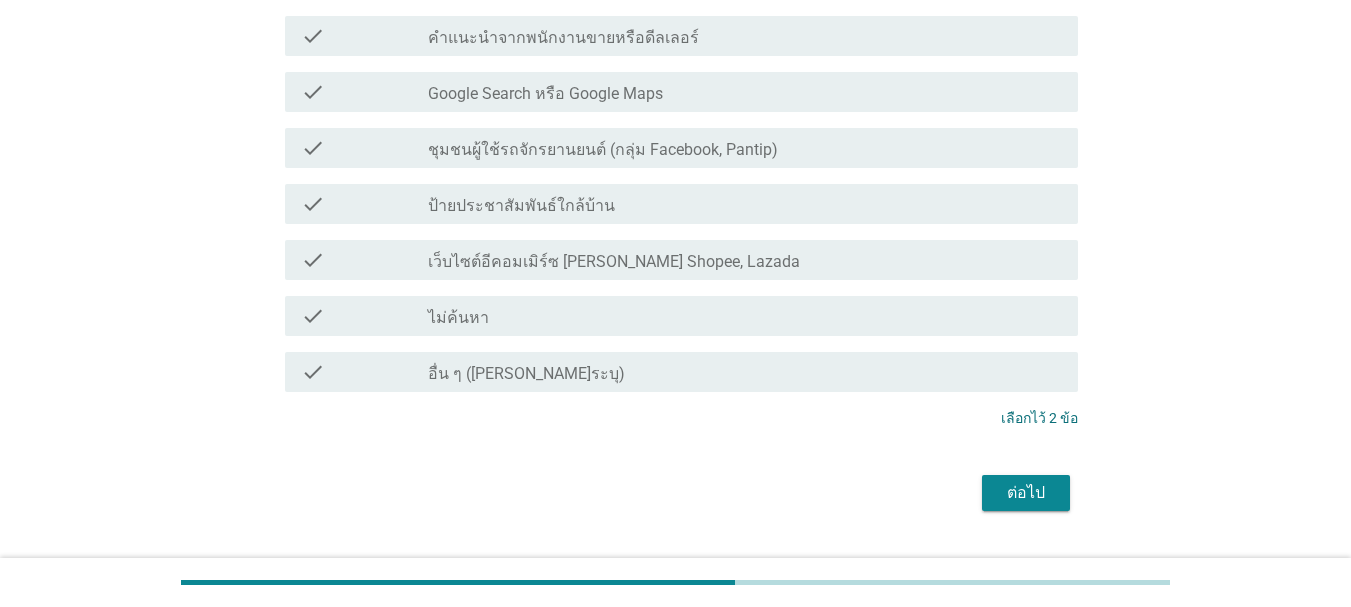 scroll, scrollTop: 677, scrollLeft: 0, axis: vertical 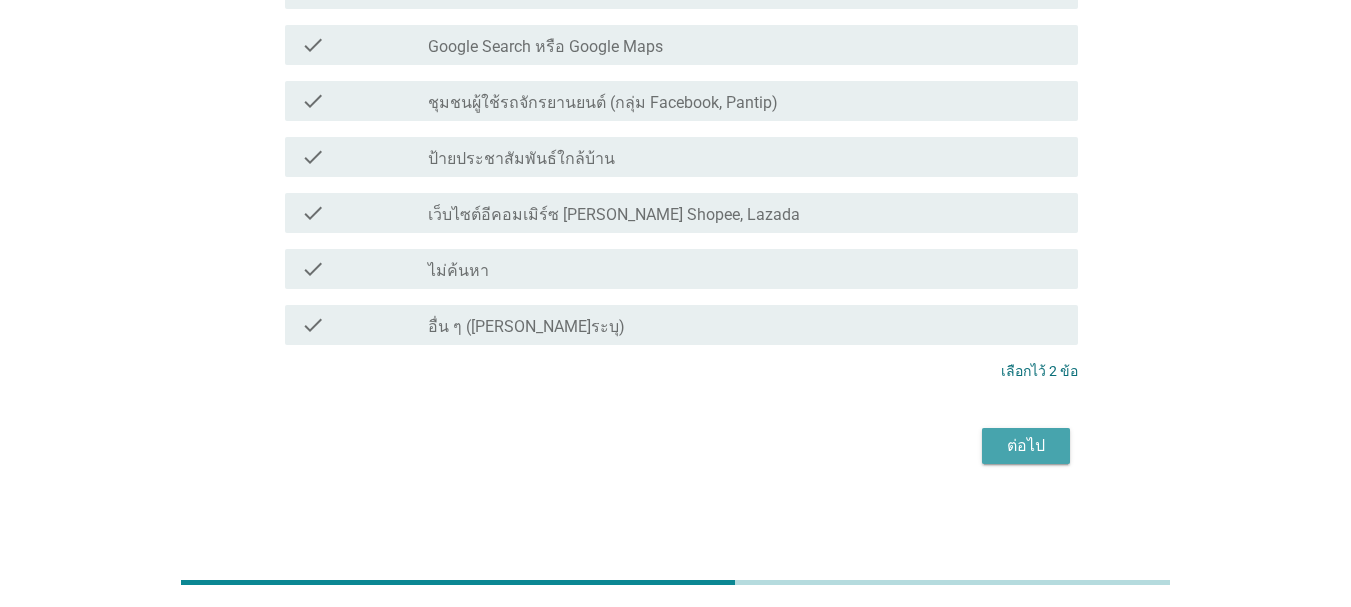 click on "ต่อไป" at bounding box center [1026, 446] 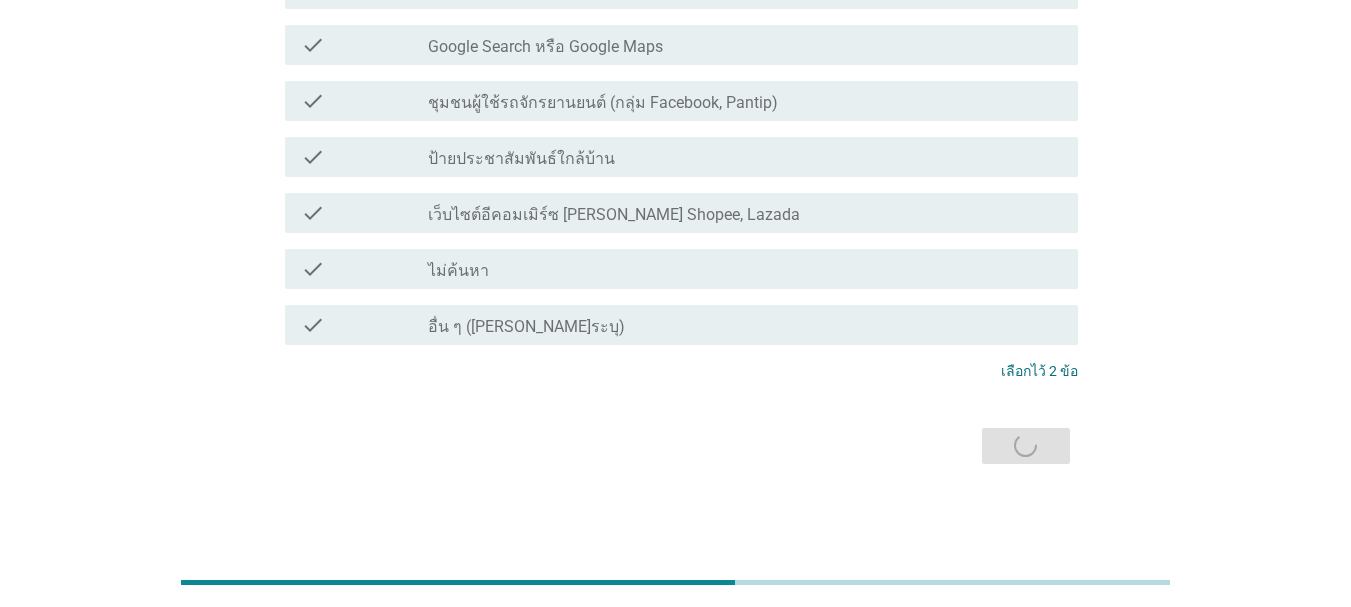 scroll, scrollTop: 0, scrollLeft: 0, axis: both 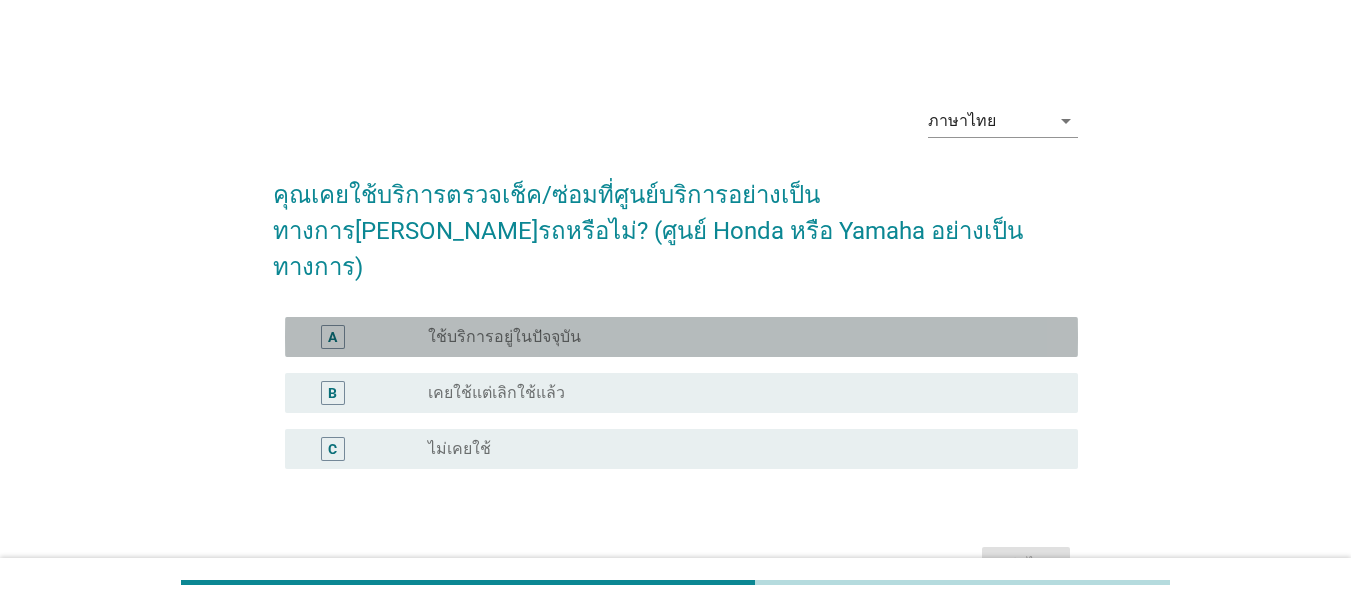 click on "radio_button_unchecked ใช้บริการอยู่ในปัจจุบัน" at bounding box center [737, 337] 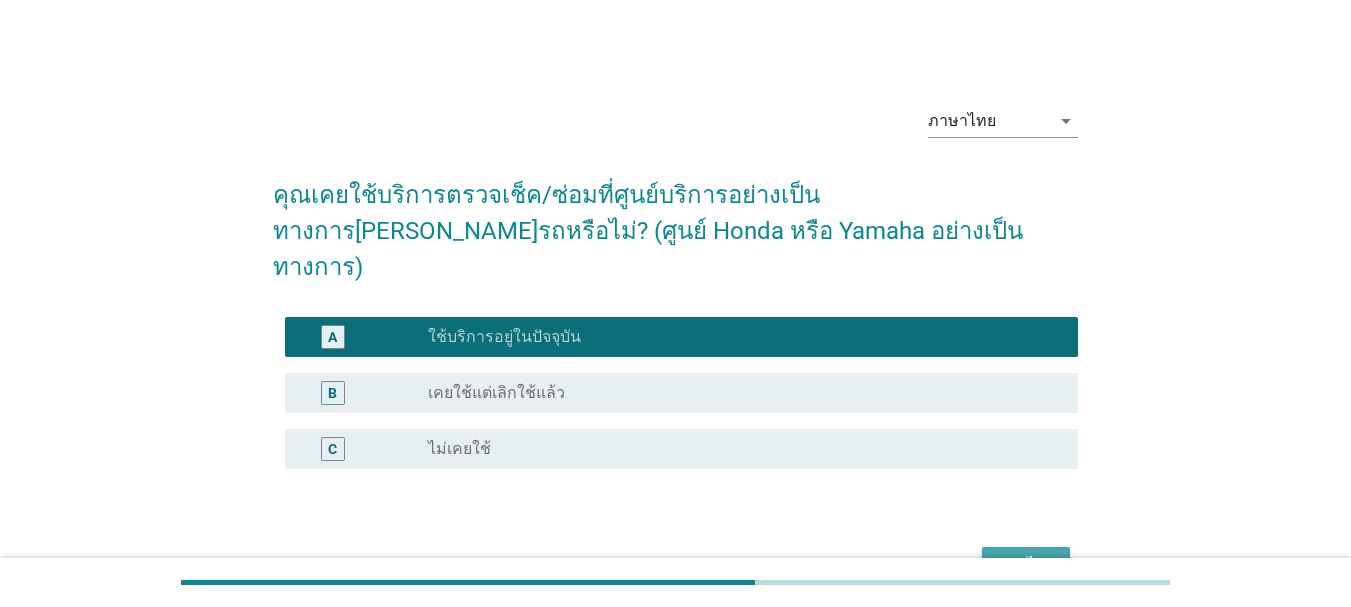 click on "ต่อไป" at bounding box center [1026, 565] 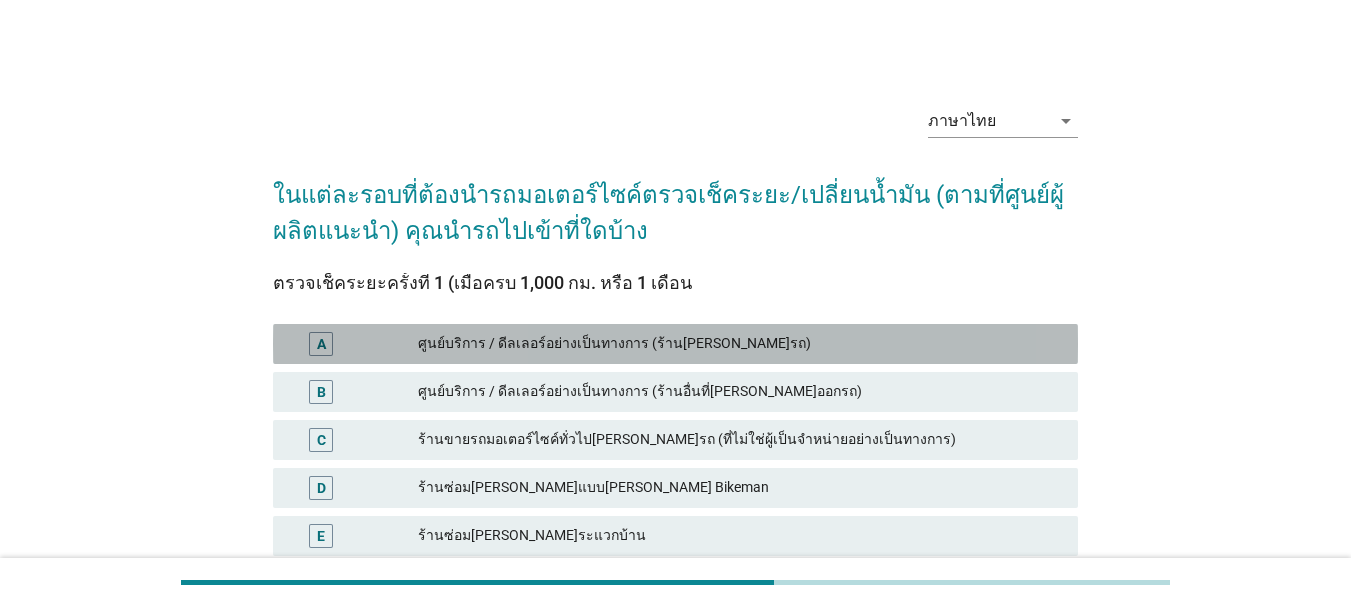 click on "ศูนย์บริการ / ดีลเลอร์อย่างเป็นทางการ  (ร้าน[PERSON_NAME]รถ)" at bounding box center [740, 344] 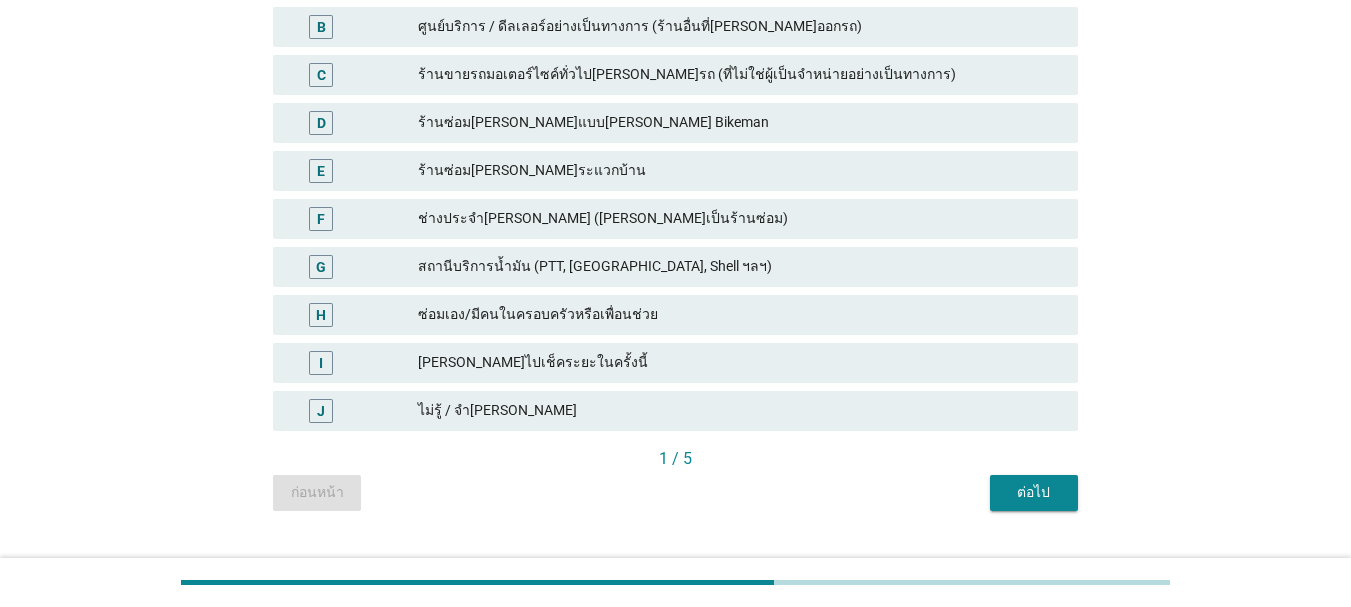 scroll, scrollTop: 400, scrollLeft: 0, axis: vertical 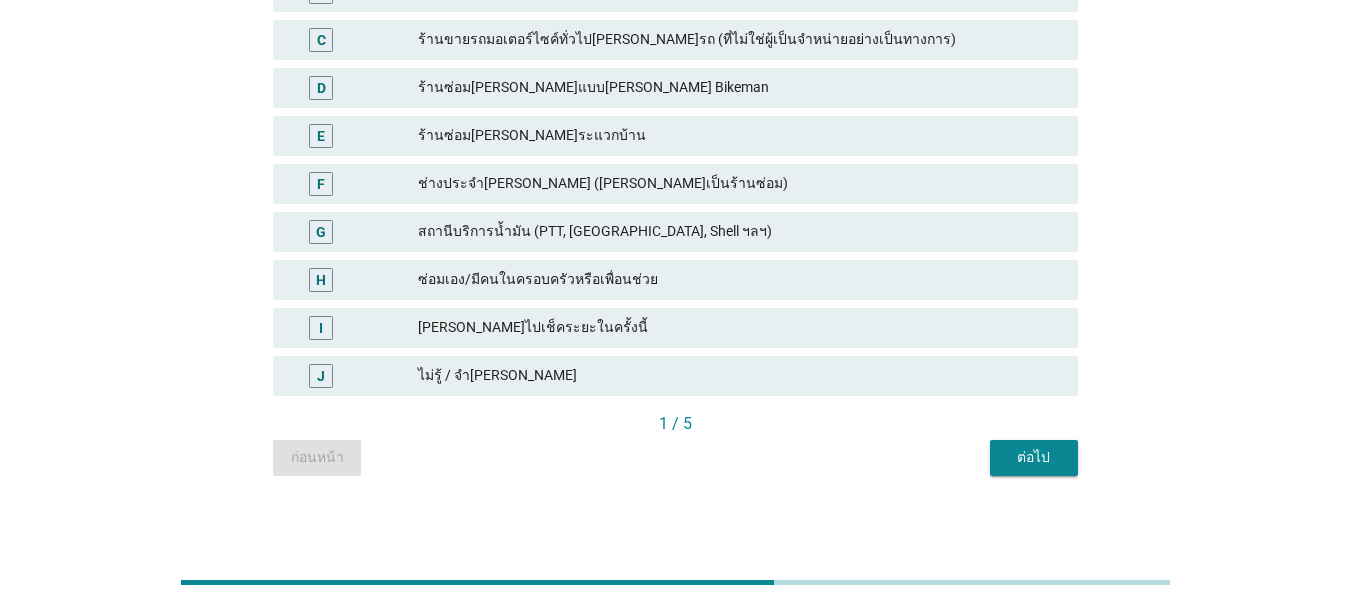 click on "ต่อไป" at bounding box center (1034, 457) 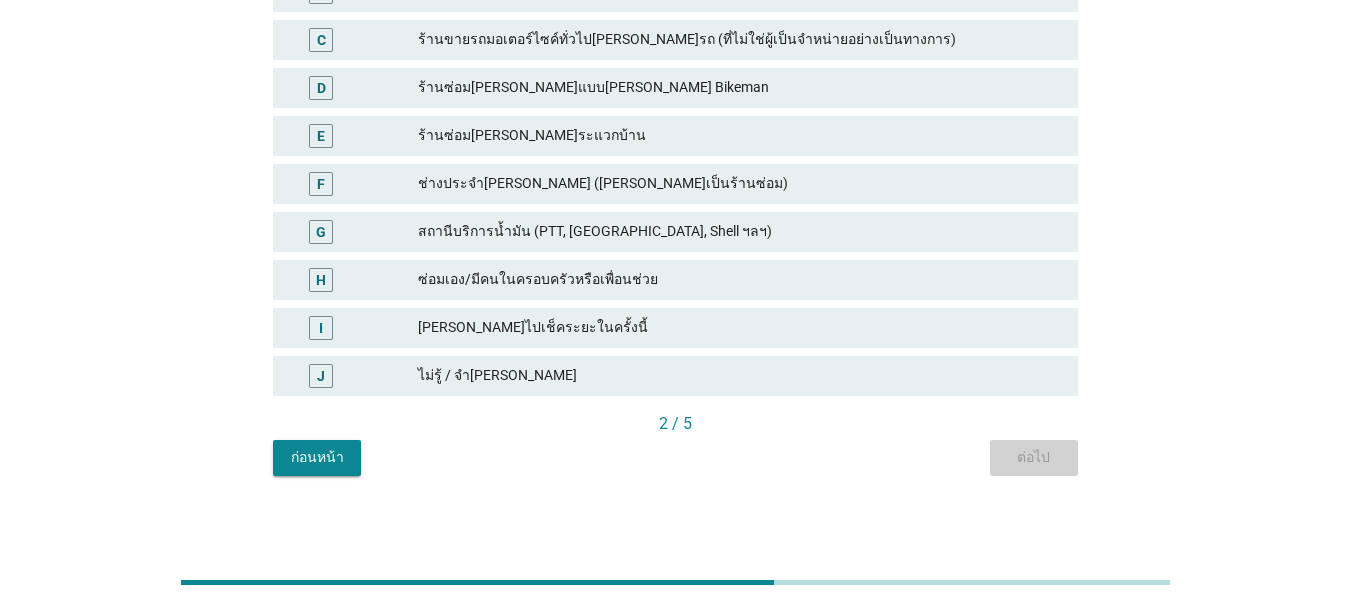 scroll, scrollTop: 0, scrollLeft: 0, axis: both 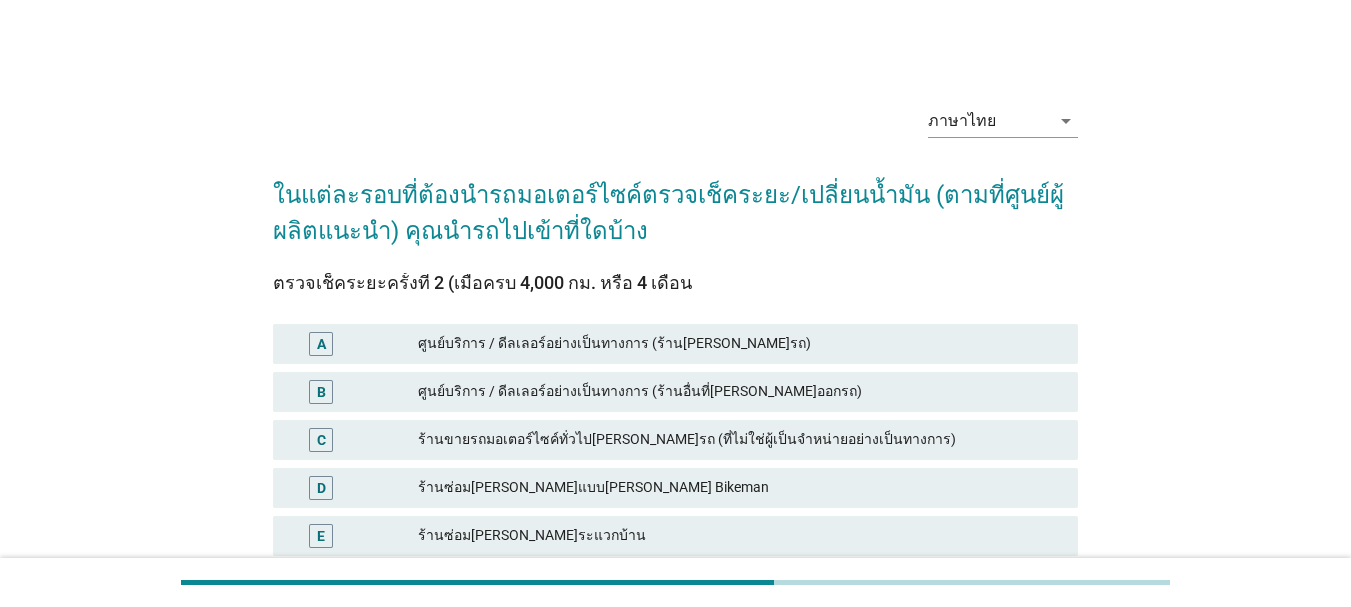 click on "ศูนย์บริการ / ดีลเลอร์อย่างเป็นทางการ  (ร้าน[PERSON_NAME]รถ)" at bounding box center (740, 344) 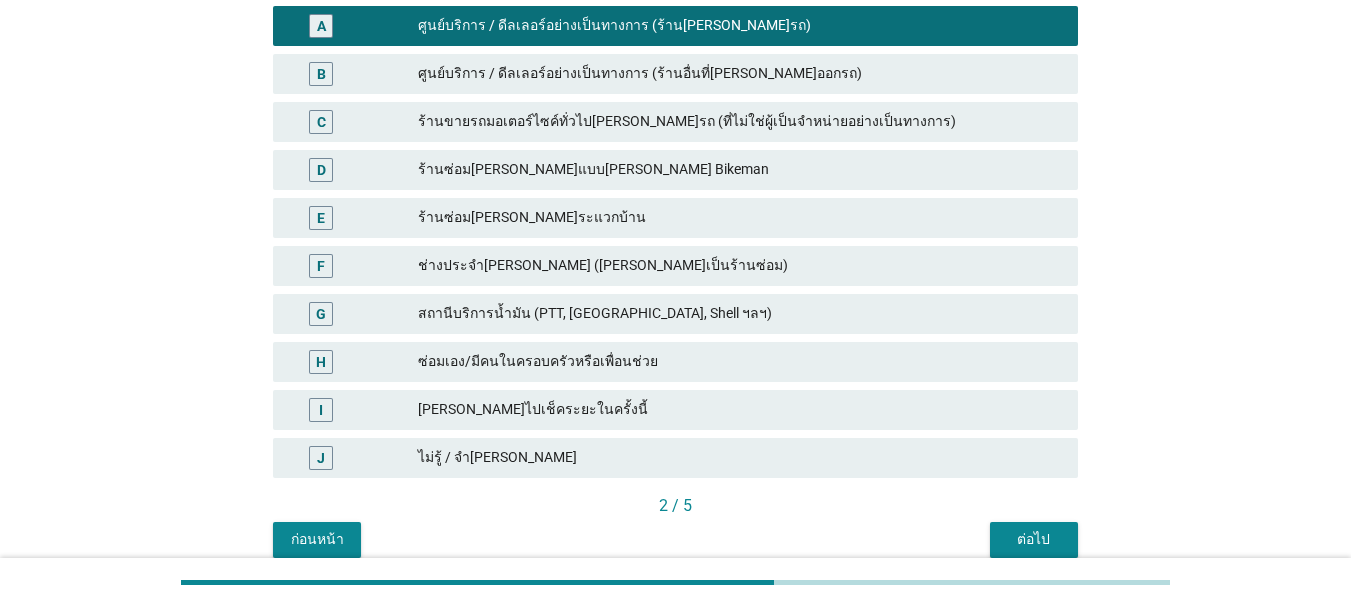 scroll, scrollTop: 400, scrollLeft: 0, axis: vertical 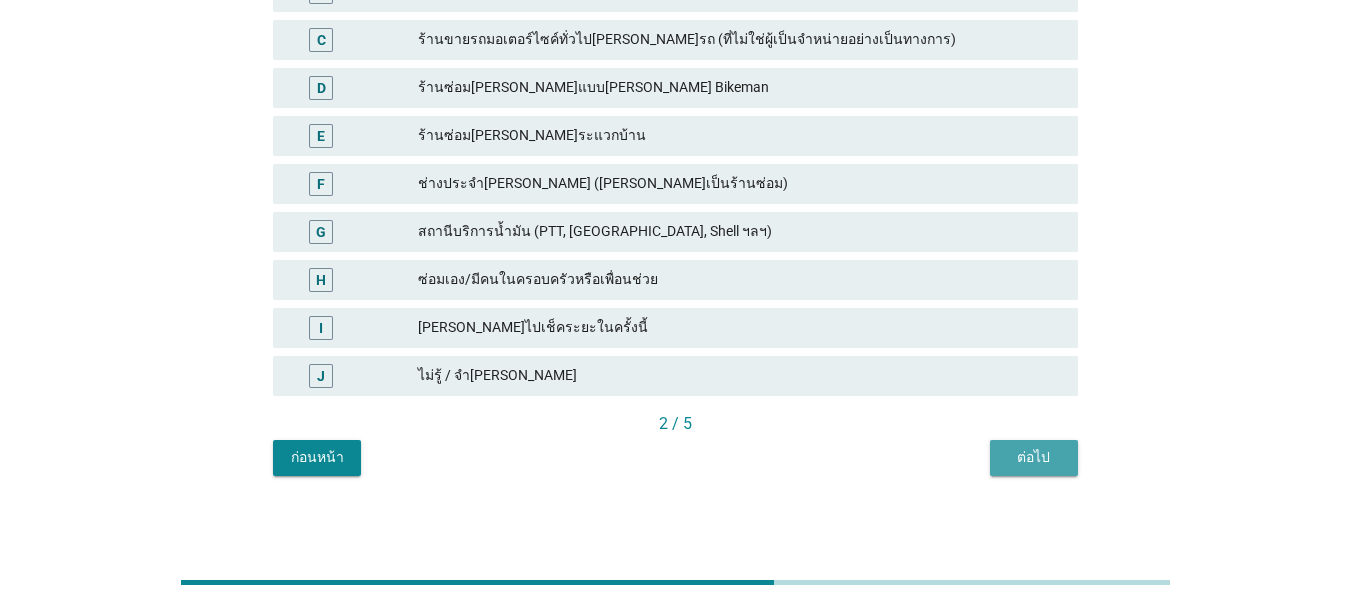 click on "ต่อไป" at bounding box center [1034, 457] 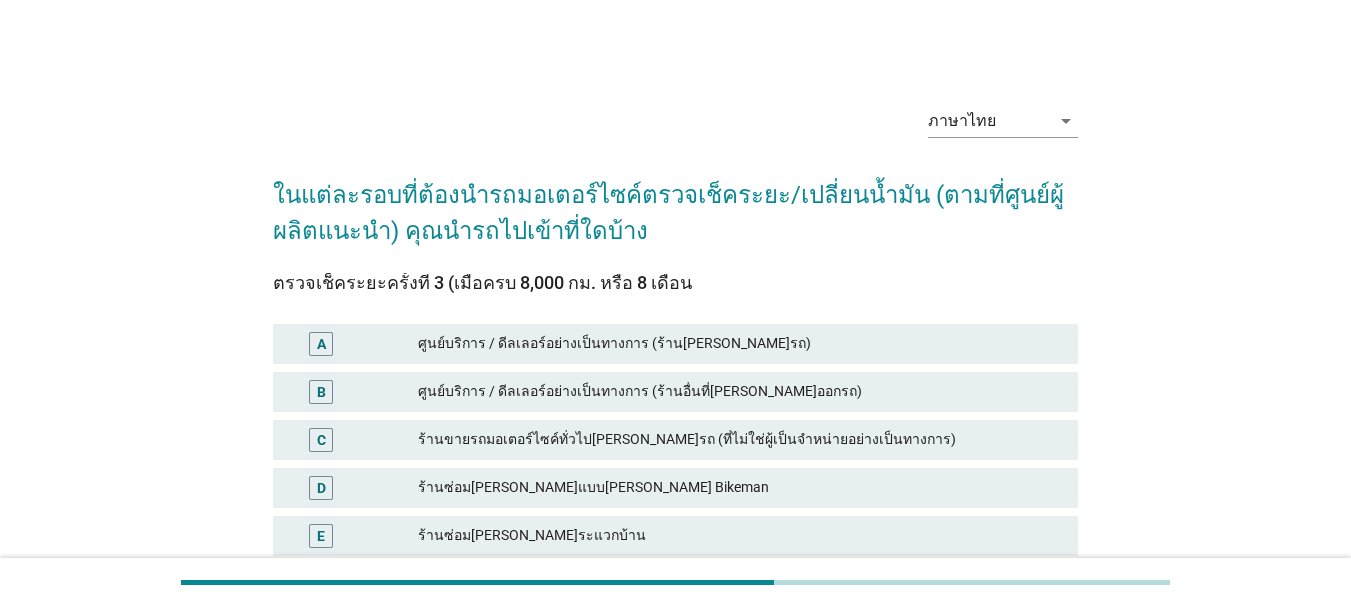click on "ศูนย์บริการ / ดีลเลอร์อย่างเป็นทางการ  (ร้าน[PERSON_NAME]รถ)" at bounding box center [740, 344] 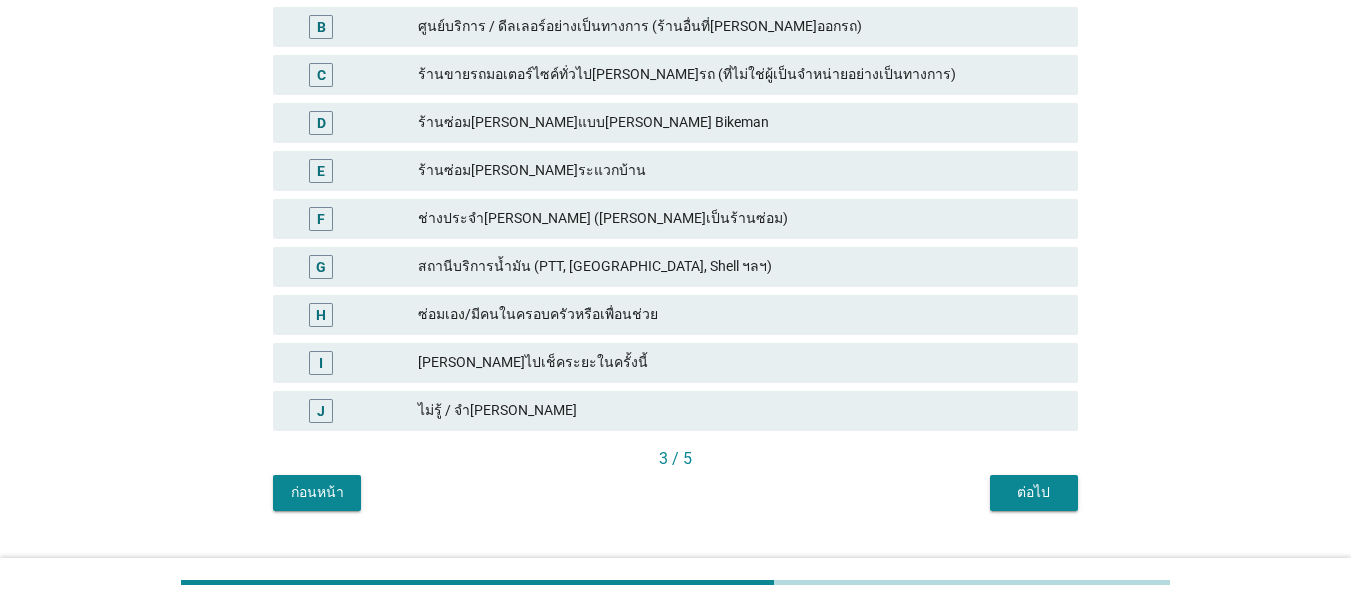 scroll, scrollTop: 400, scrollLeft: 0, axis: vertical 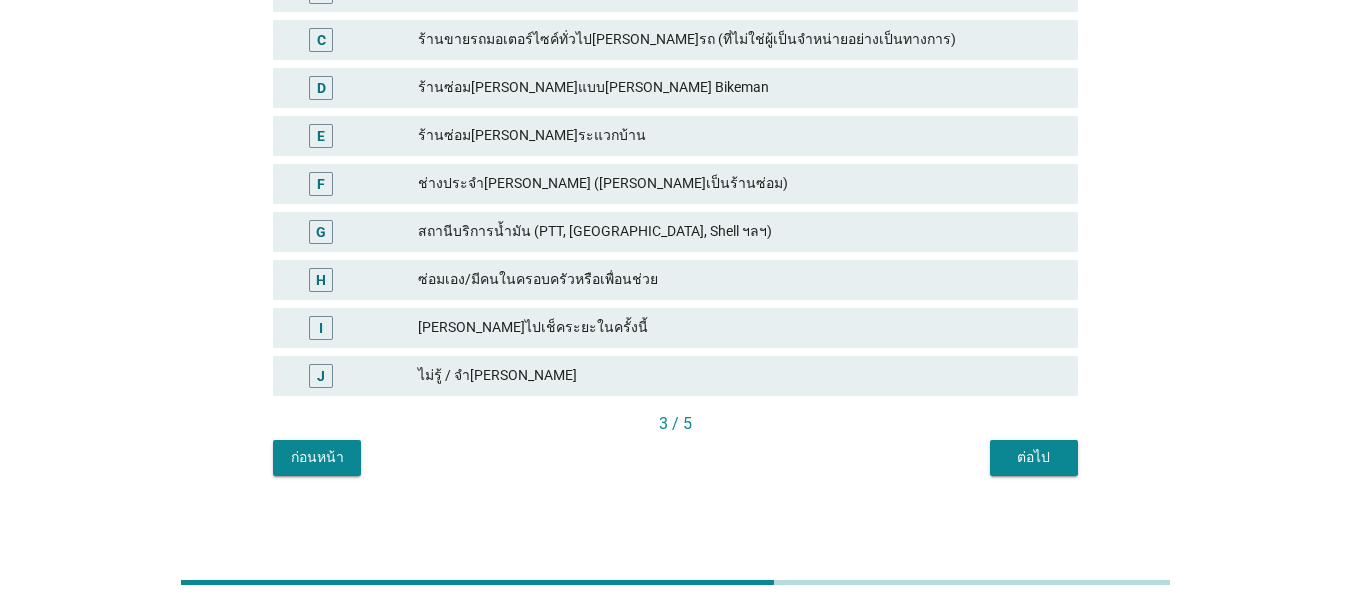 click on "ต่อไป" at bounding box center [1034, 457] 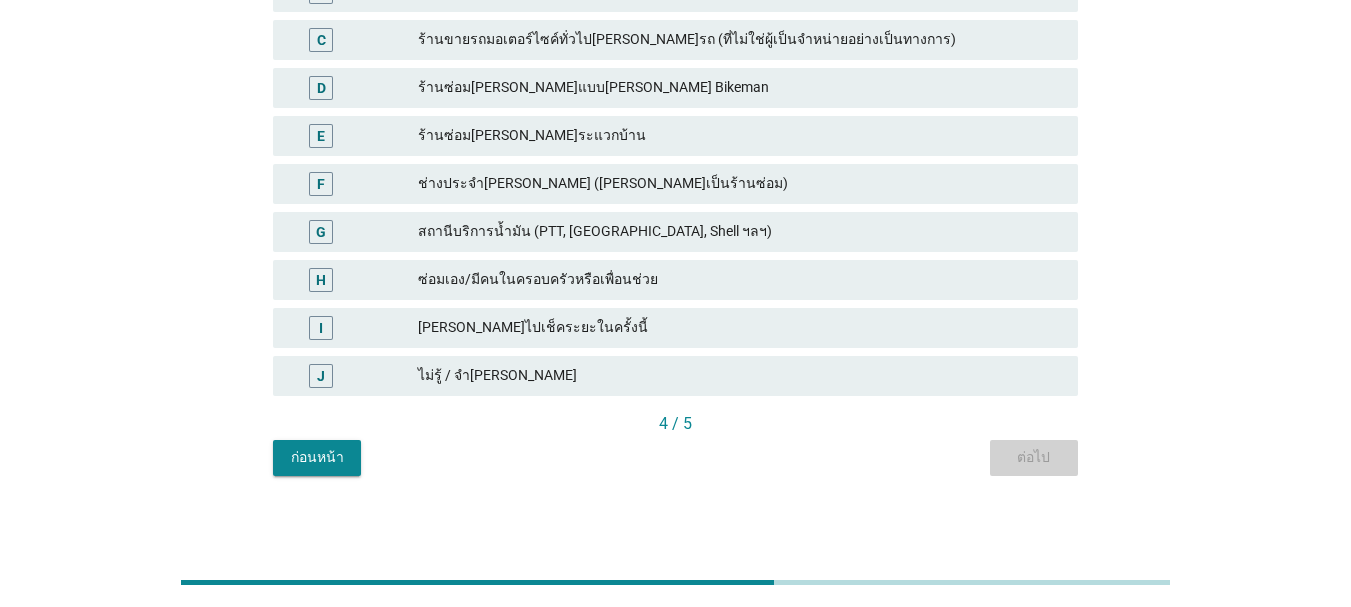 scroll, scrollTop: 0, scrollLeft: 0, axis: both 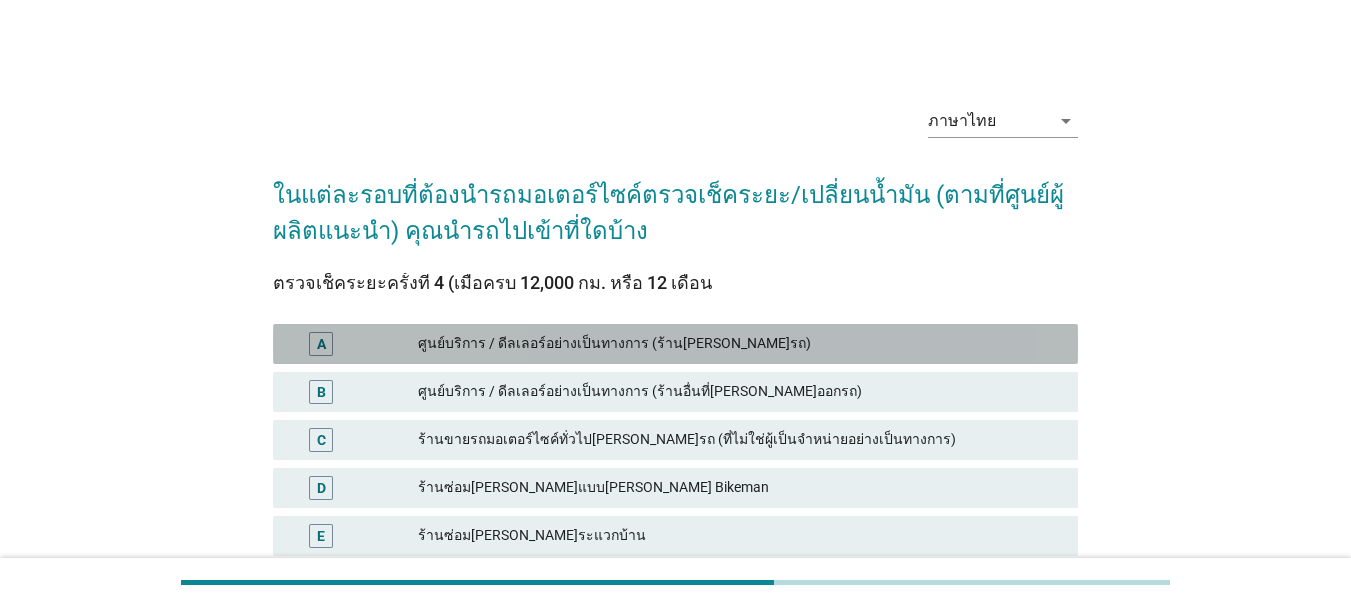 click on "ศูนย์บริการ / ดีลเลอร์อย่างเป็นทางการ  (ร้าน[PERSON_NAME]รถ)" at bounding box center (740, 344) 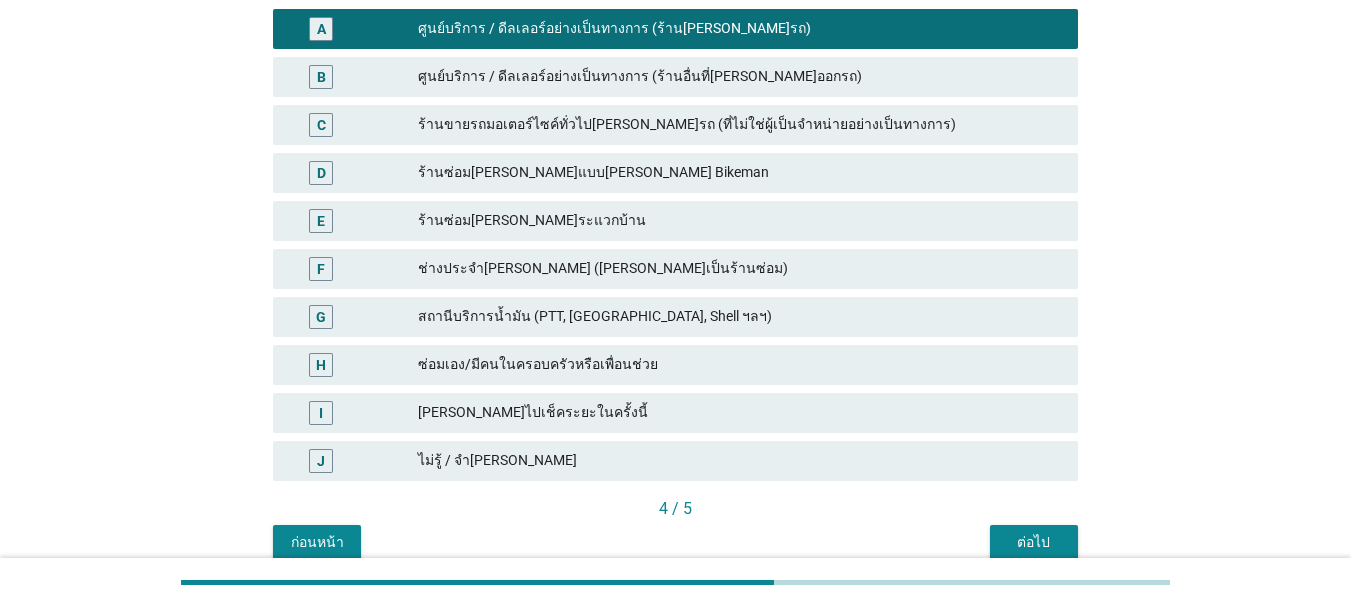 scroll, scrollTop: 400, scrollLeft: 0, axis: vertical 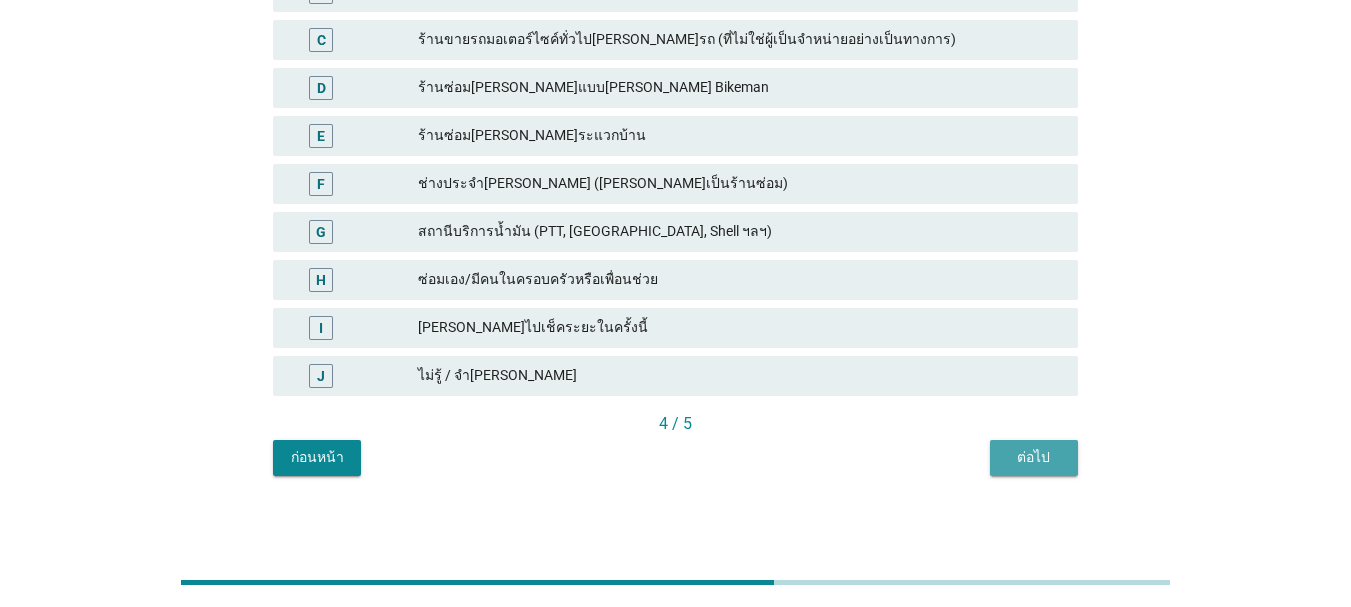 click on "ต่อไป" at bounding box center [1034, 457] 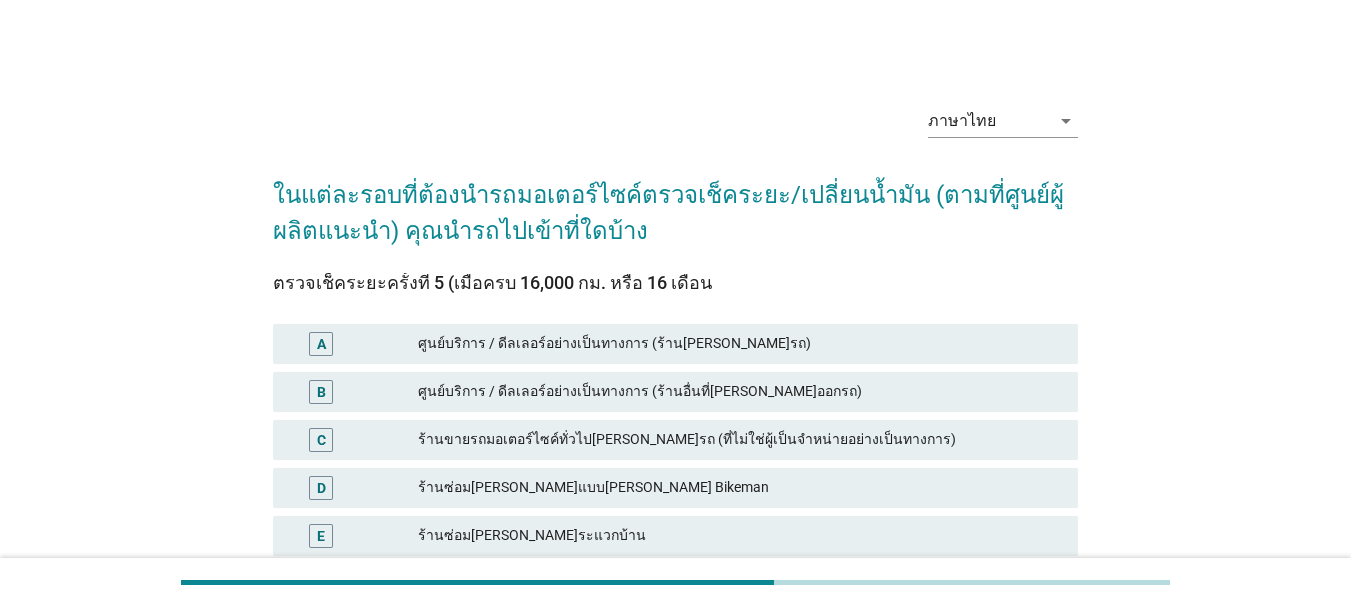 click on "A   ศูนย์บริการ / ดีลเลอร์อย่างเป็นทางการ  (ร้าน[PERSON_NAME]รถ)" at bounding box center [675, 344] 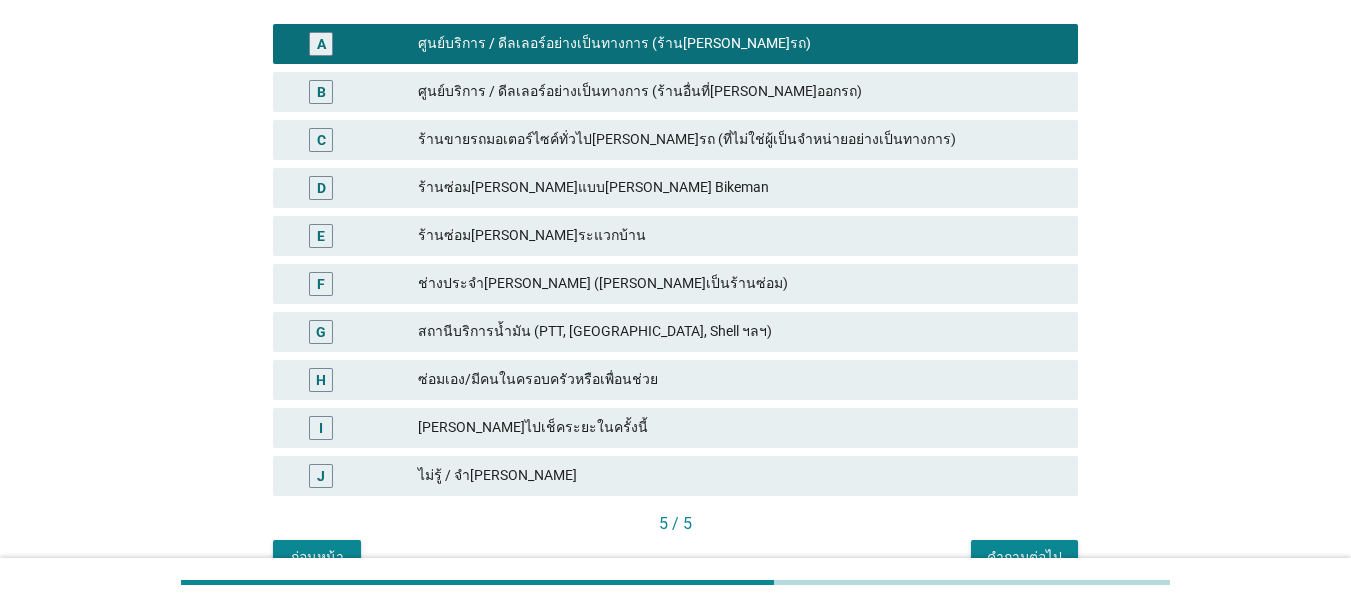 scroll, scrollTop: 400, scrollLeft: 0, axis: vertical 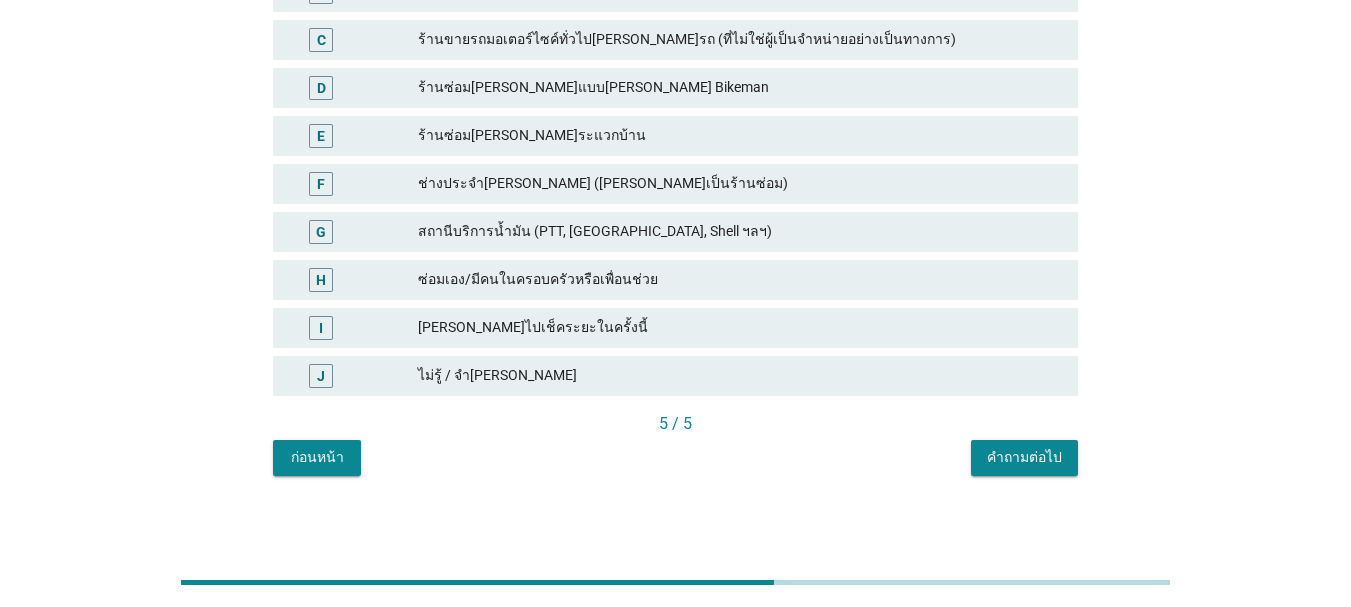 click on "คำถามต่อไป" at bounding box center [1024, 457] 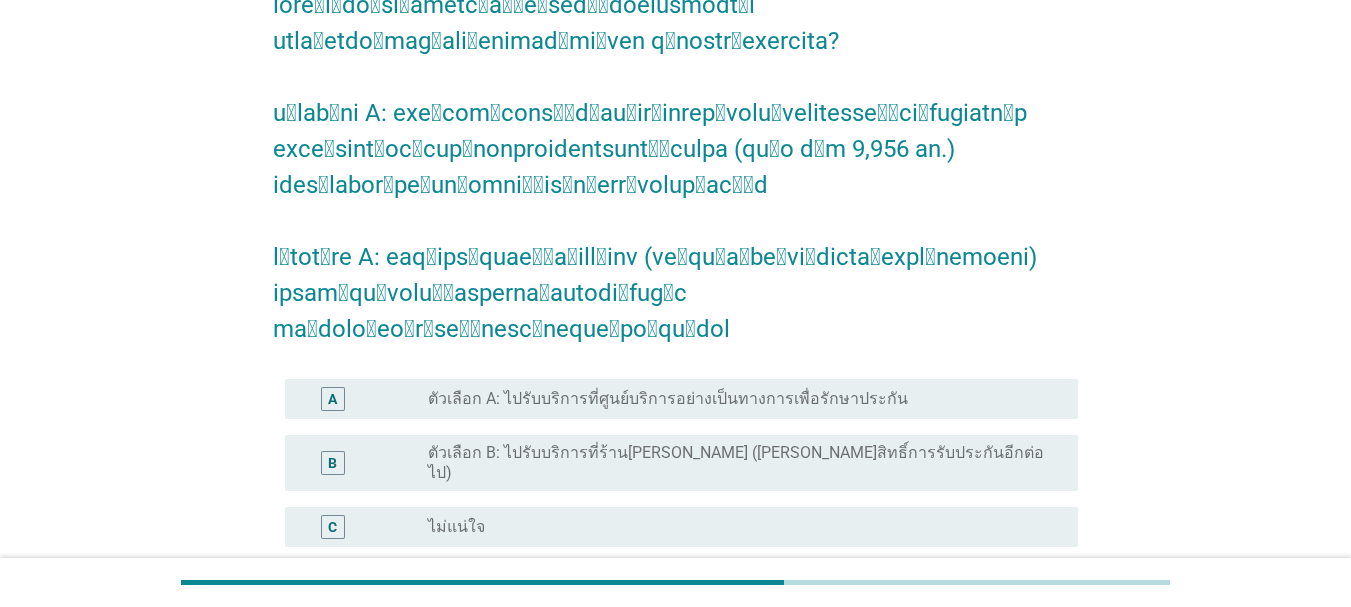 scroll, scrollTop: 200, scrollLeft: 0, axis: vertical 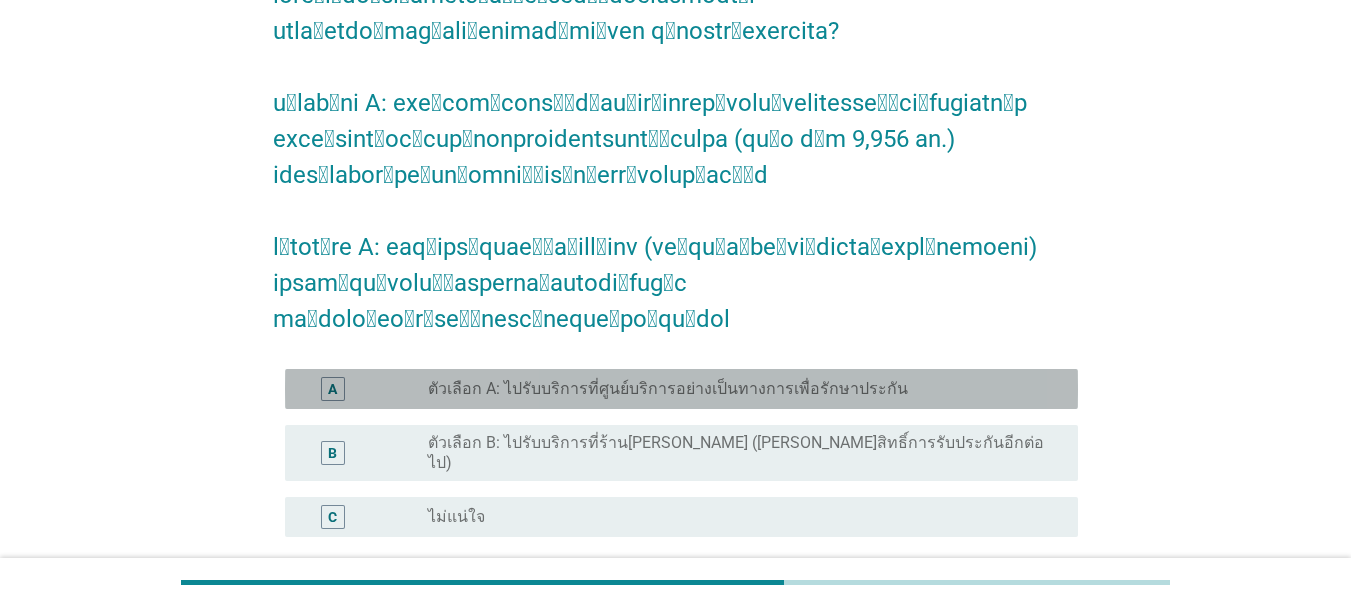 click on "ตัวเลือก A: ไปรับบริการที่ศูนย์บริการอย่างเป็นทางการเพื่อรักษาประกัน" at bounding box center (668, 389) 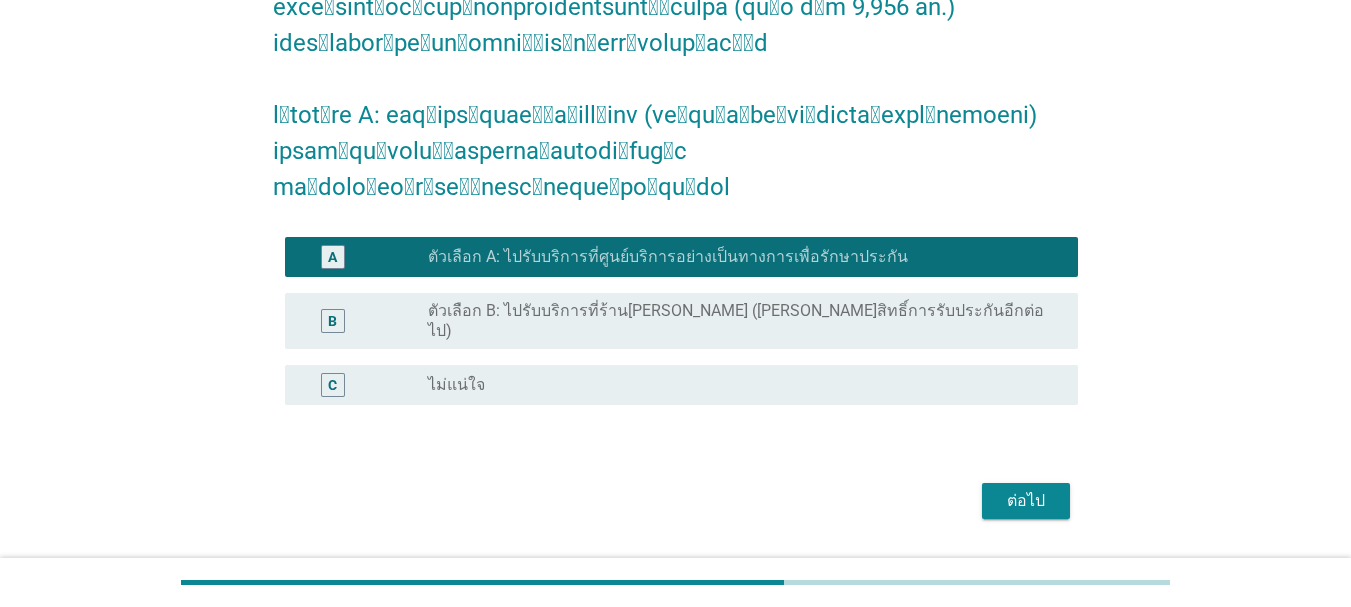 scroll, scrollTop: 335, scrollLeft: 0, axis: vertical 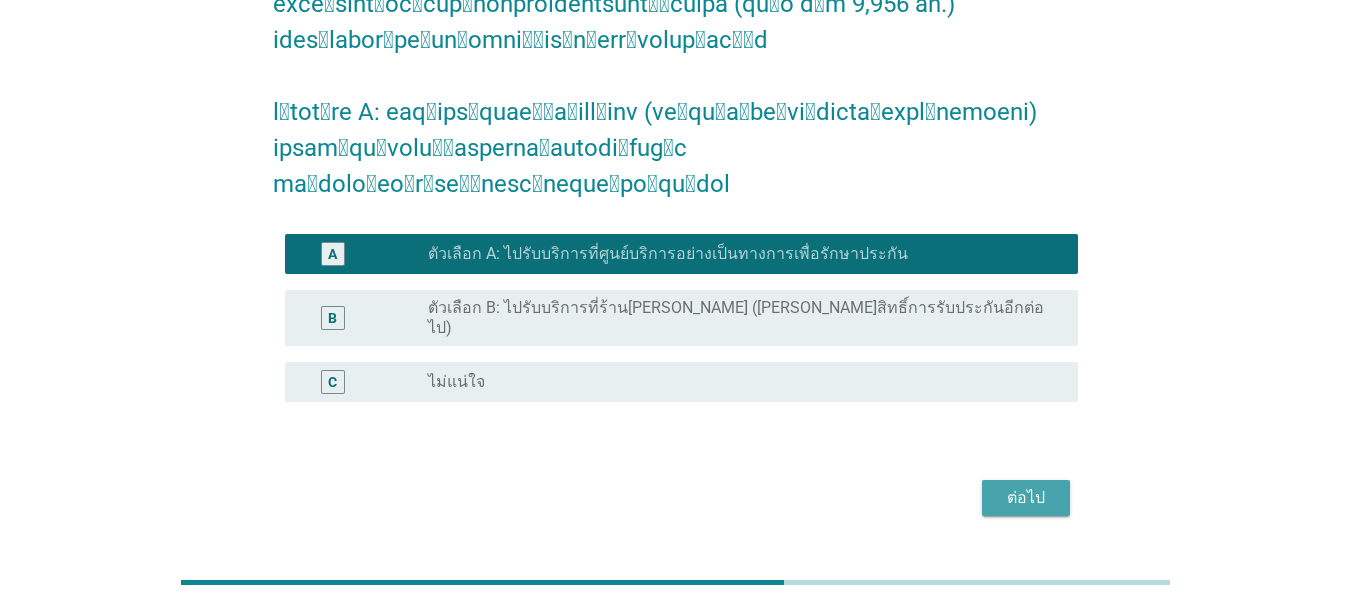 click on "ต่อไป" at bounding box center (1026, 498) 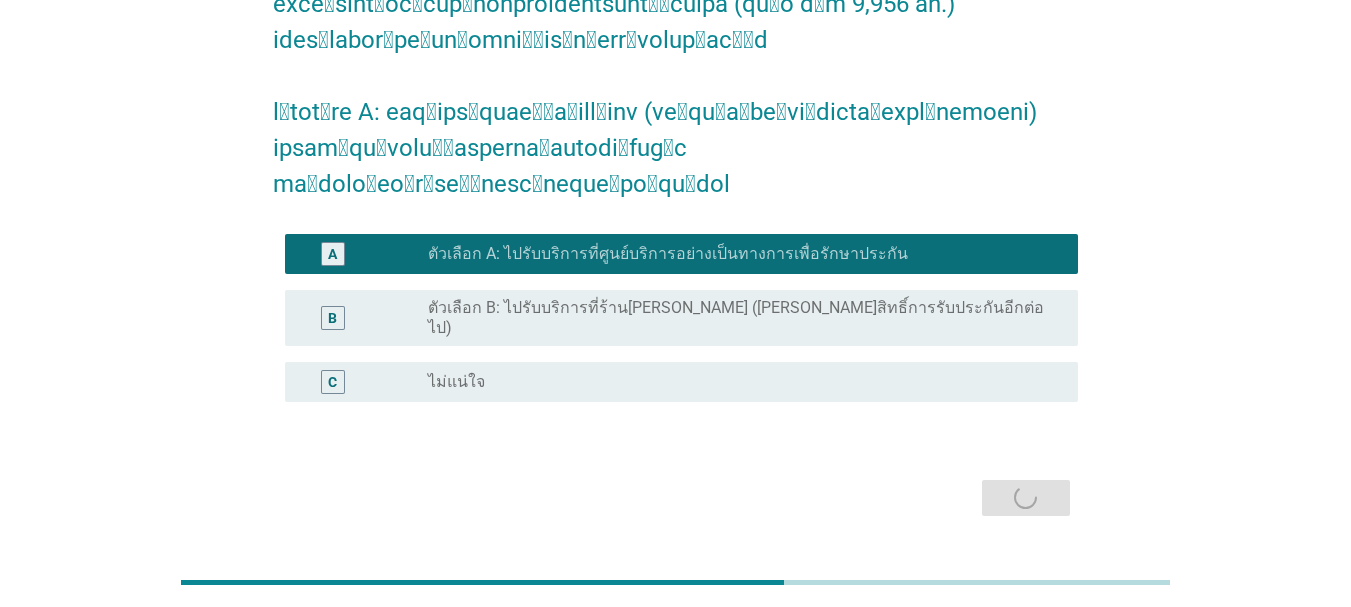 scroll, scrollTop: 0, scrollLeft: 0, axis: both 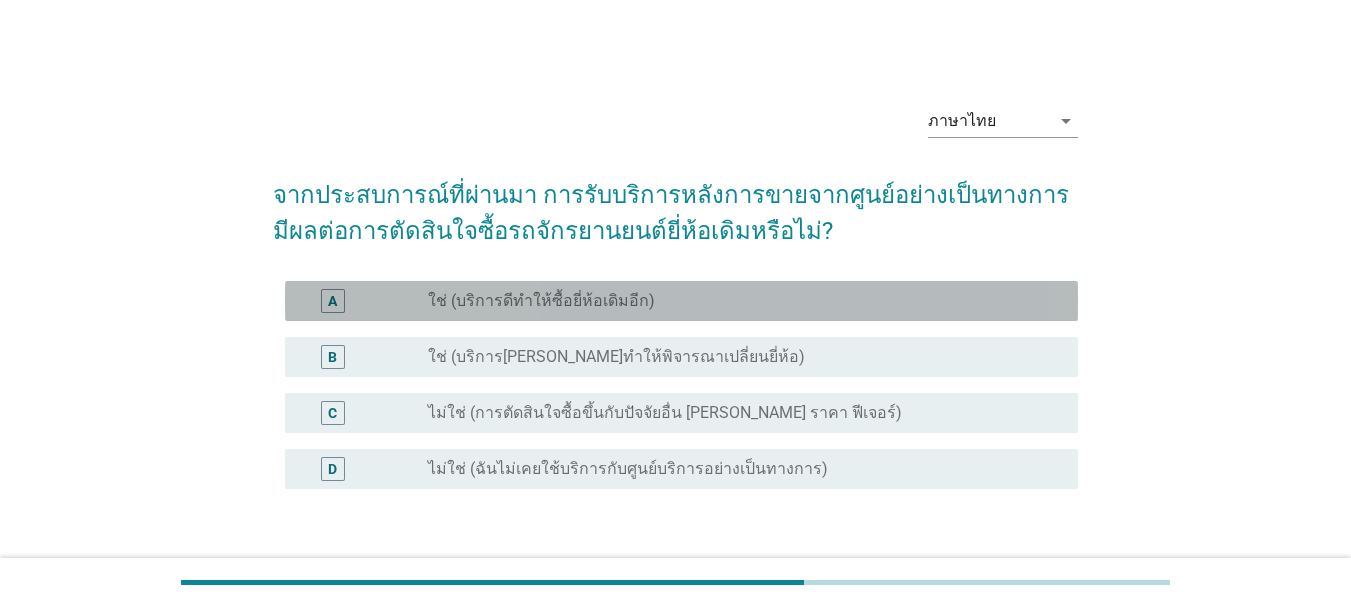 click on "radio_button_unchecked ใช่ (บริการดีทำให้ซื้อยี่ห้อเดิมอีก)" at bounding box center (737, 301) 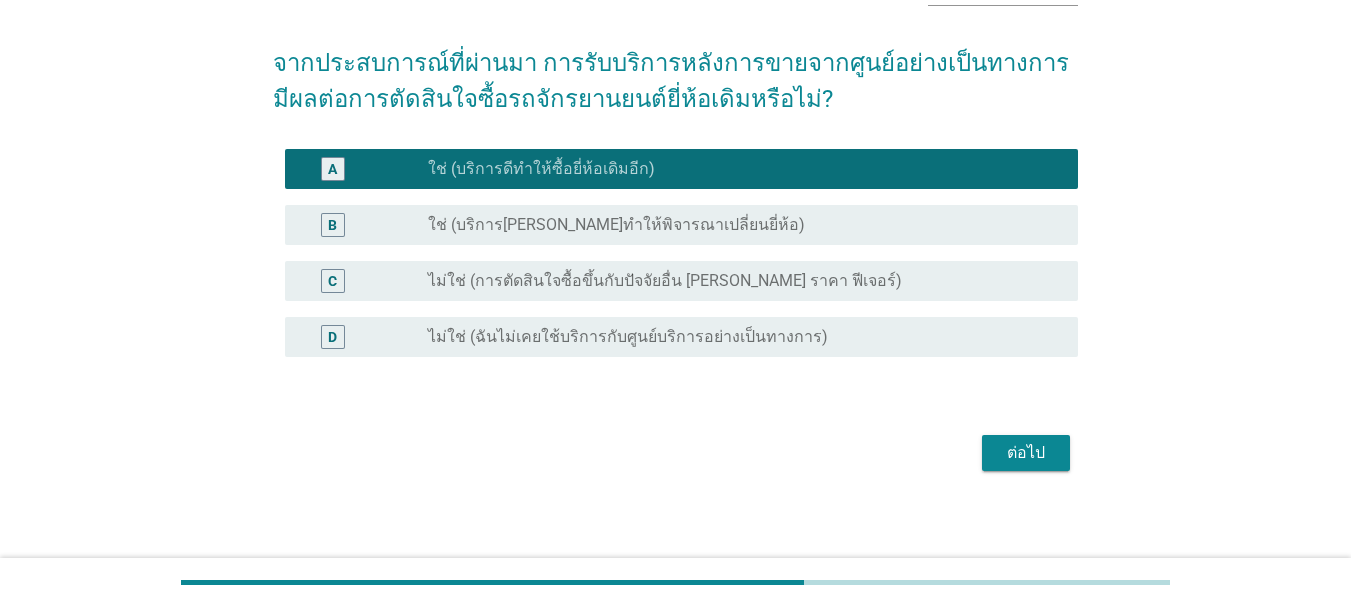 scroll, scrollTop: 139, scrollLeft: 0, axis: vertical 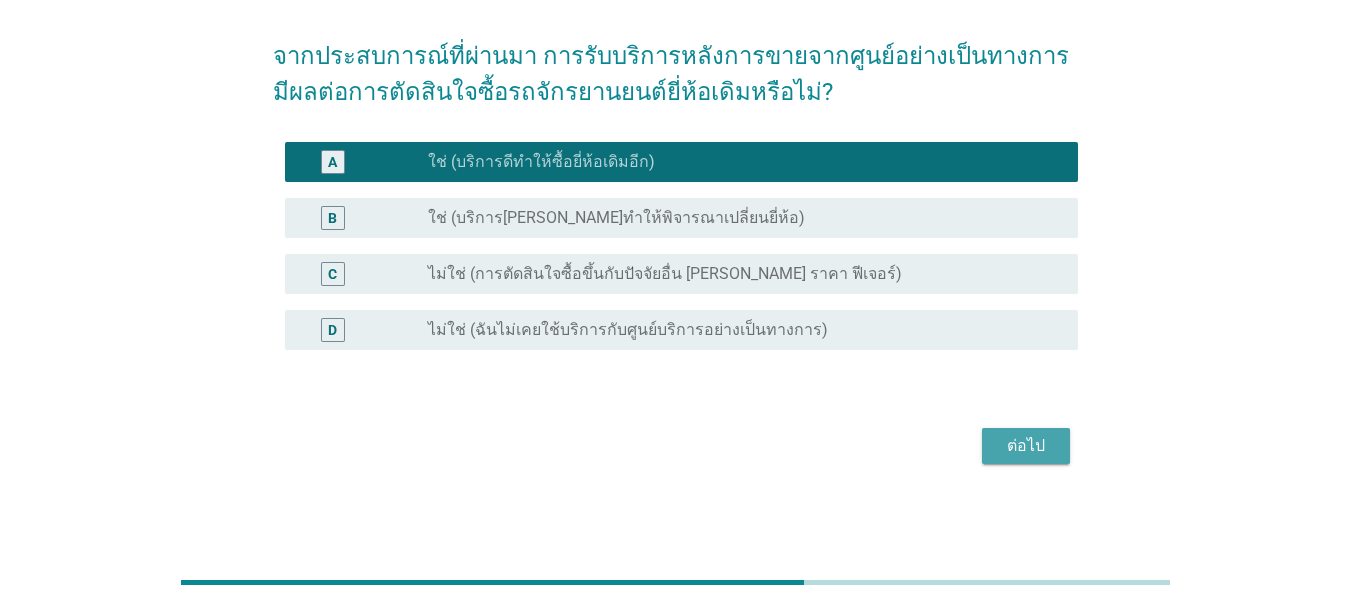 click on "ต่อไป" at bounding box center (1026, 446) 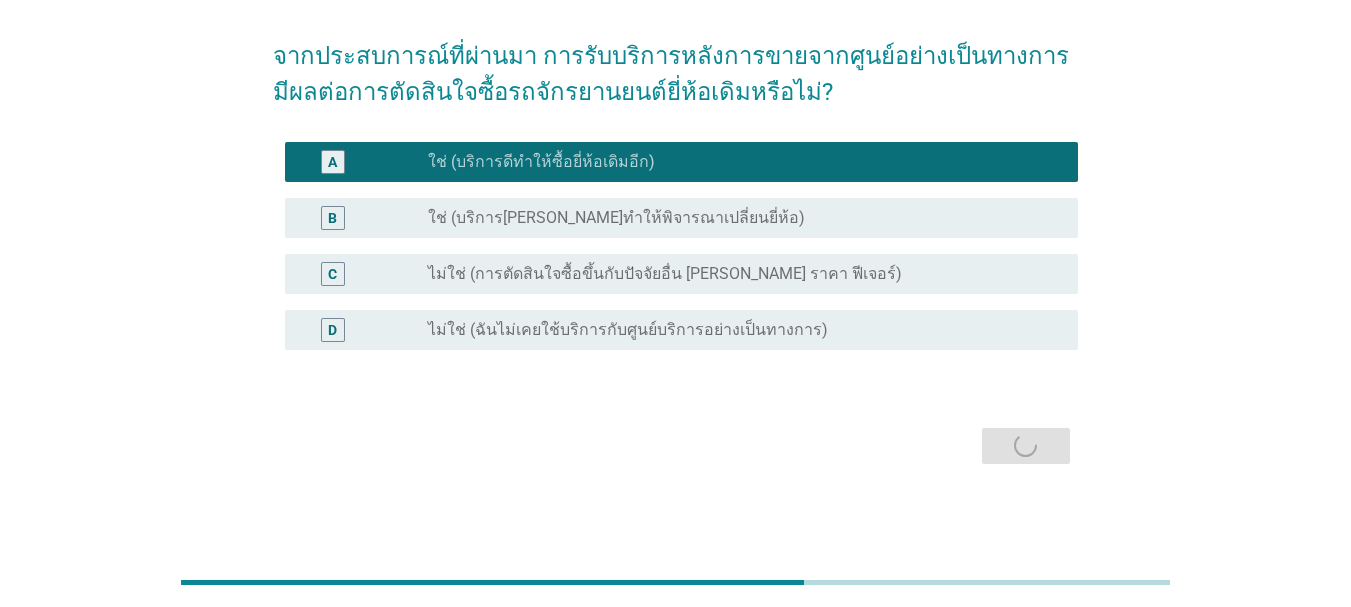 scroll, scrollTop: 0, scrollLeft: 0, axis: both 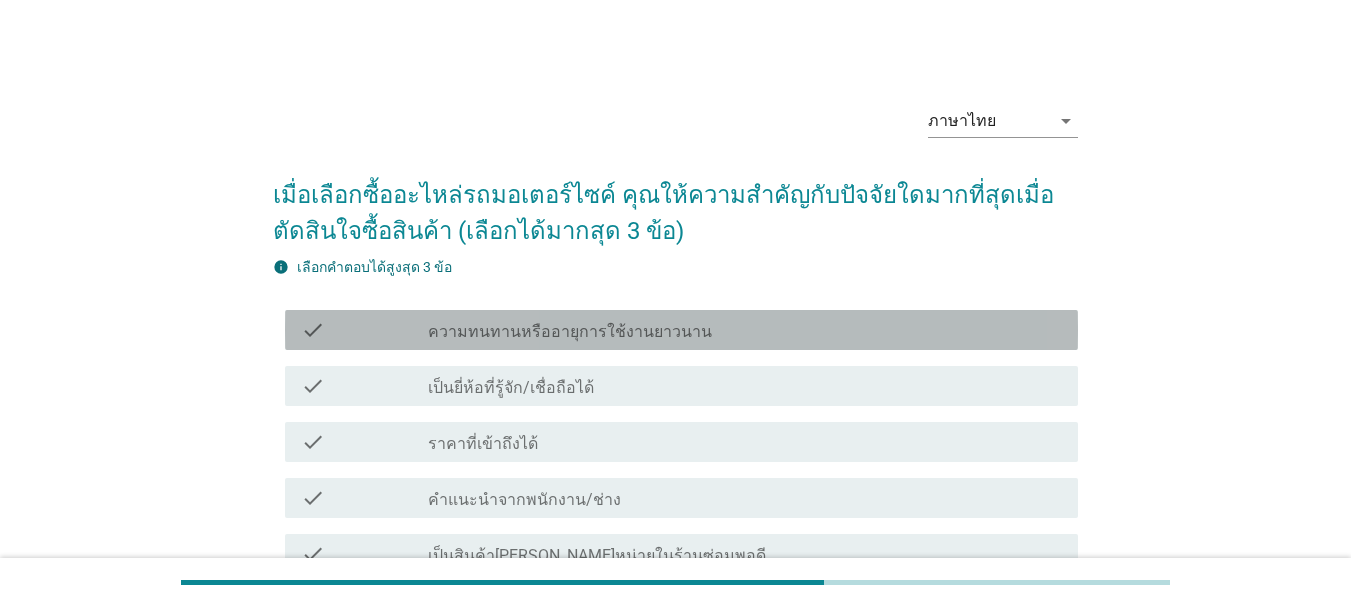 click on "check_box_outline_blank ความทนทานหรืออายุการใช้งานยาวนาน" at bounding box center (745, 330) 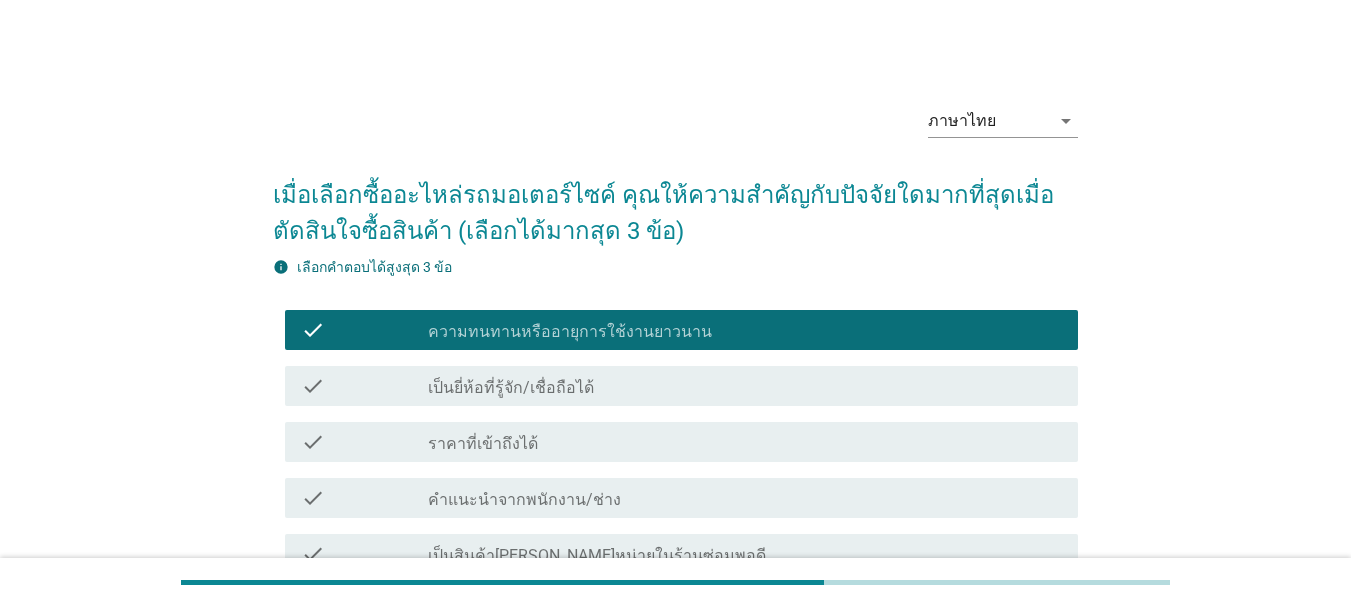 click on "check_box_outline_blank เป็นยี่ห้อที่รู้จัก/เชื่อถือได้" at bounding box center (745, 386) 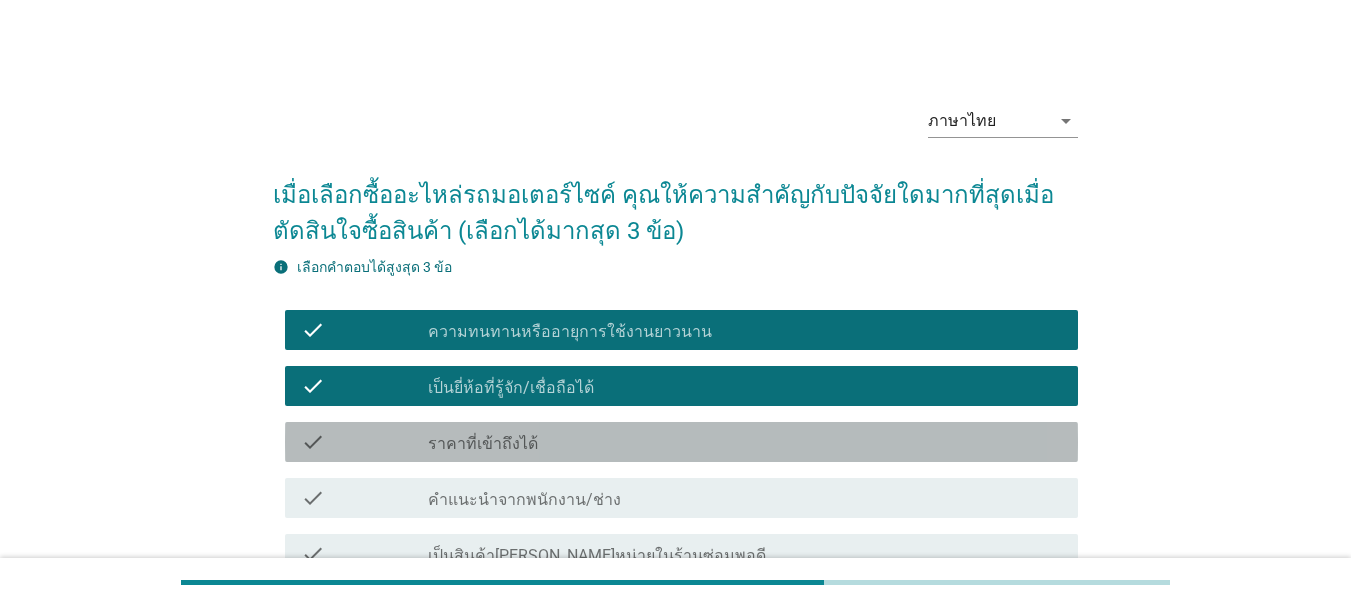 click on "check_box_outline_blank ราคาที่เข้าถึงได้" at bounding box center (745, 442) 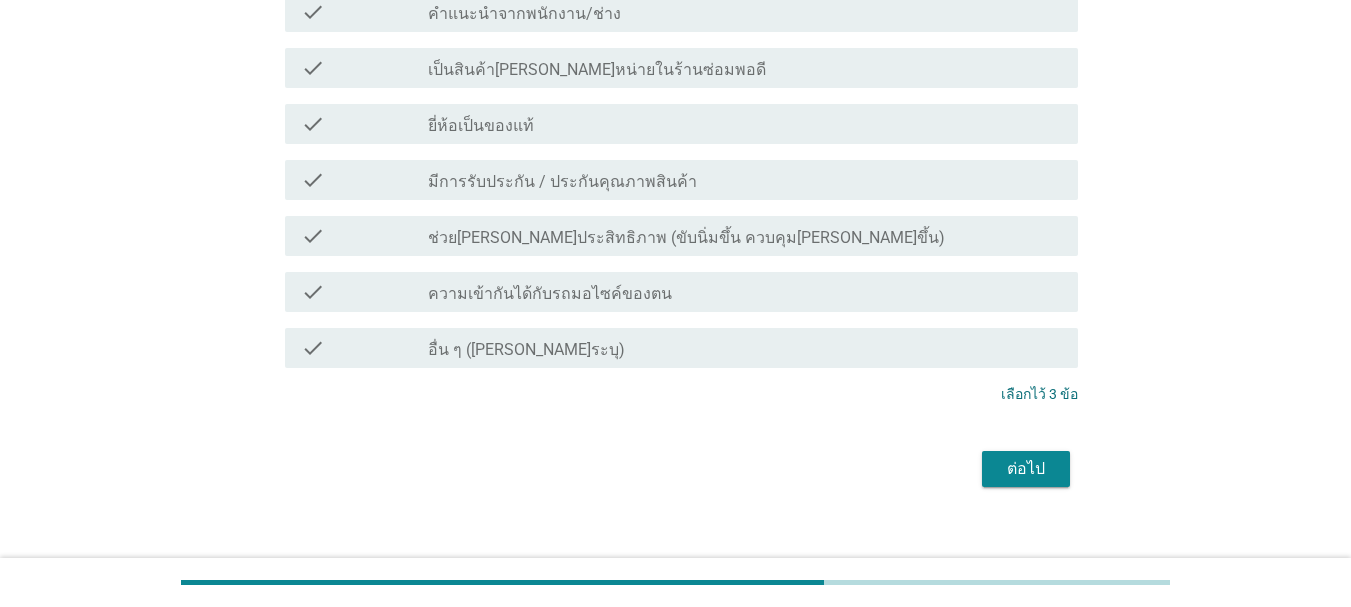 scroll, scrollTop: 509, scrollLeft: 0, axis: vertical 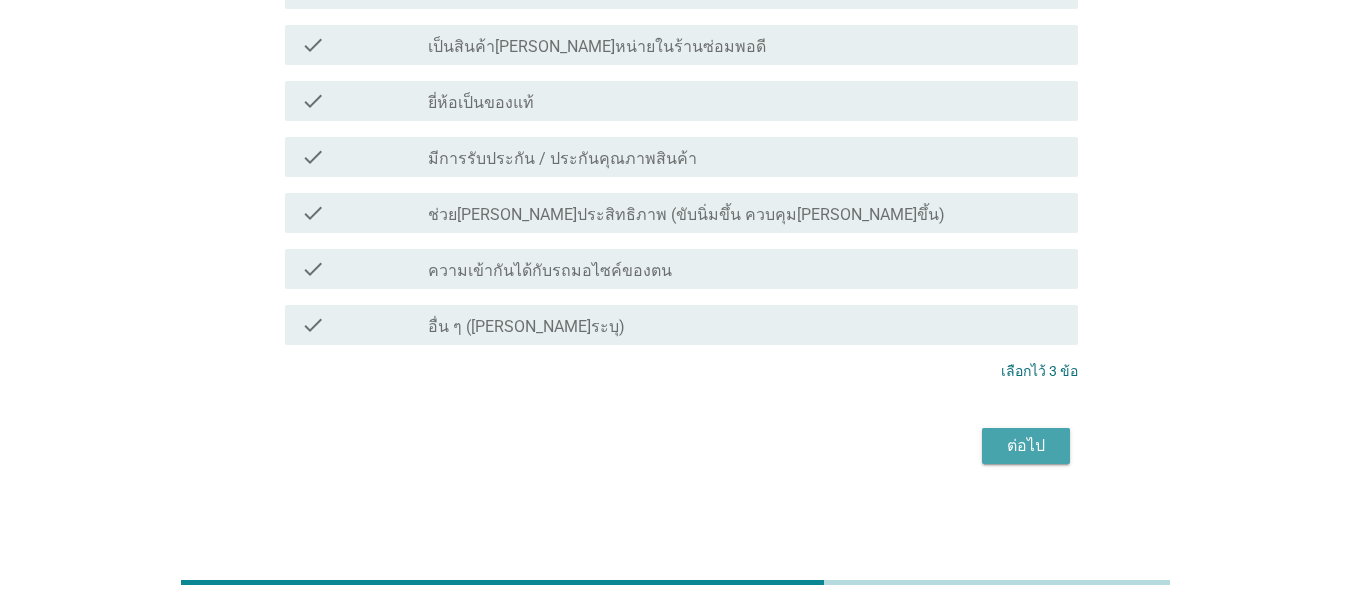 click on "ต่อไป" at bounding box center (1026, 446) 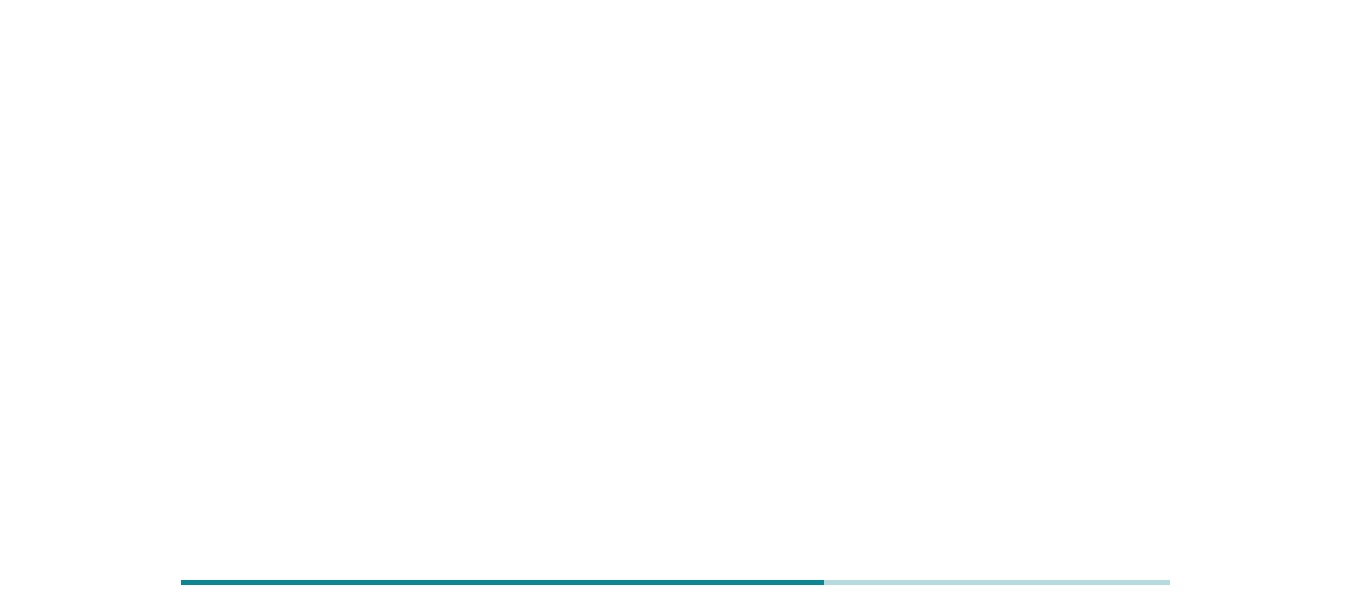 scroll, scrollTop: 0, scrollLeft: 0, axis: both 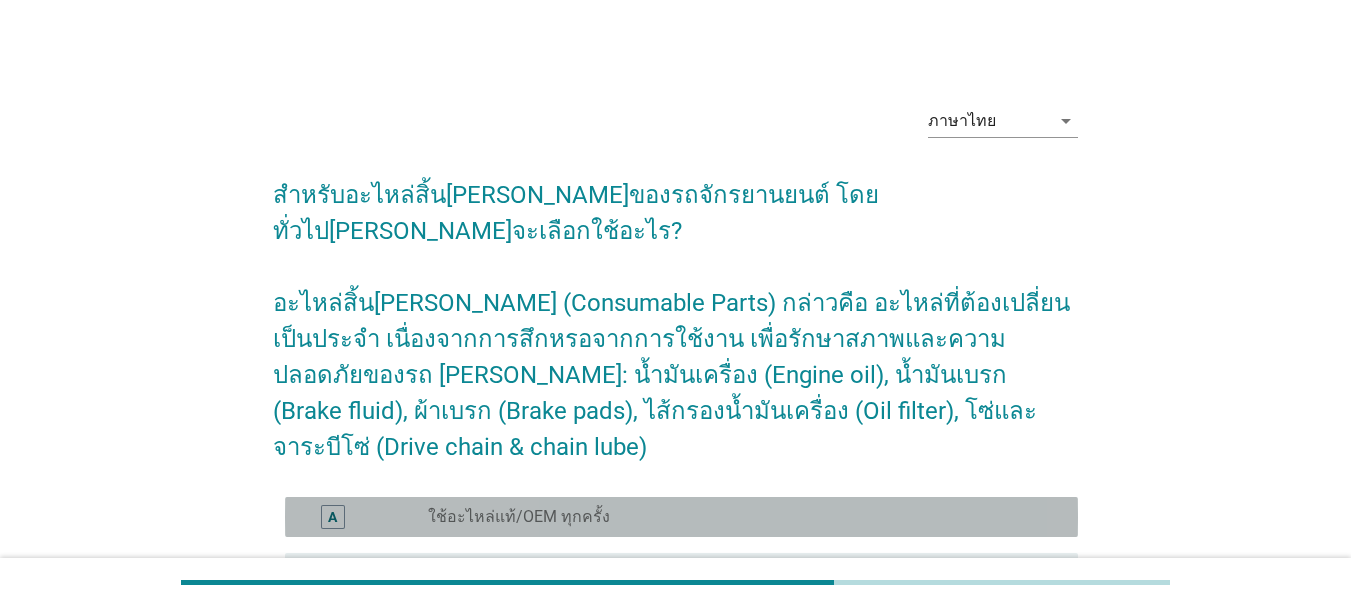 click on "radio_button_unchecked ใช้อะไหล่แท้/OEM ทุกครั้ง" at bounding box center (737, 517) 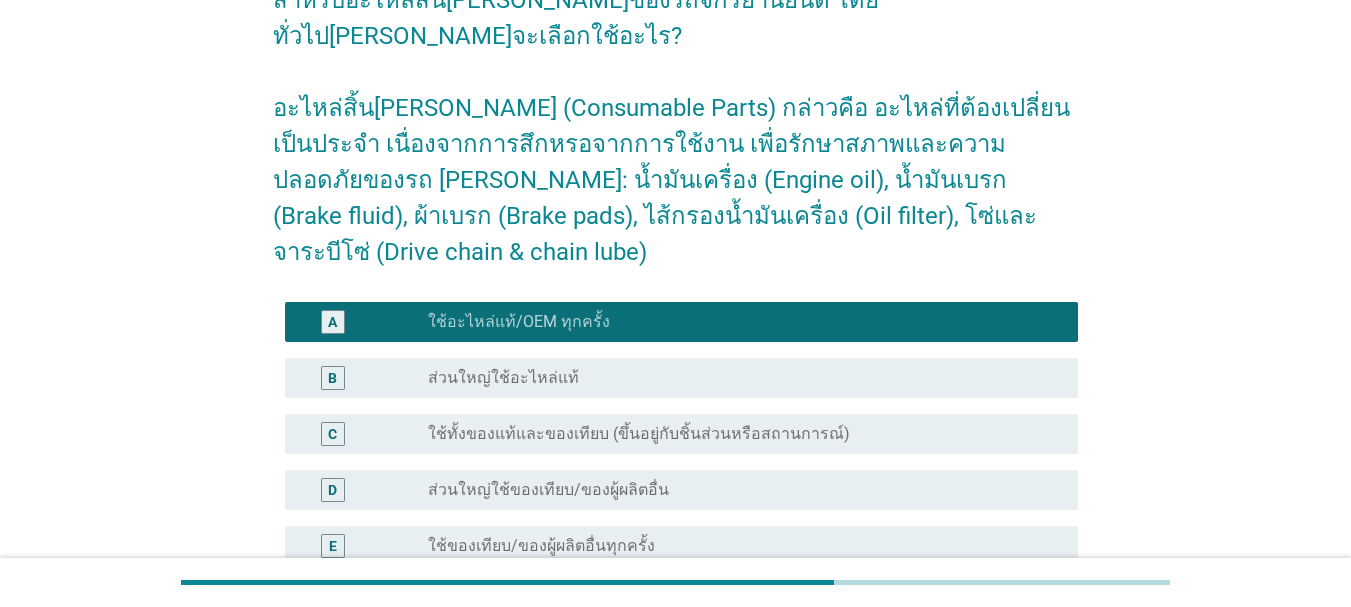 scroll, scrollTop: 300, scrollLeft: 0, axis: vertical 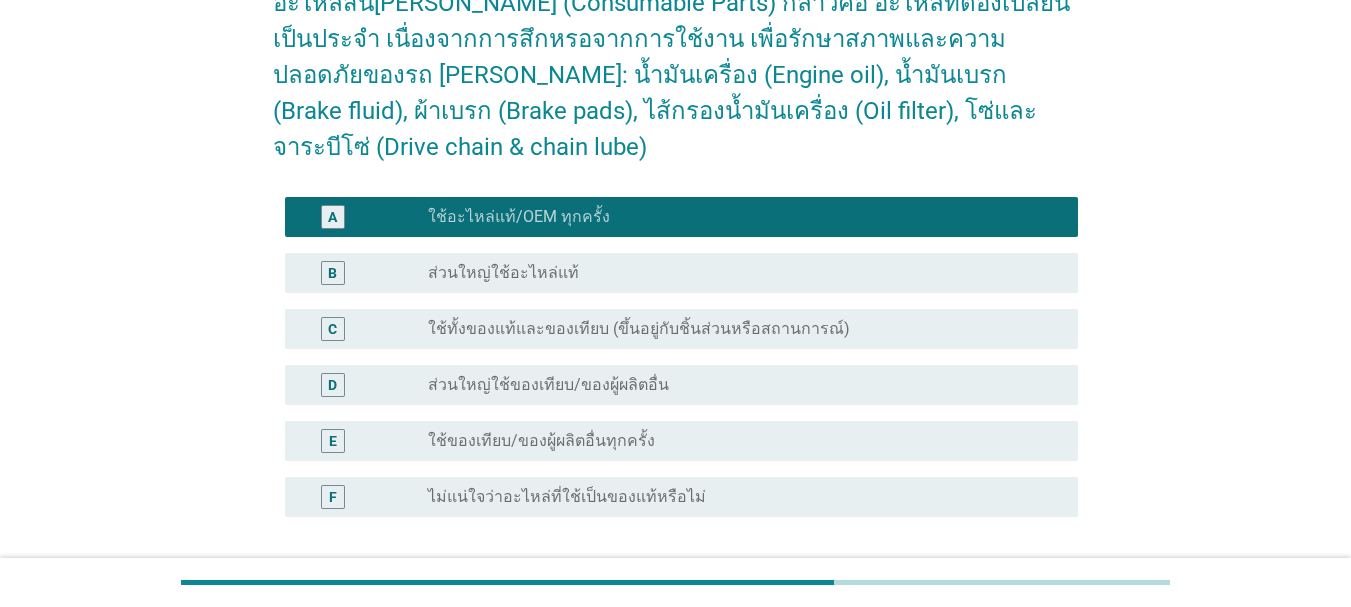 click on "ต่อไป" at bounding box center [1026, 613] 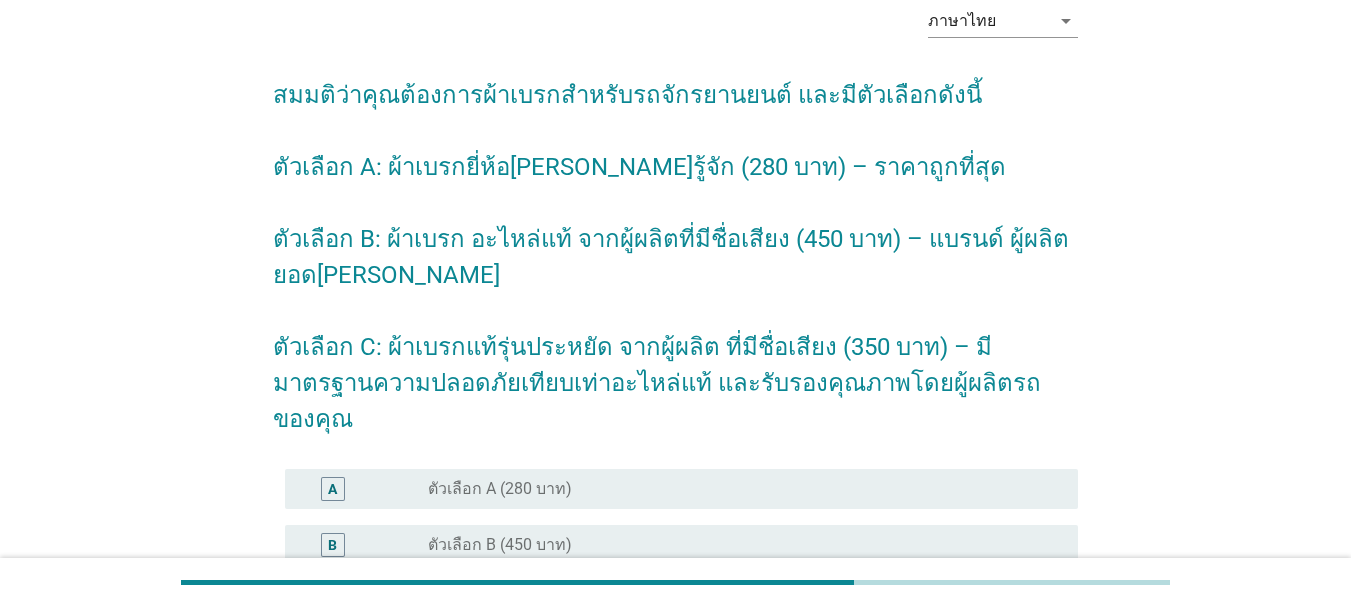 scroll, scrollTop: 200, scrollLeft: 0, axis: vertical 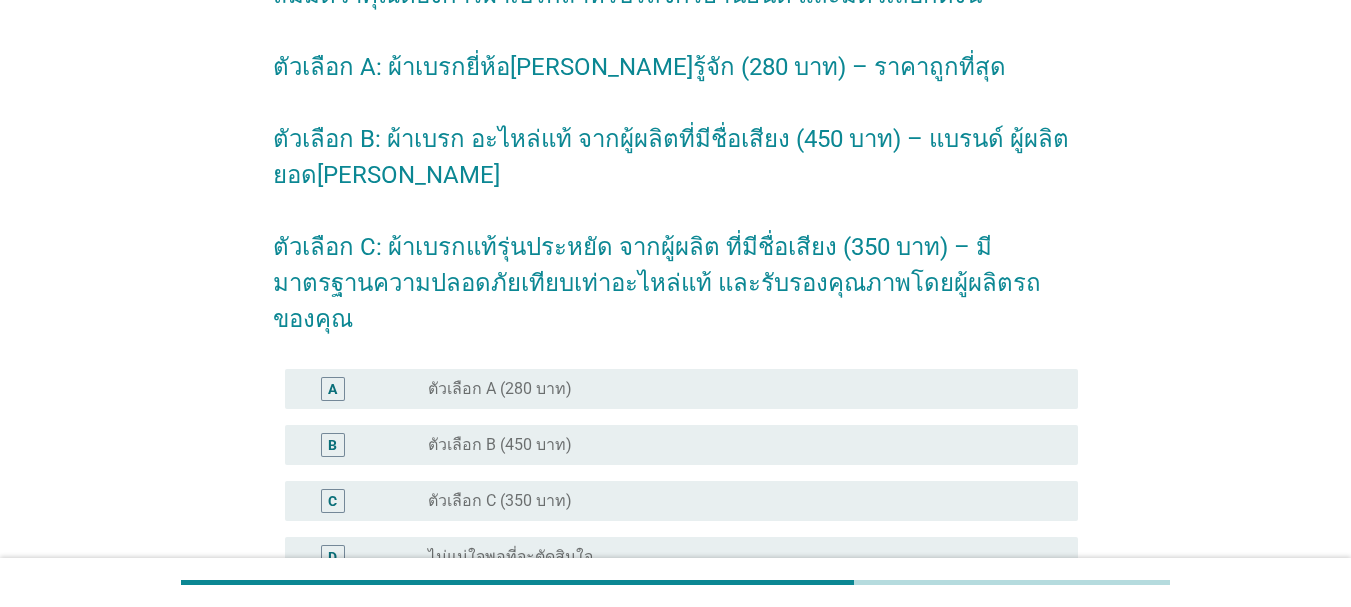 click on "B     radio_button_unchecked ตัวเลือก B (450 บาท)" at bounding box center (681, 445) 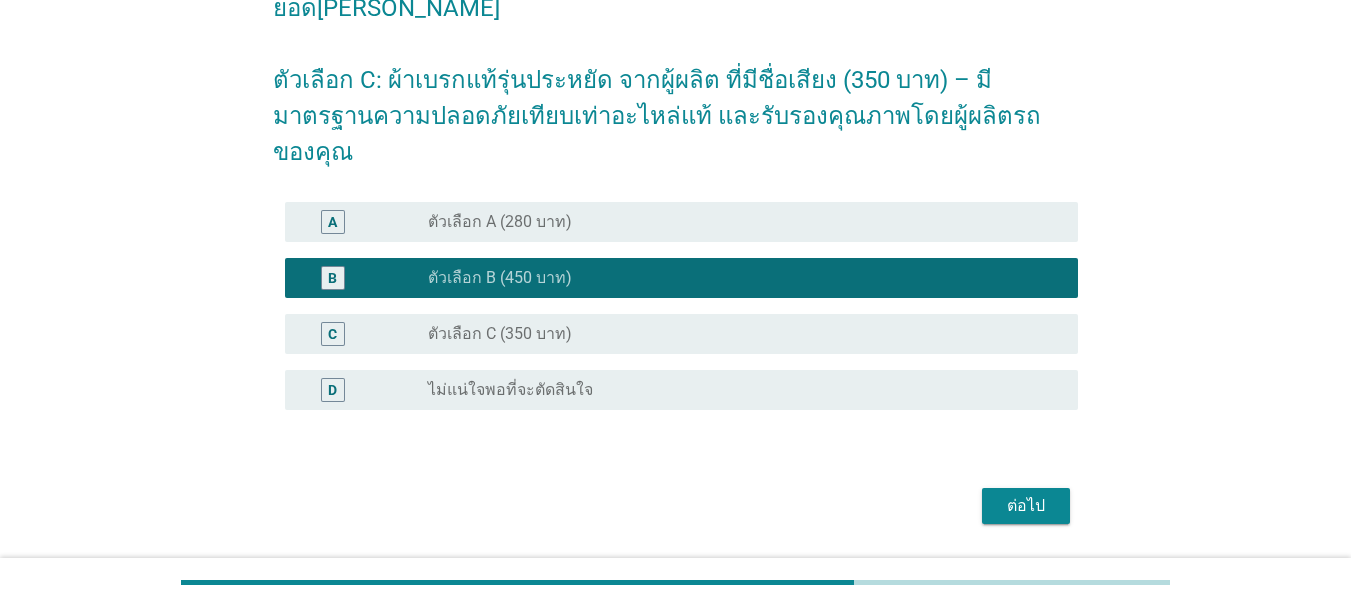 scroll, scrollTop: 391, scrollLeft: 0, axis: vertical 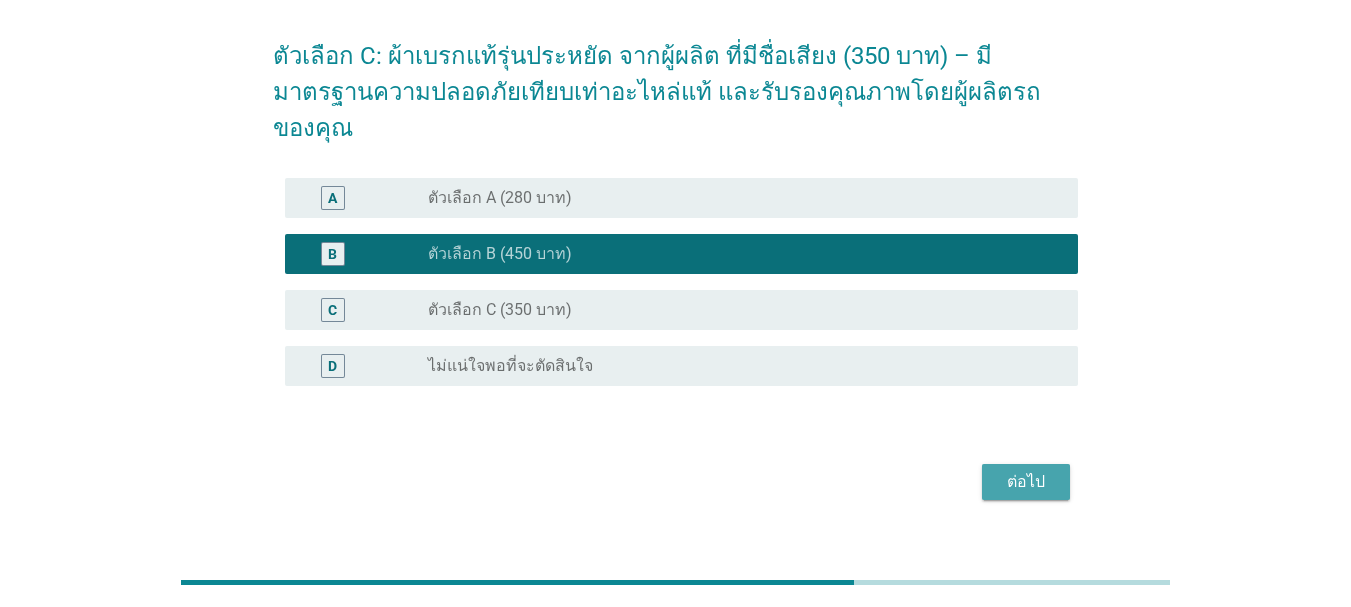 click on "ต่อไป" at bounding box center [1026, 482] 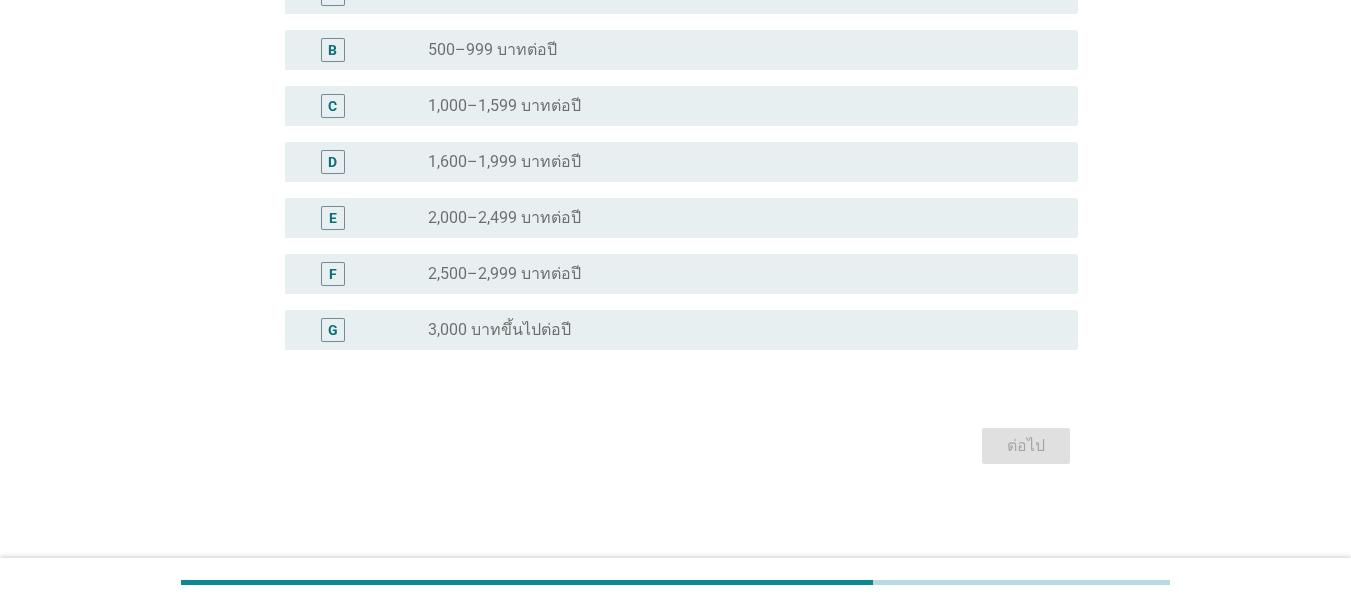 scroll, scrollTop: 0, scrollLeft: 0, axis: both 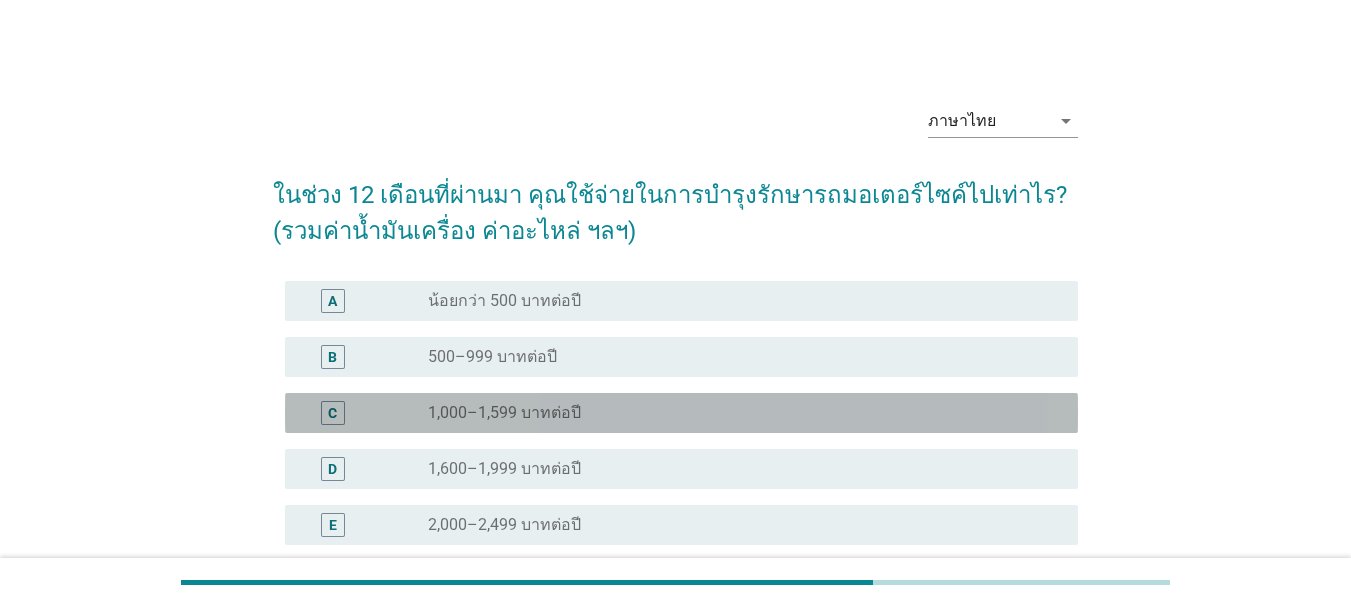 click on "radio_button_unchecked 1,000–1,599 บาทต่อปี" at bounding box center [737, 413] 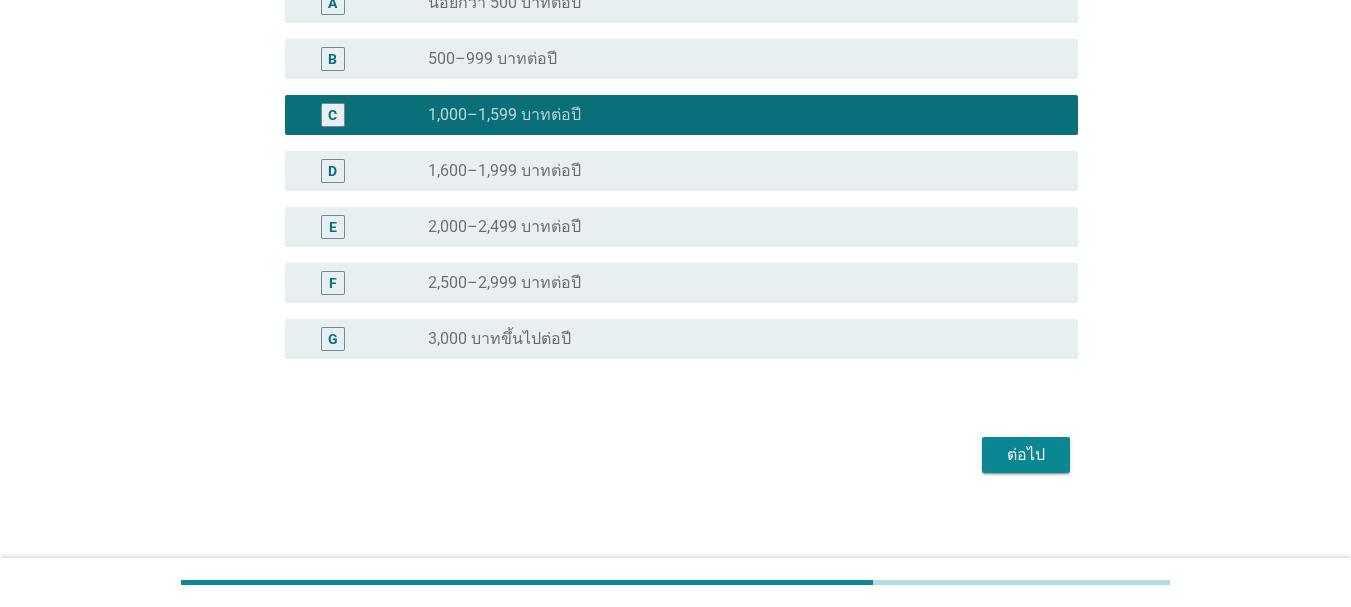 scroll, scrollTop: 300, scrollLeft: 0, axis: vertical 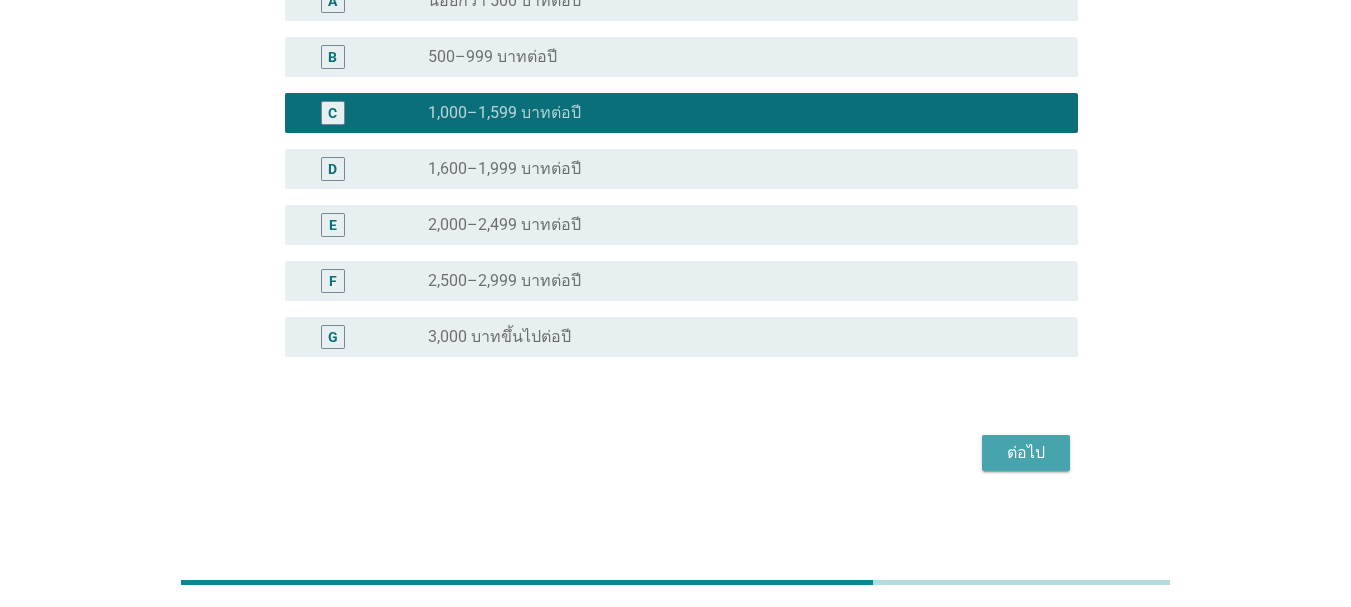 click on "ต่อไป" at bounding box center [1026, 453] 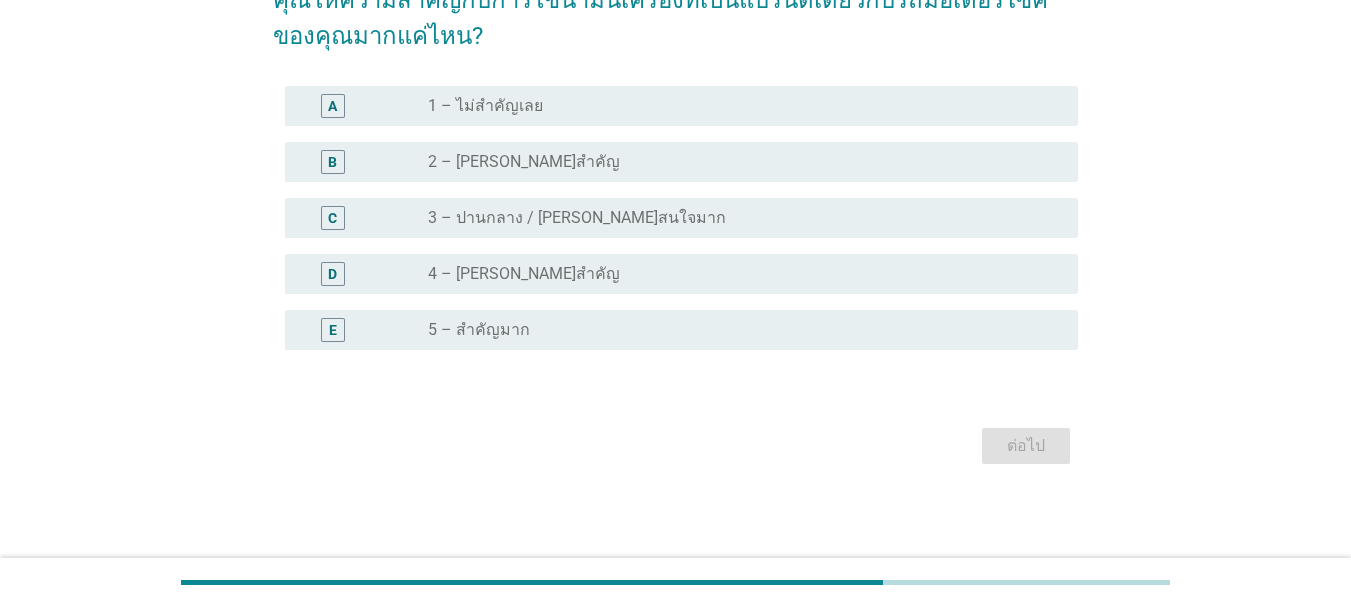 scroll, scrollTop: 0, scrollLeft: 0, axis: both 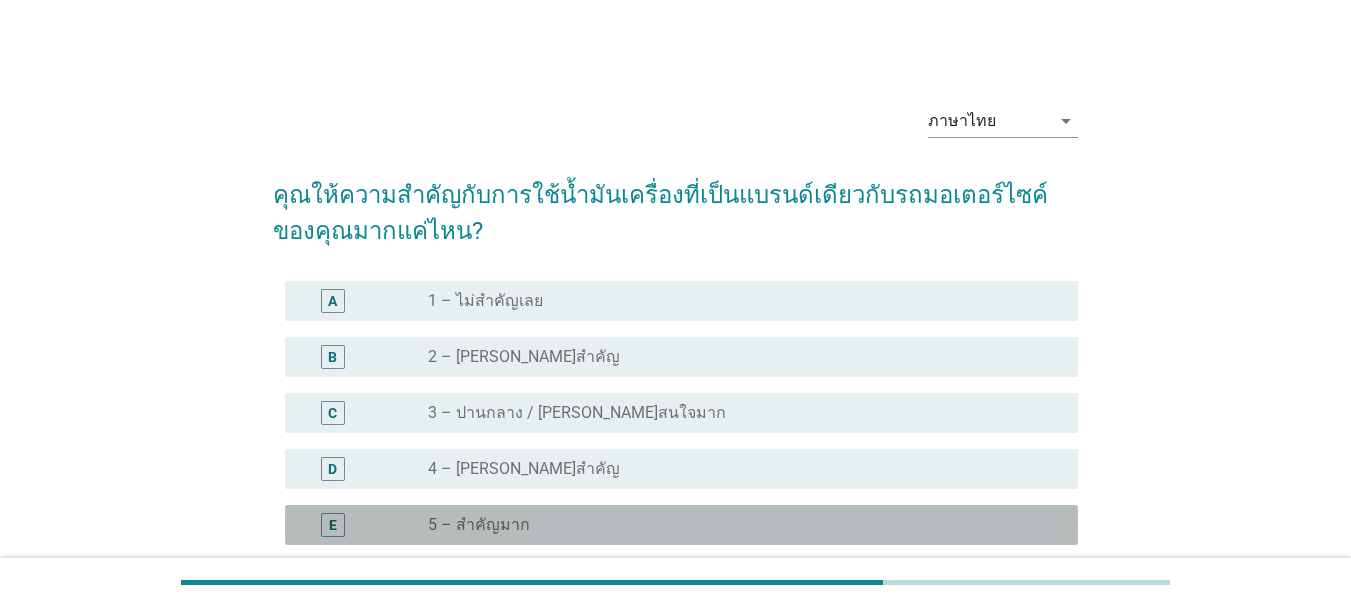 click on "radio_button_unchecked 5 – สำคัญมาก" at bounding box center [737, 525] 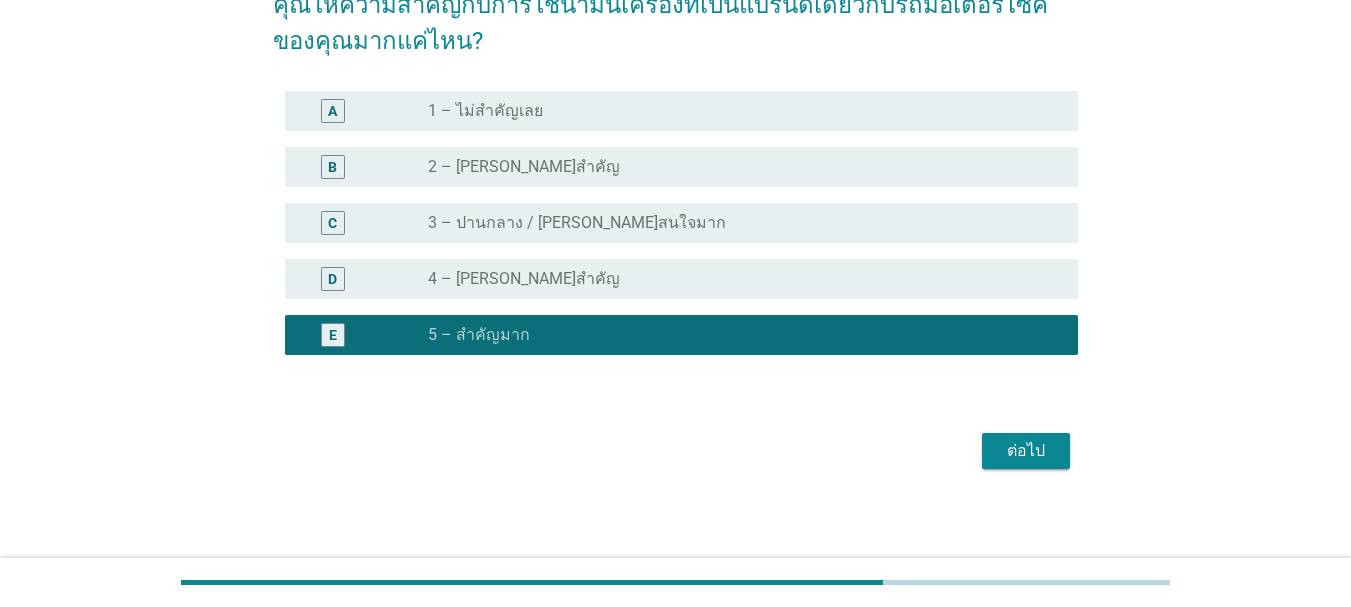 scroll, scrollTop: 195, scrollLeft: 0, axis: vertical 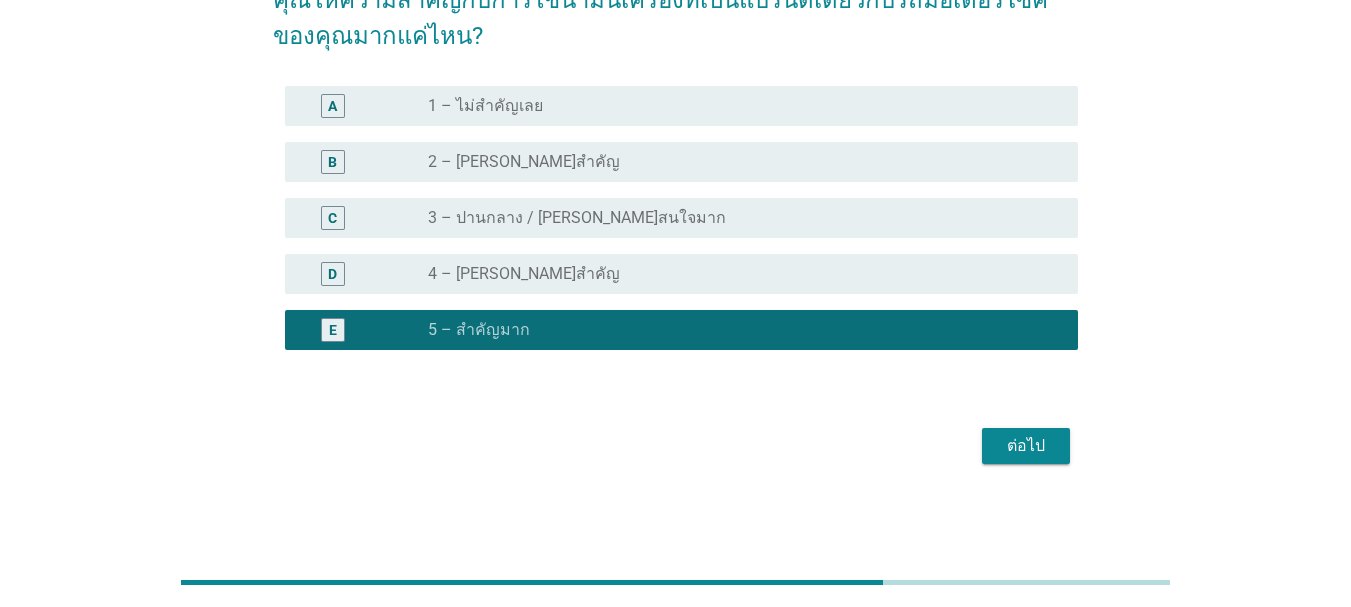 click on "ต่อไป" at bounding box center (1026, 446) 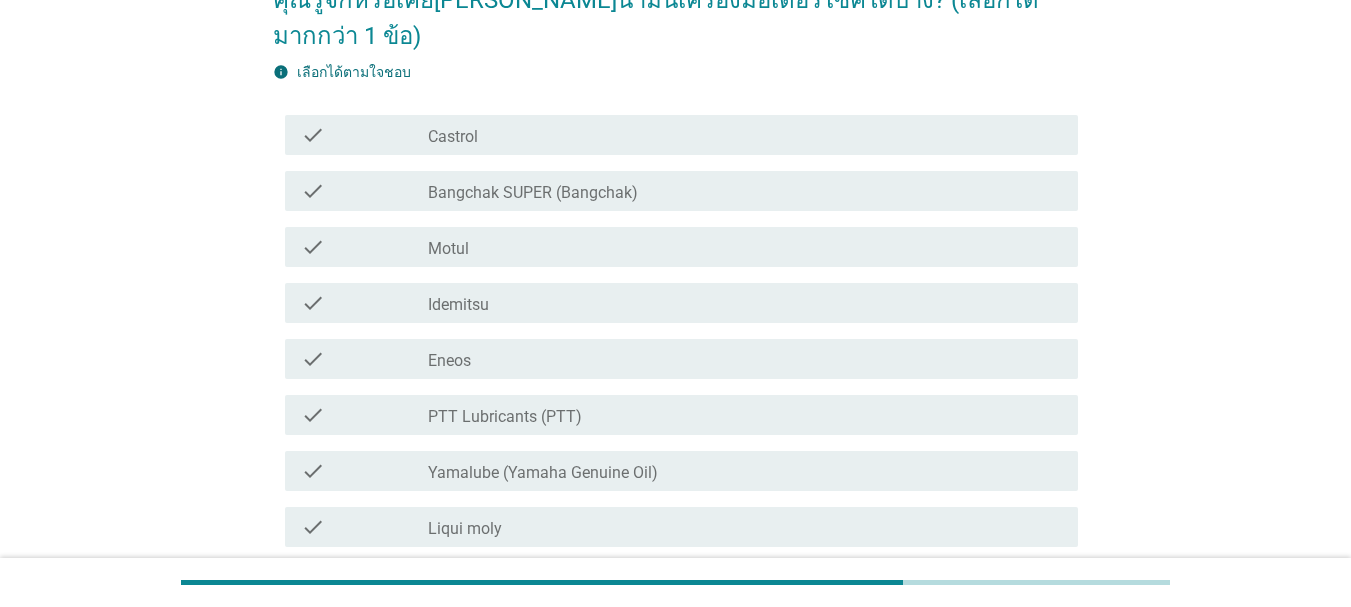 scroll, scrollTop: 0, scrollLeft: 0, axis: both 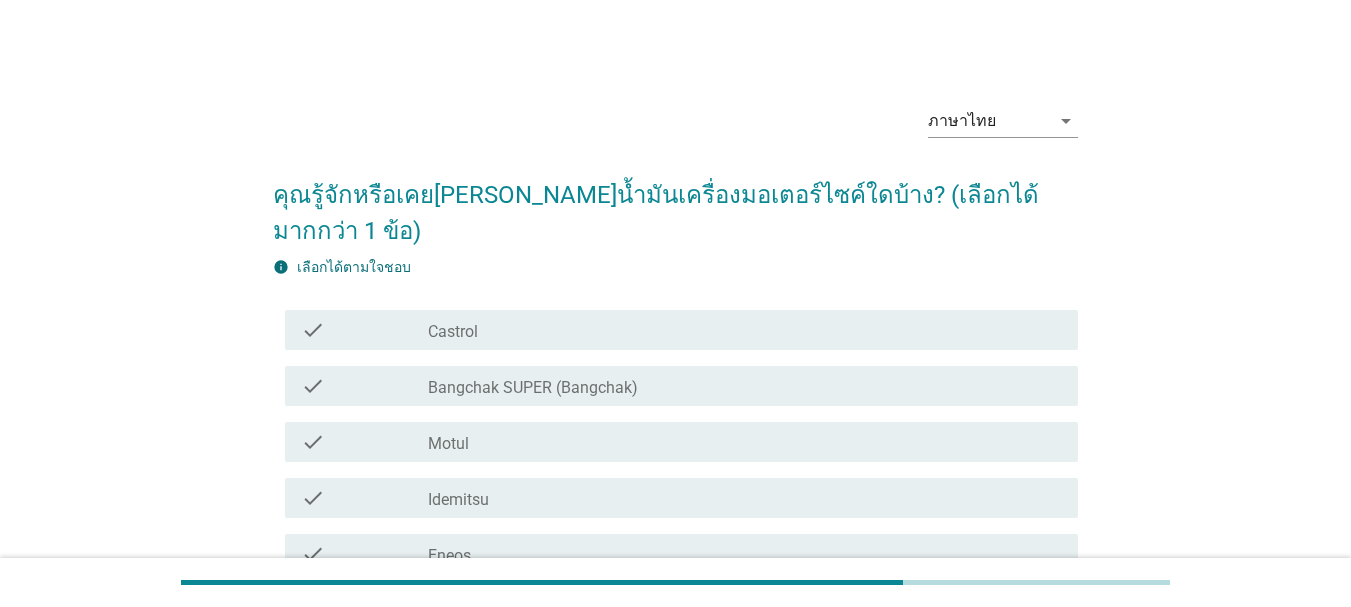 click on "check_box_outline_blank Castrol" at bounding box center (745, 330) 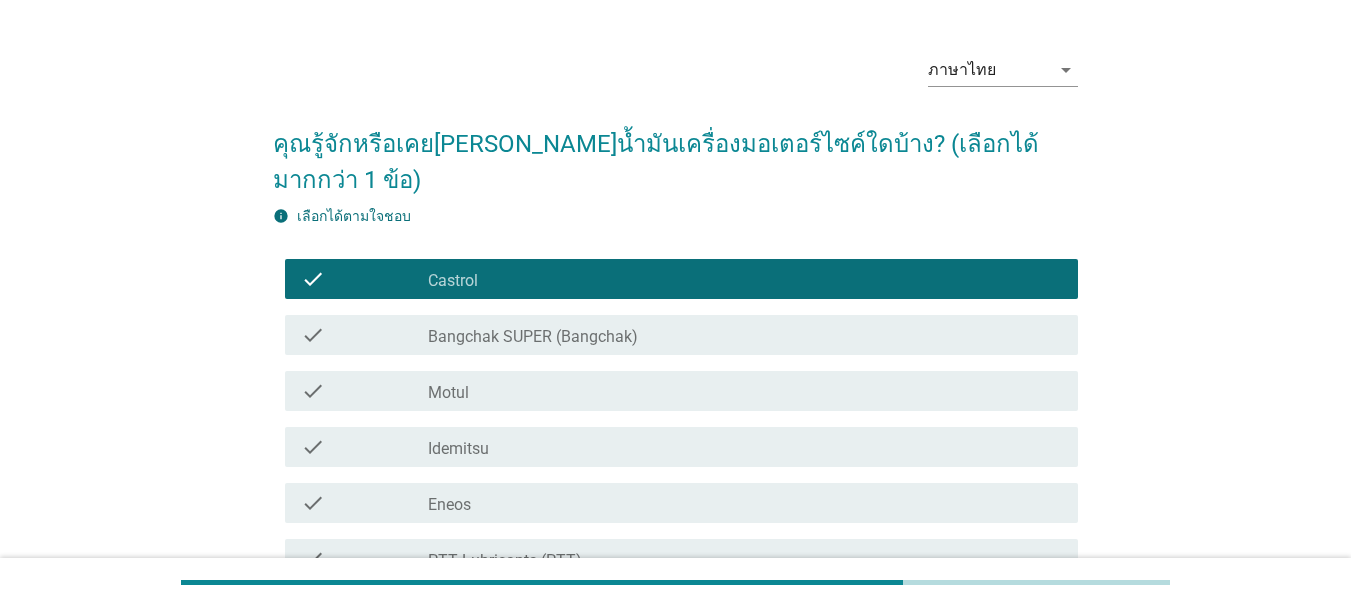scroll, scrollTop: 100, scrollLeft: 0, axis: vertical 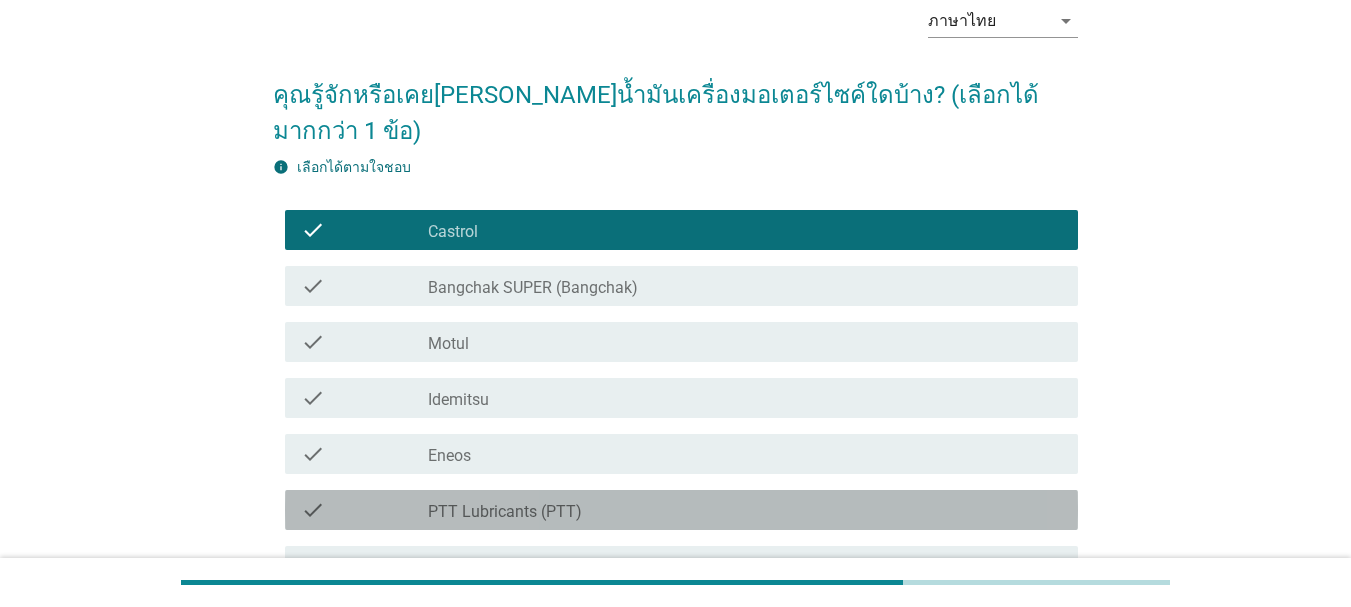 click on "check_box_outline_blank PTT Lubricants (PTT)" at bounding box center [745, 510] 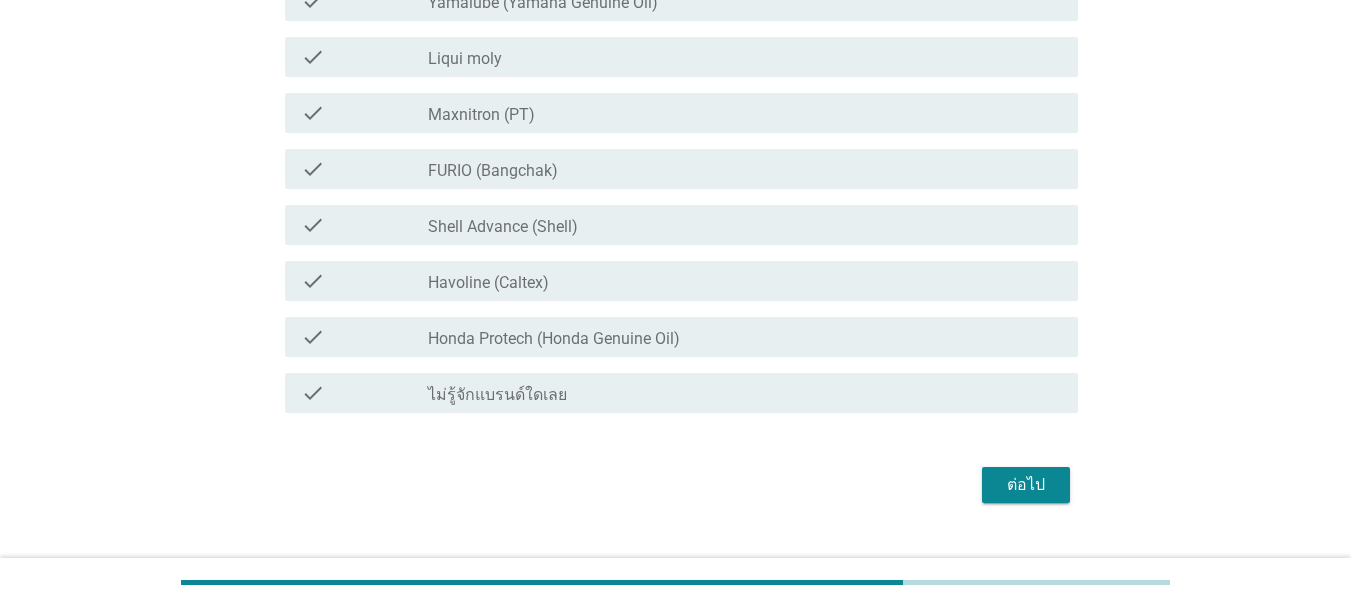 scroll, scrollTop: 700, scrollLeft: 0, axis: vertical 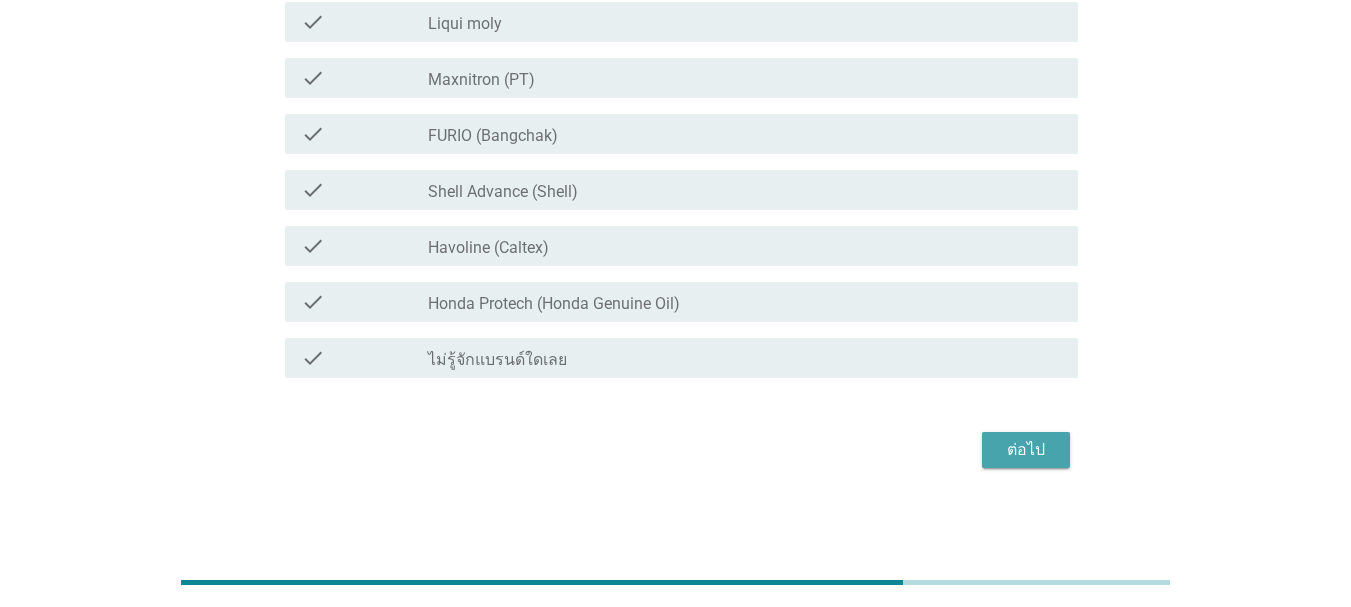 click on "ต่อไป" at bounding box center (1026, 450) 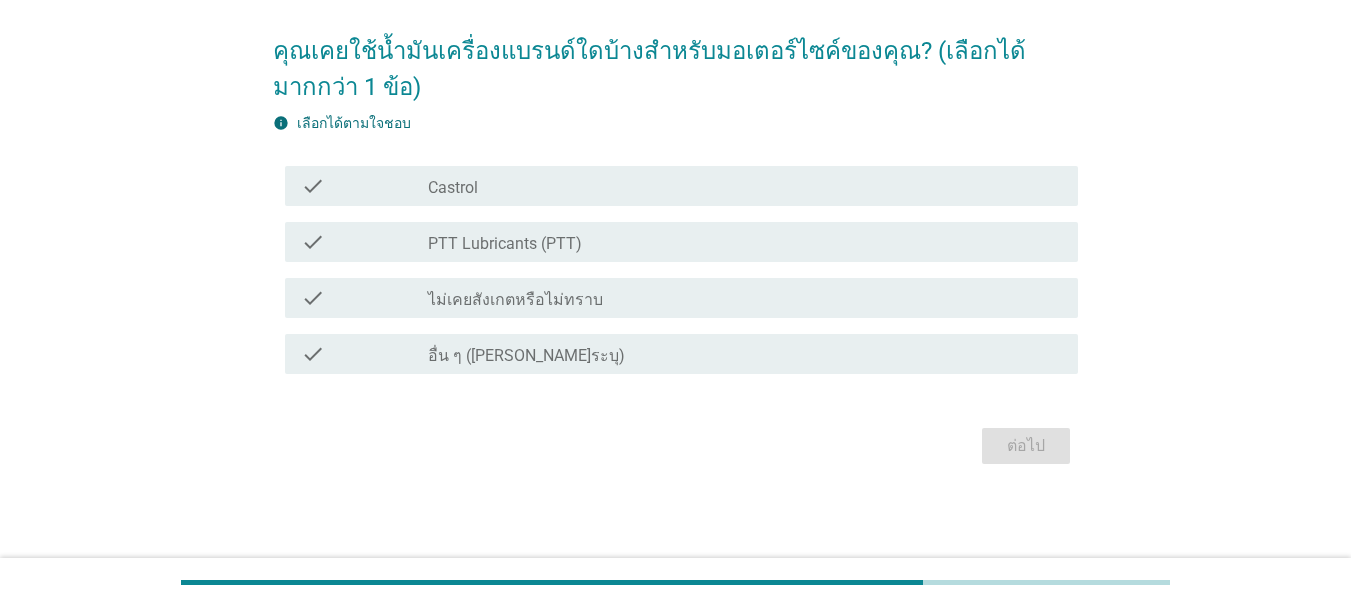 scroll, scrollTop: 0, scrollLeft: 0, axis: both 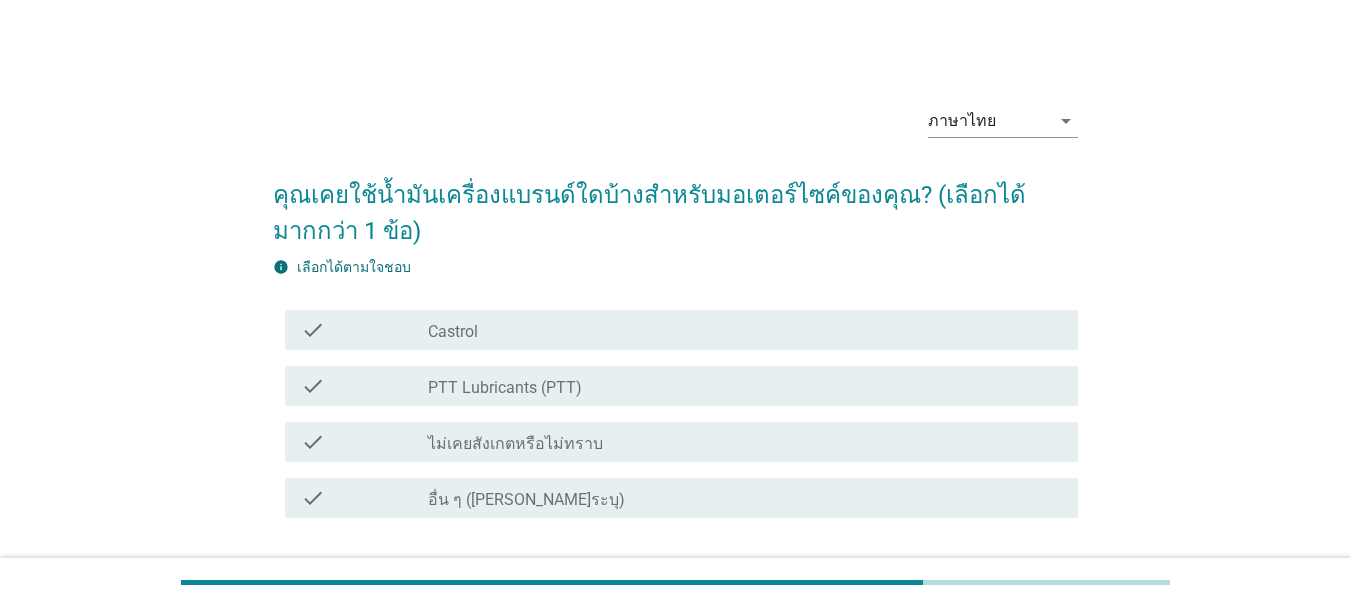 click on "check_box_outline_blank Castrol" at bounding box center (745, 330) 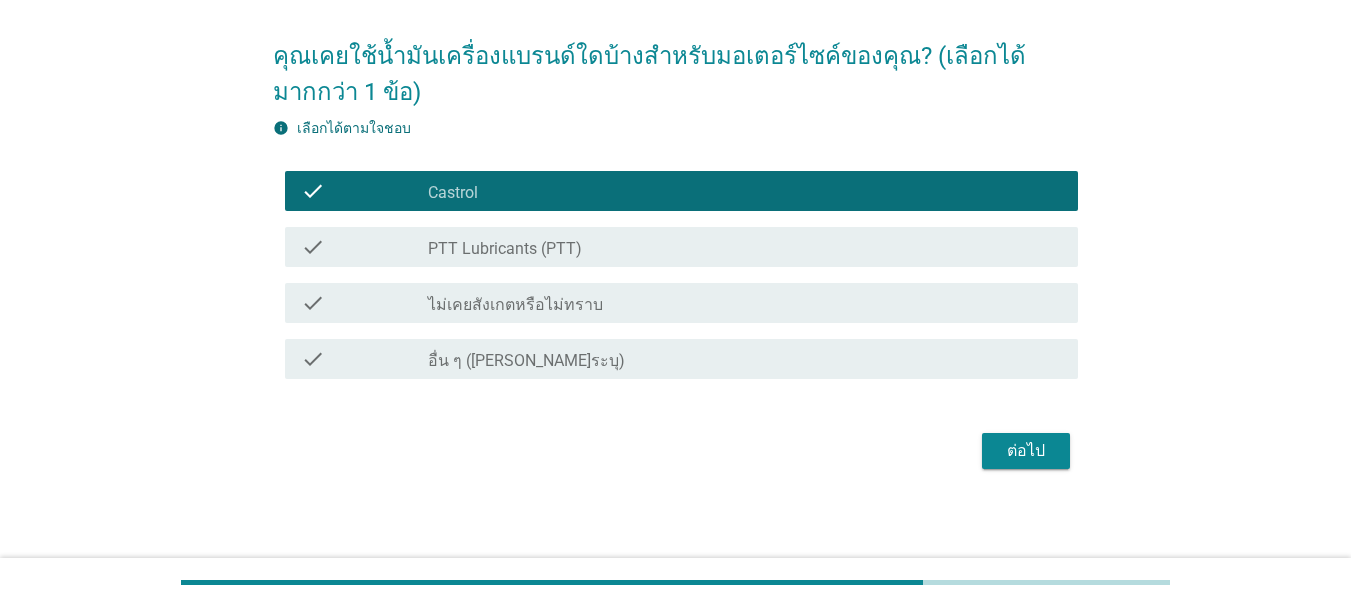 scroll, scrollTop: 144, scrollLeft: 0, axis: vertical 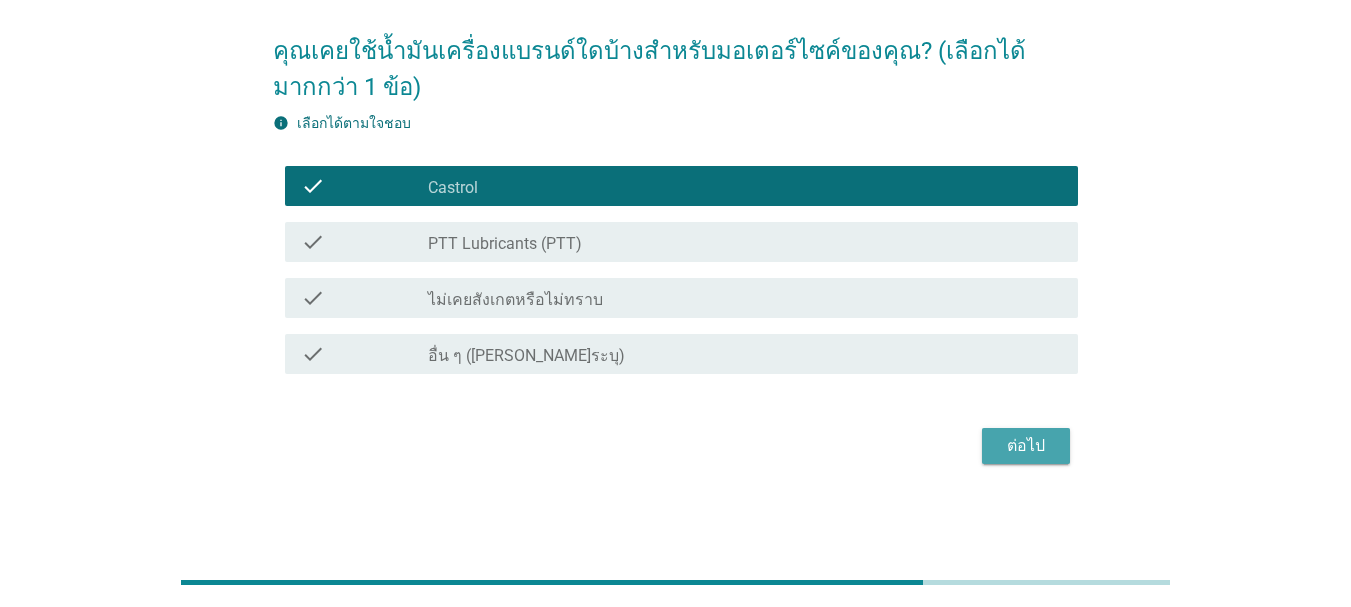 click on "ต่อไป" at bounding box center [1026, 446] 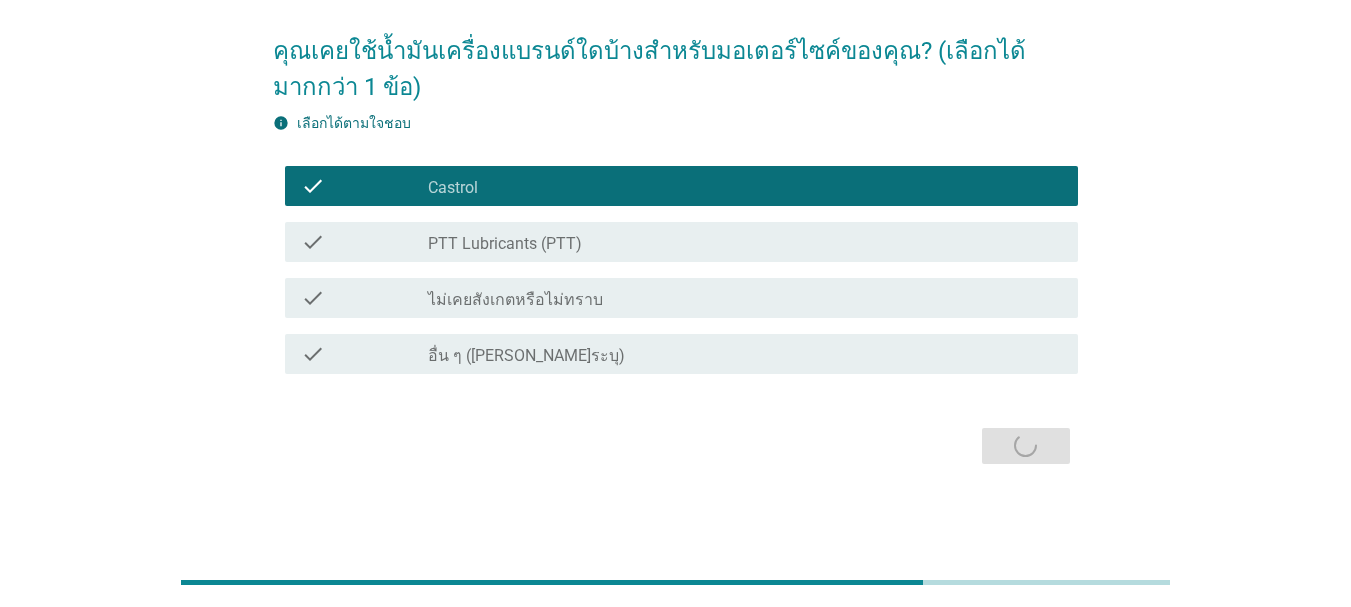 scroll, scrollTop: 0, scrollLeft: 0, axis: both 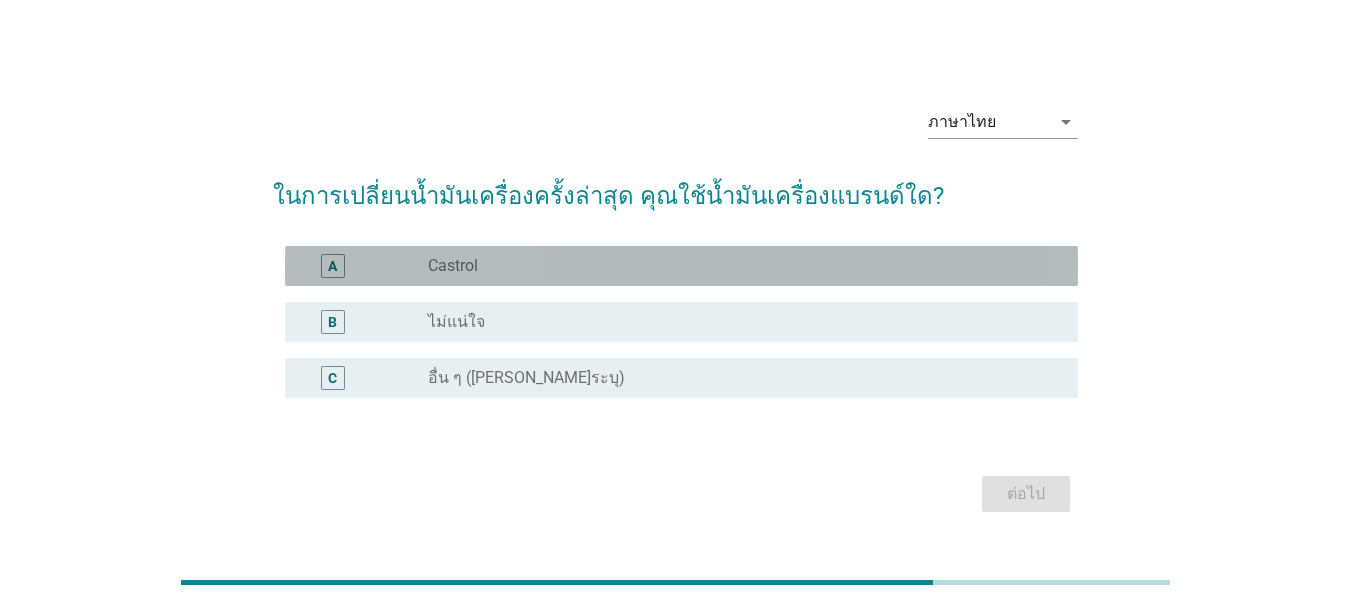 click on "radio_button_unchecked Castrol" at bounding box center [737, 266] 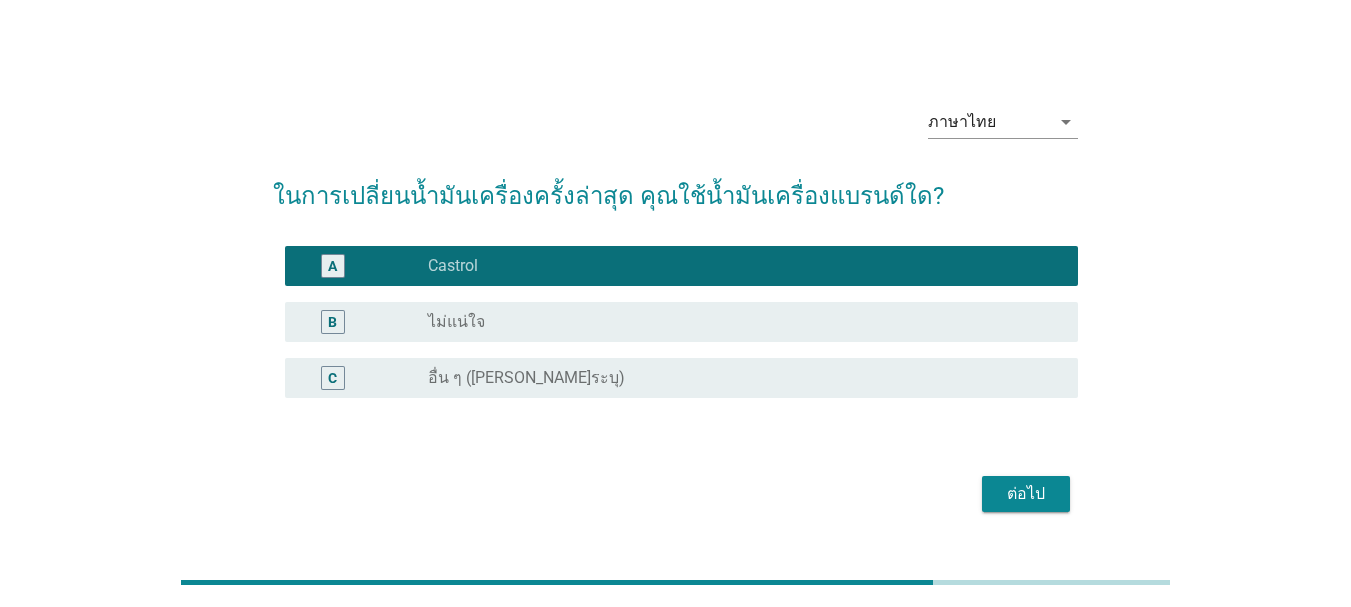 click on "ต่อไป" at bounding box center (1026, 494) 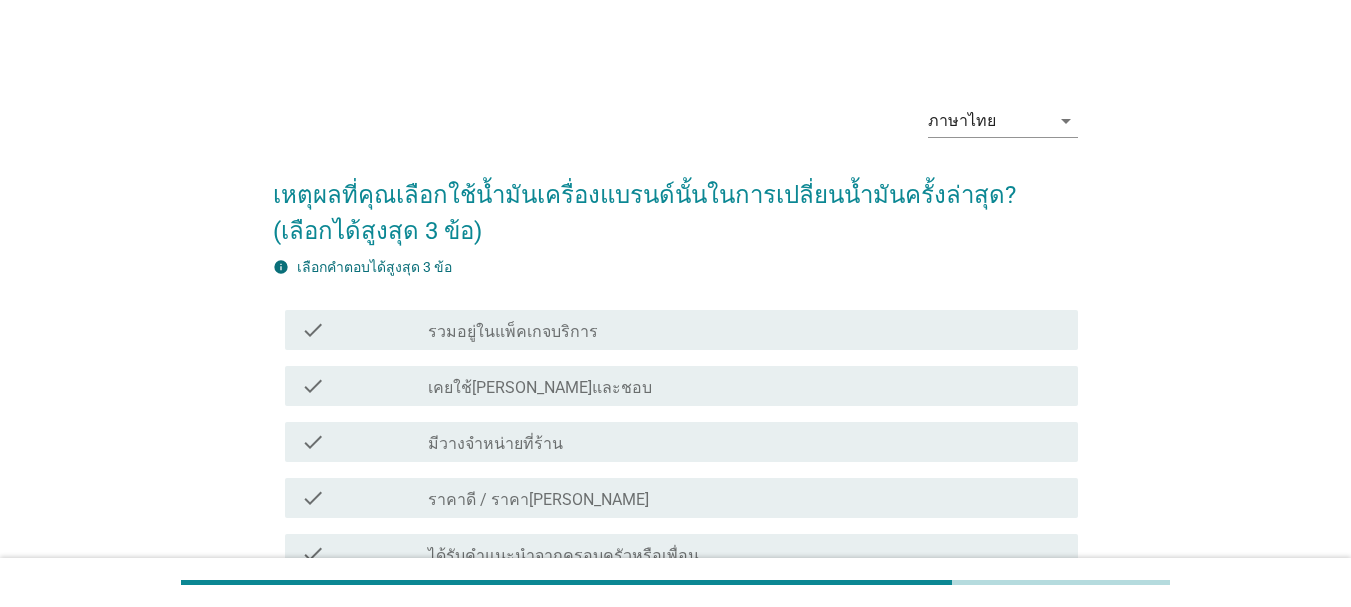 click on "check_box_outline_blank เคยใช้[PERSON_NAME]และชอบ" at bounding box center [745, 386] 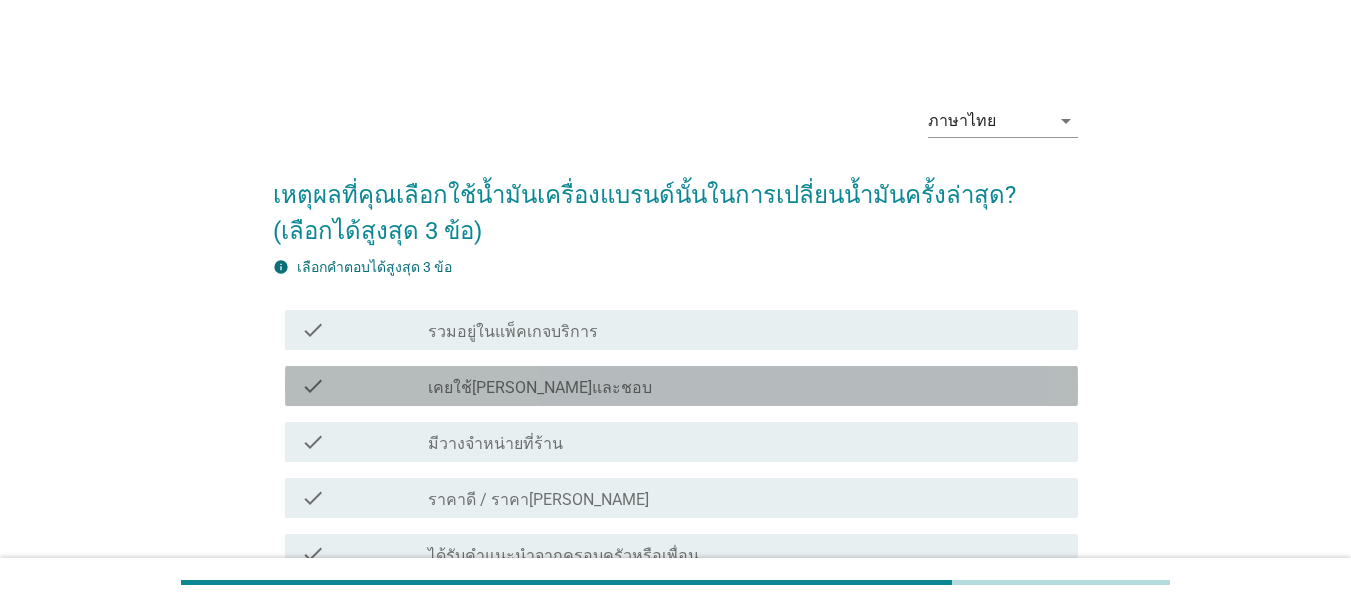 click on "check     check_box_outline_blank เคยใช้[PERSON_NAME]และชอบ" at bounding box center [681, 386] 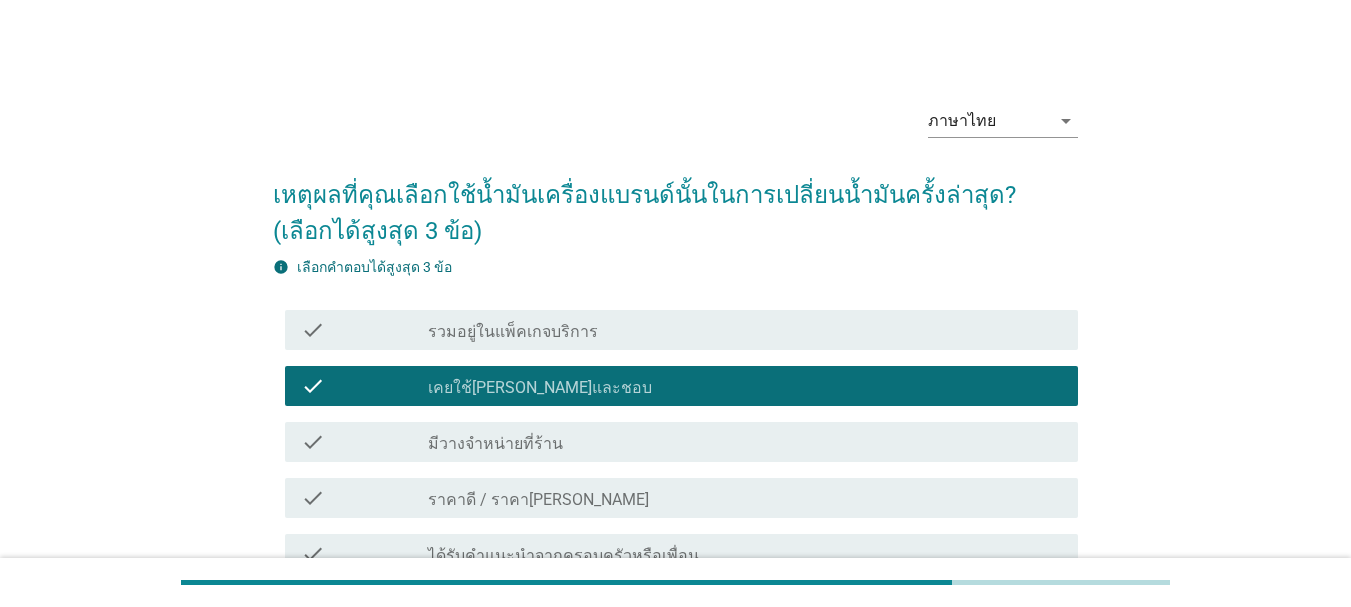 click on "check_box_outline_blank มีวางจำหน่ายที่ร้าน" at bounding box center [745, 442] 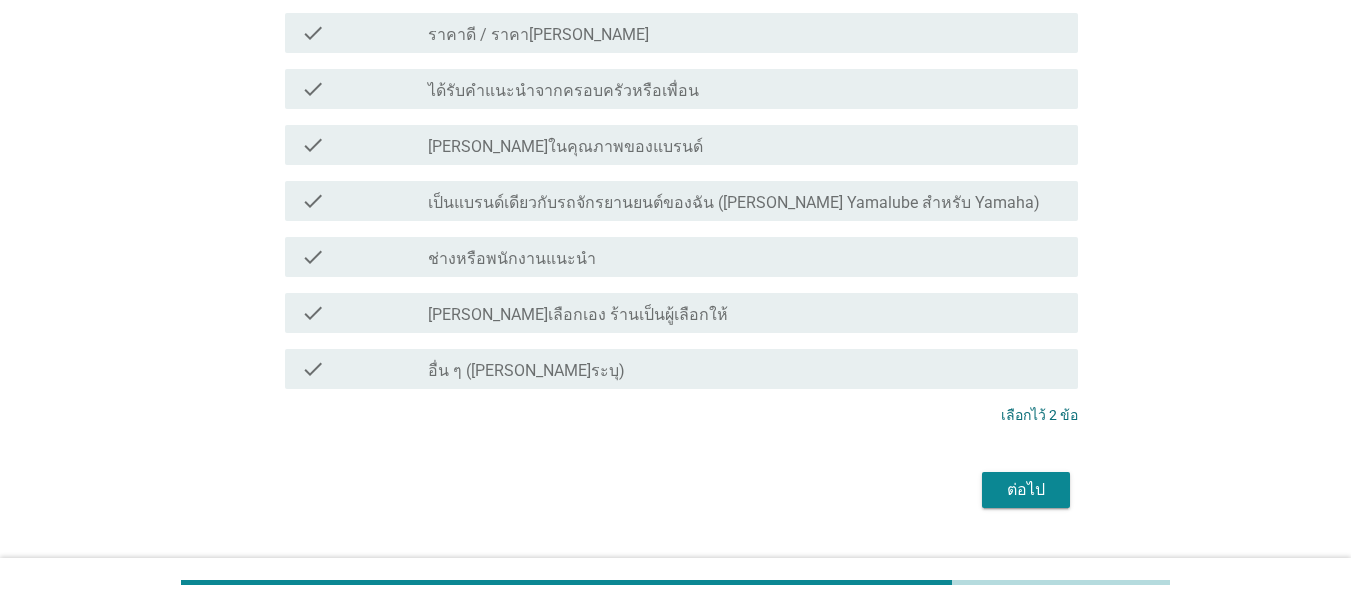 scroll, scrollTop: 500, scrollLeft: 0, axis: vertical 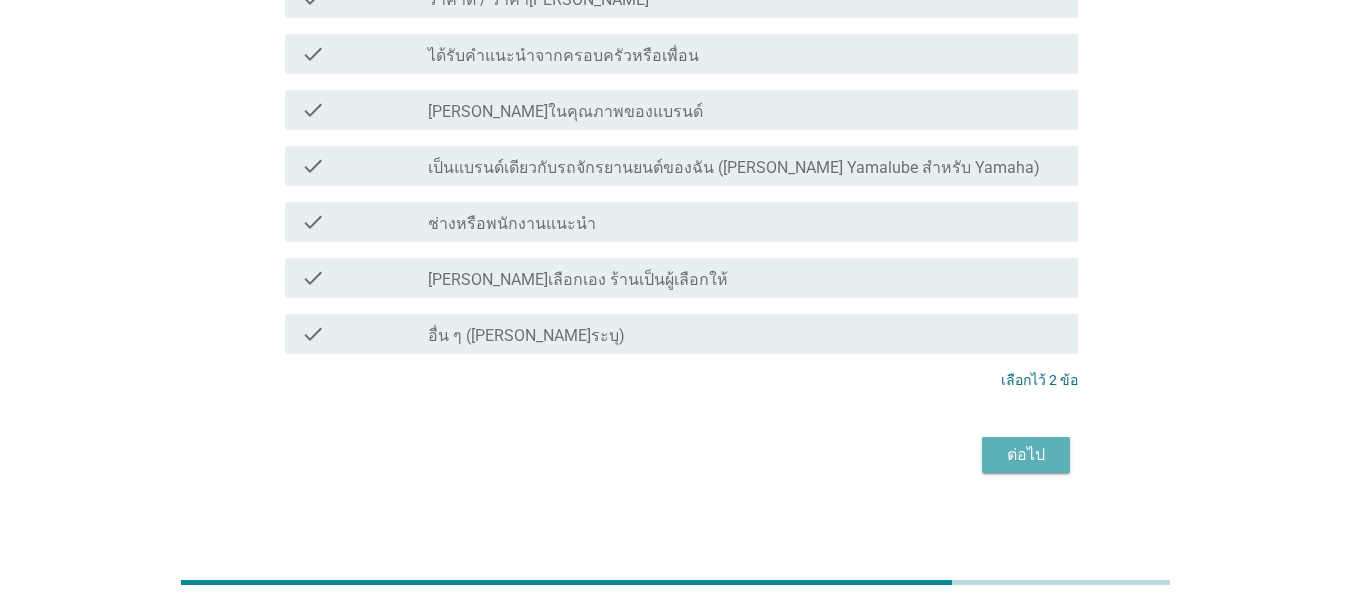click on "ต่อไป" at bounding box center (1026, 455) 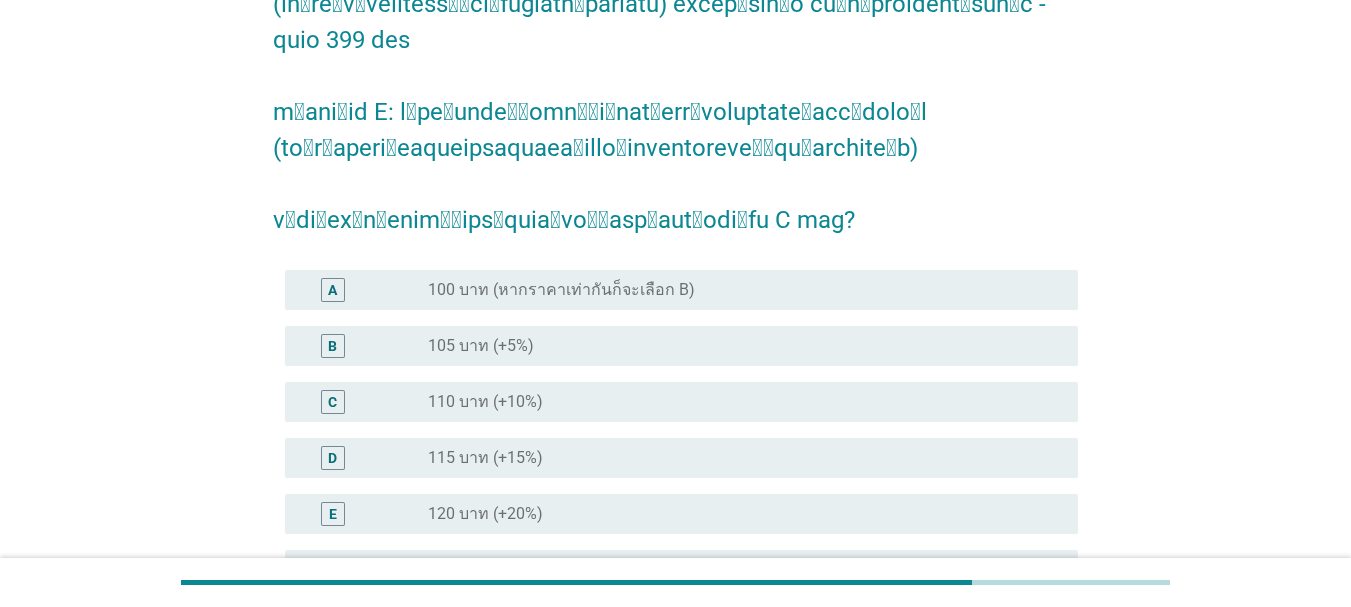 scroll, scrollTop: 300, scrollLeft: 0, axis: vertical 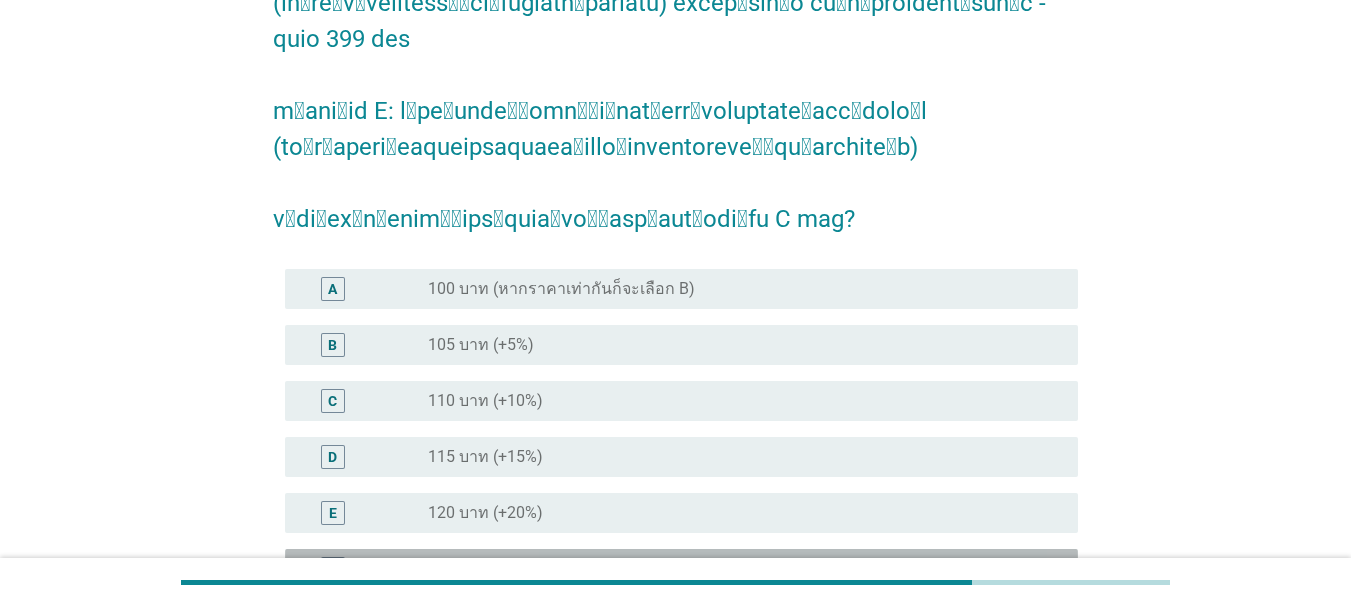 click on "radio_button_unchecked มากกว่า 120 บาท (มากกว่า +20%)" at bounding box center (737, 569) 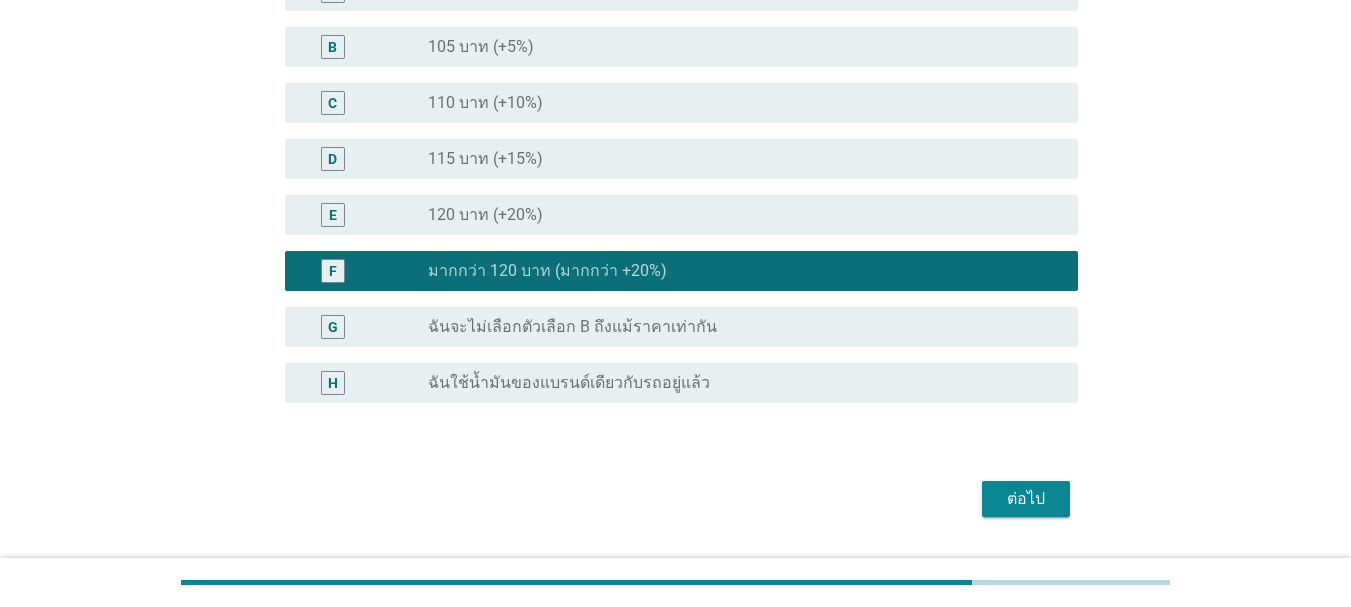 scroll, scrollTop: 600, scrollLeft: 0, axis: vertical 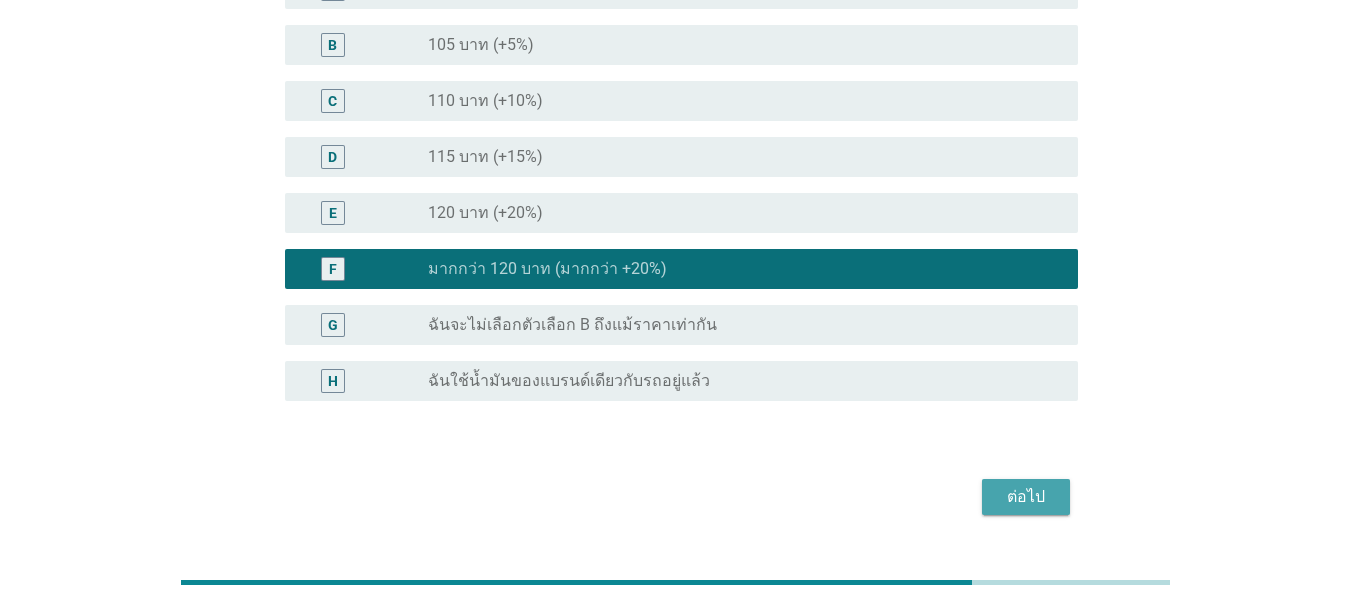 click on "ต่อไป" at bounding box center (1026, 497) 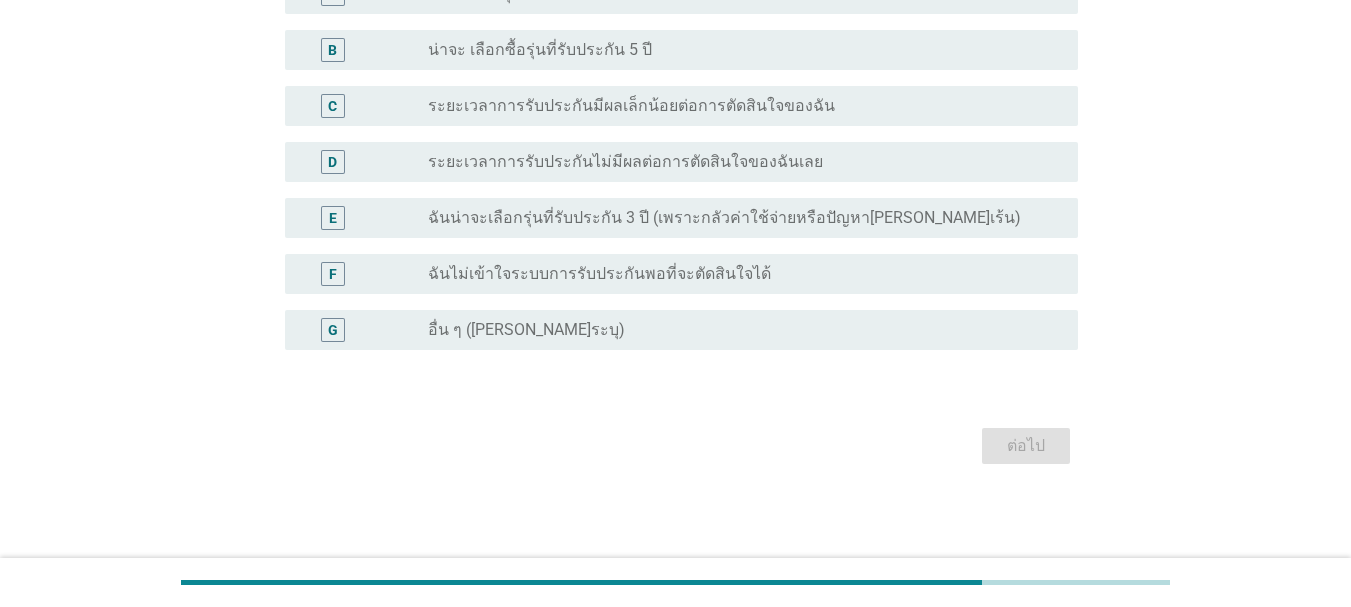 scroll, scrollTop: 0, scrollLeft: 0, axis: both 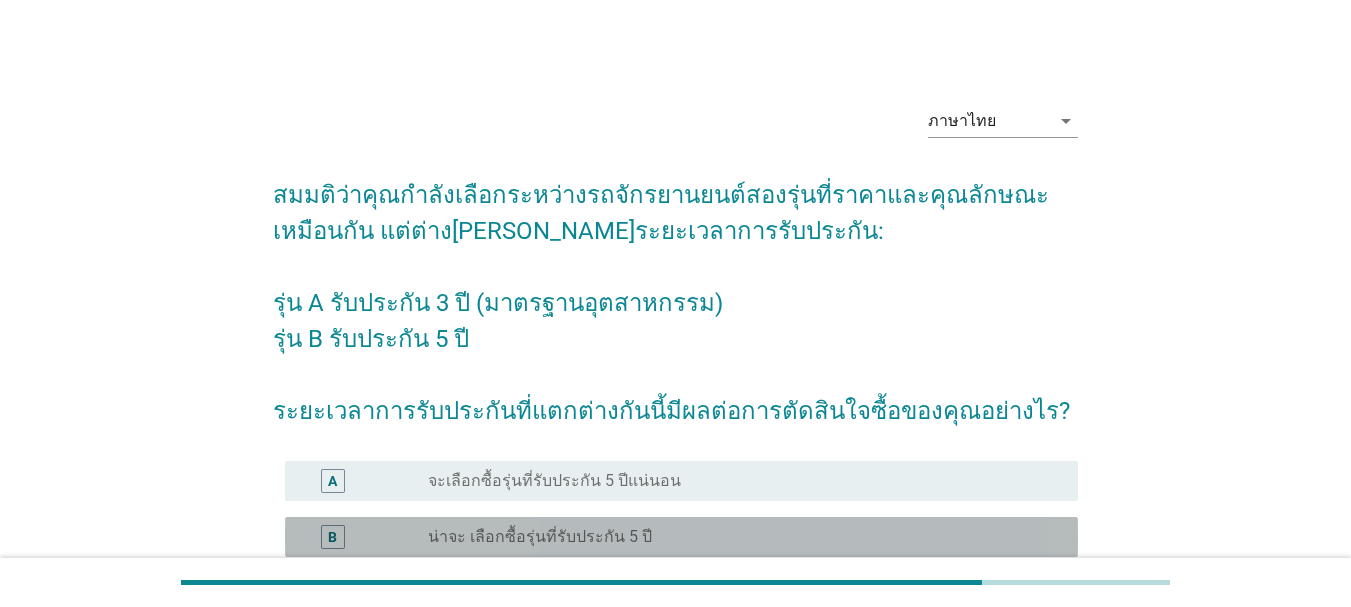 click on "B     radio_button_unchecked น่าจะ เลือกซื้อรุ่นที่รับประกัน 5 ปี" at bounding box center [681, 537] 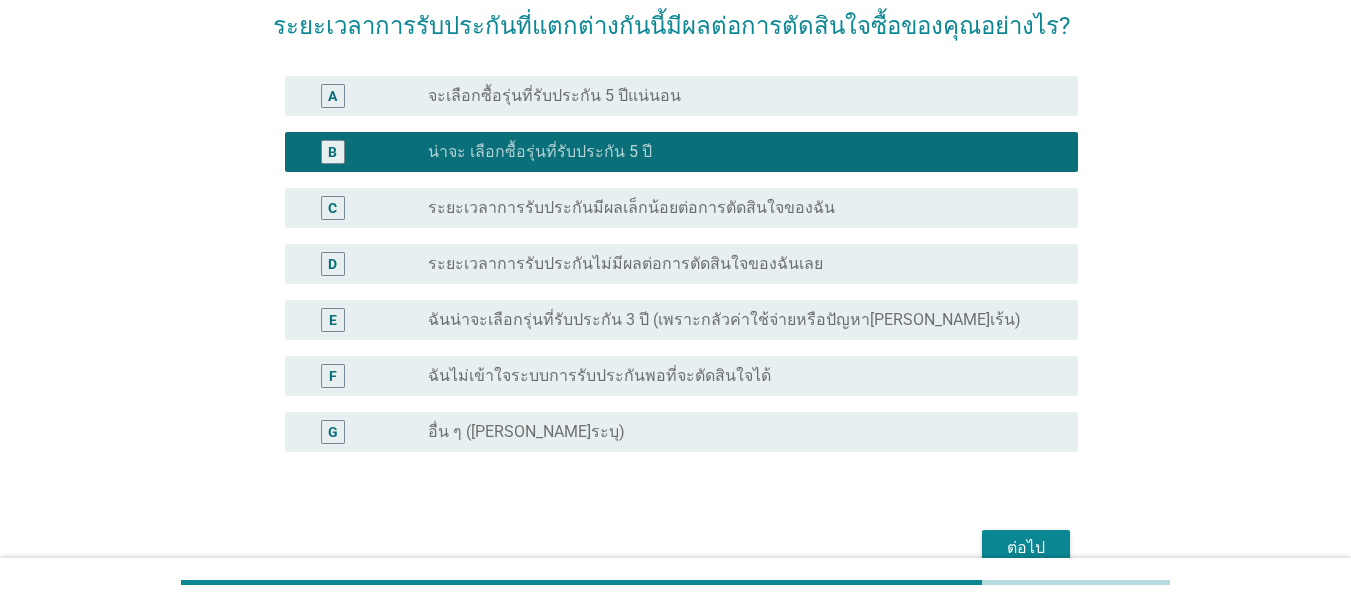 scroll, scrollTop: 400, scrollLeft: 0, axis: vertical 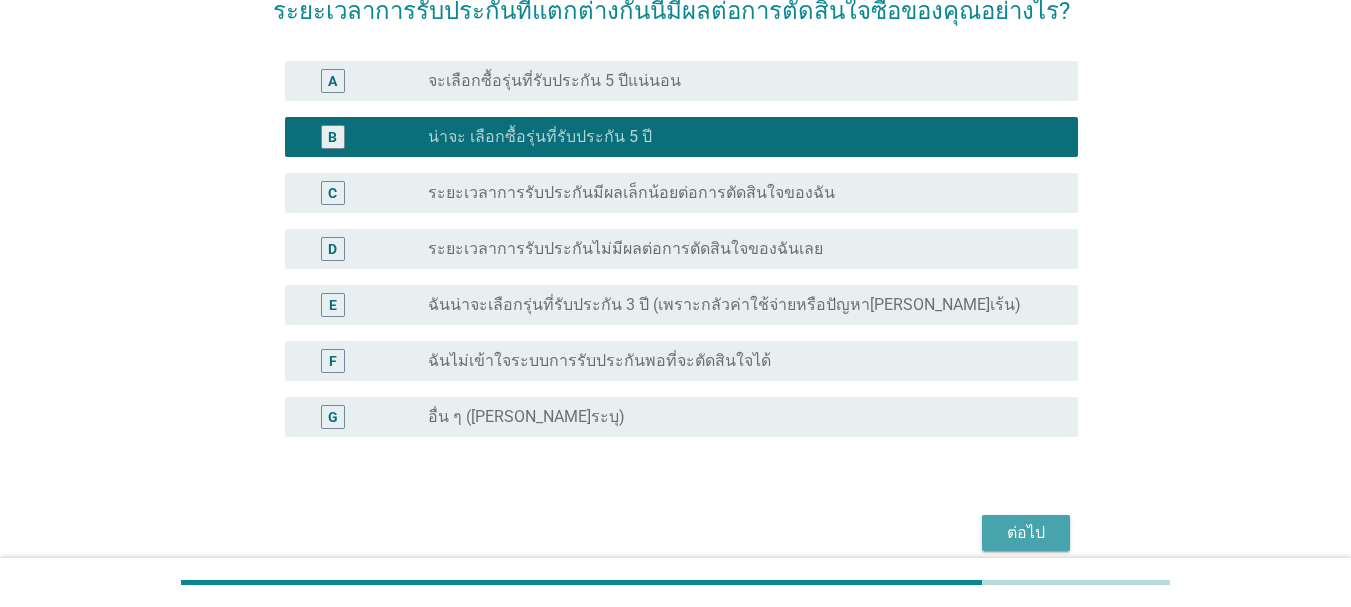 click on "ต่อไป" at bounding box center [1026, 533] 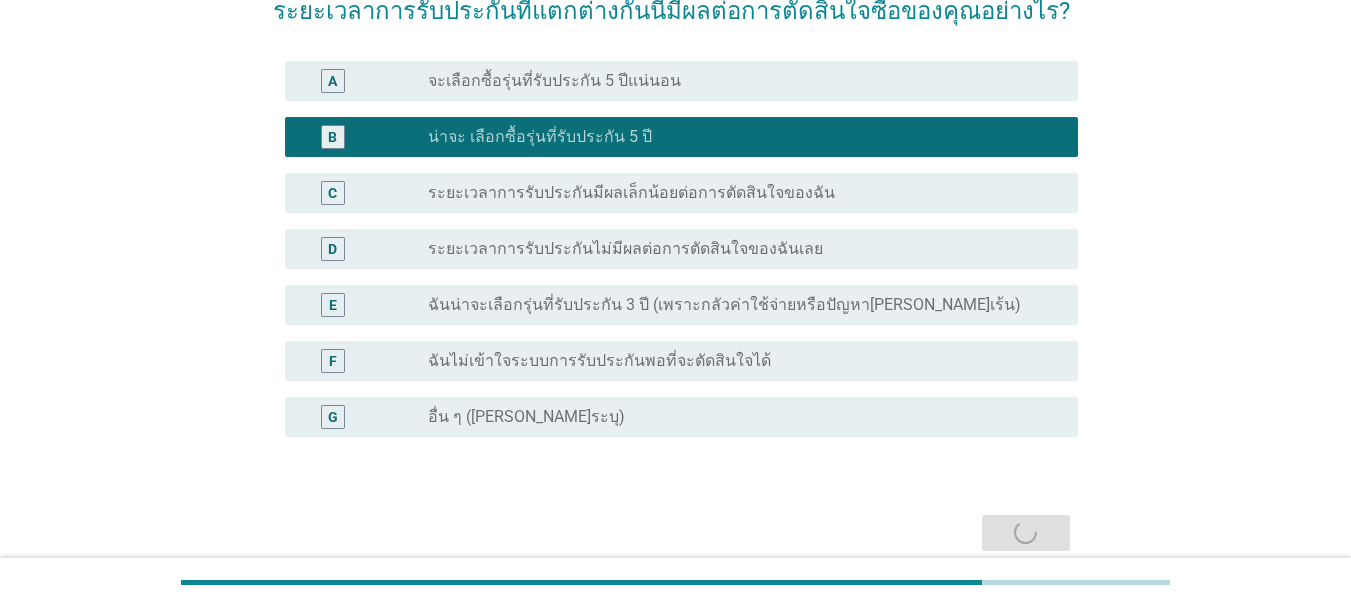 scroll, scrollTop: 0, scrollLeft: 0, axis: both 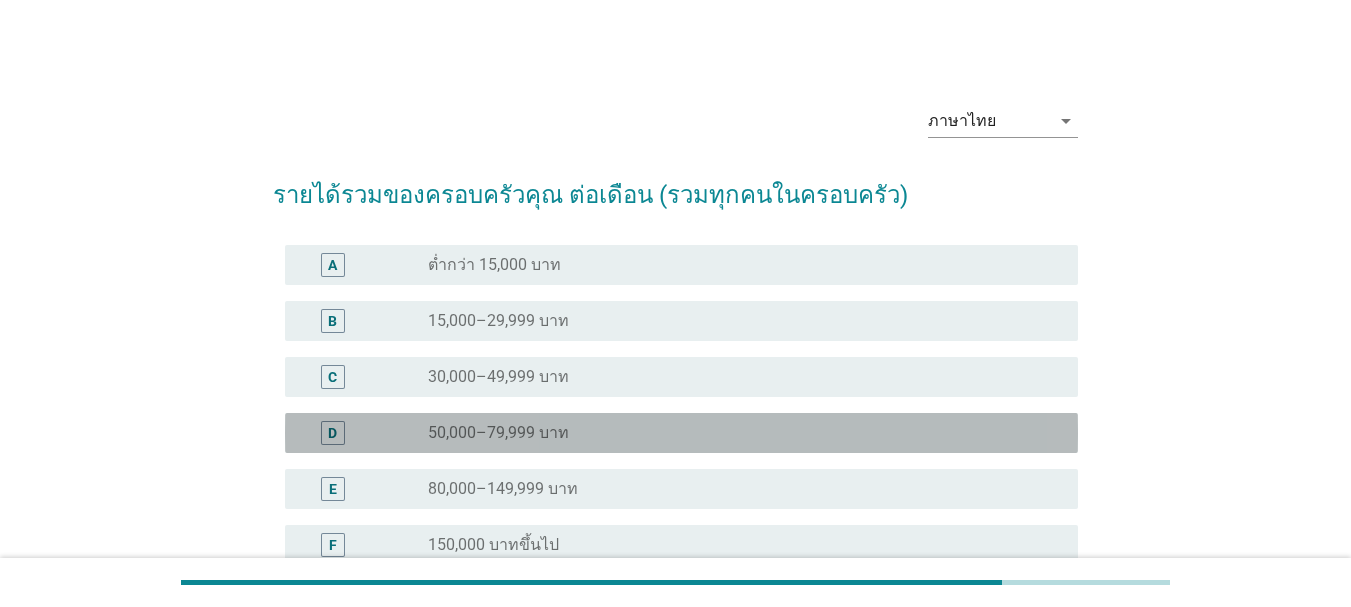 click on "D     radio_button_unchecked 50,000–79,999 บาท" at bounding box center [681, 433] 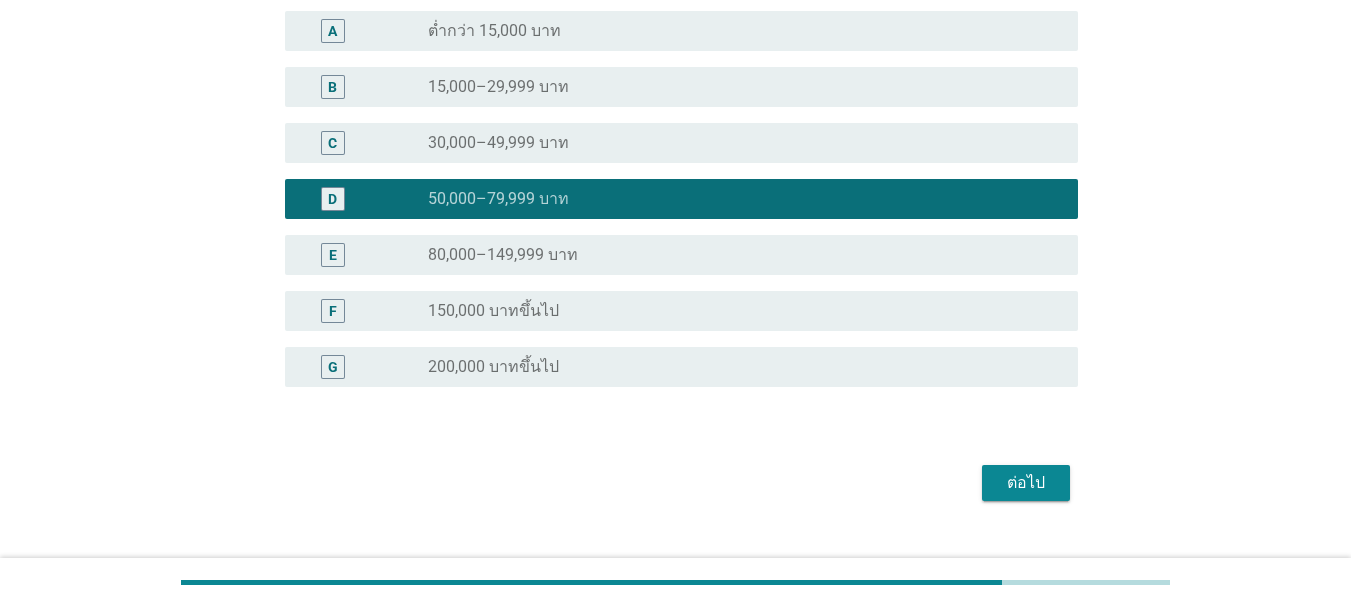 scroll, scrollTop: 271, scrollLeft: 0, axis: vertical 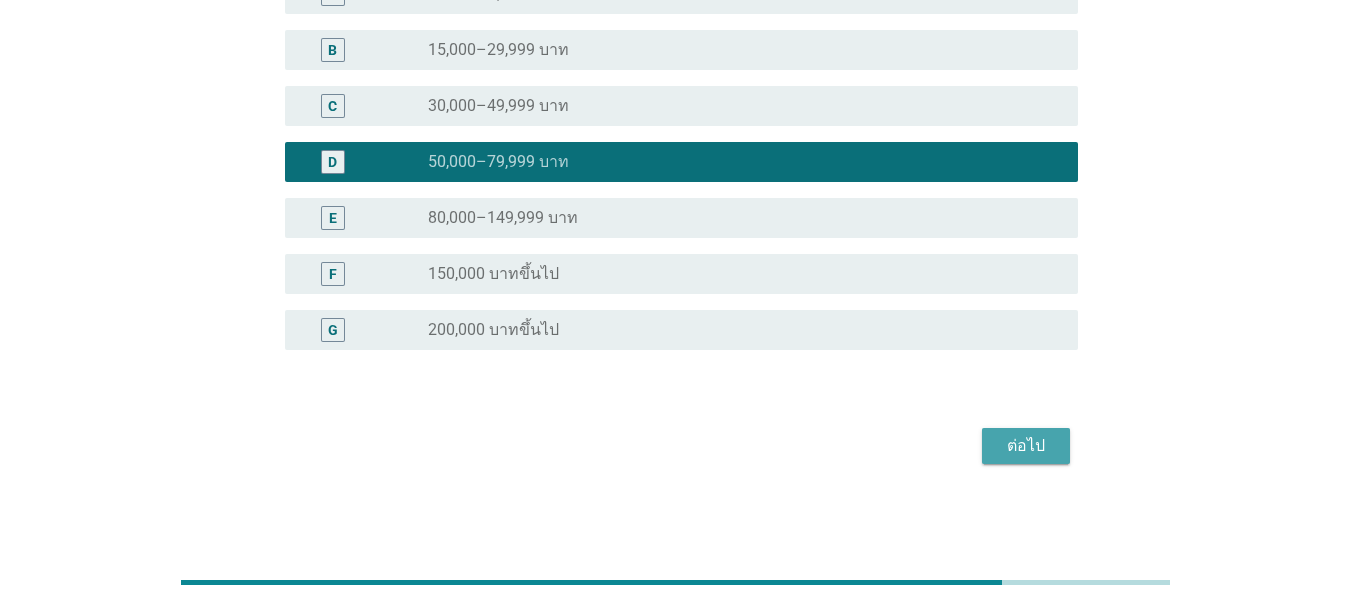 click on "ต่อไป" at bounding box center [1026, 446] 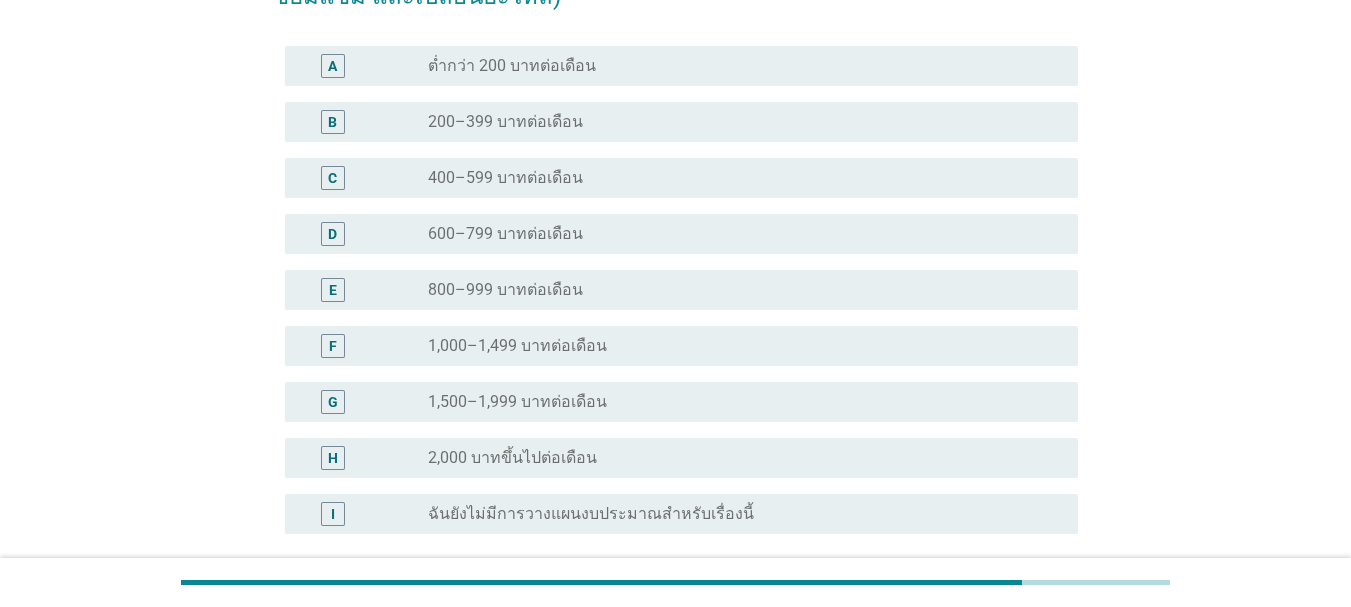 scroll, scrollTop: 0, scrollLeft: 0, axis: both 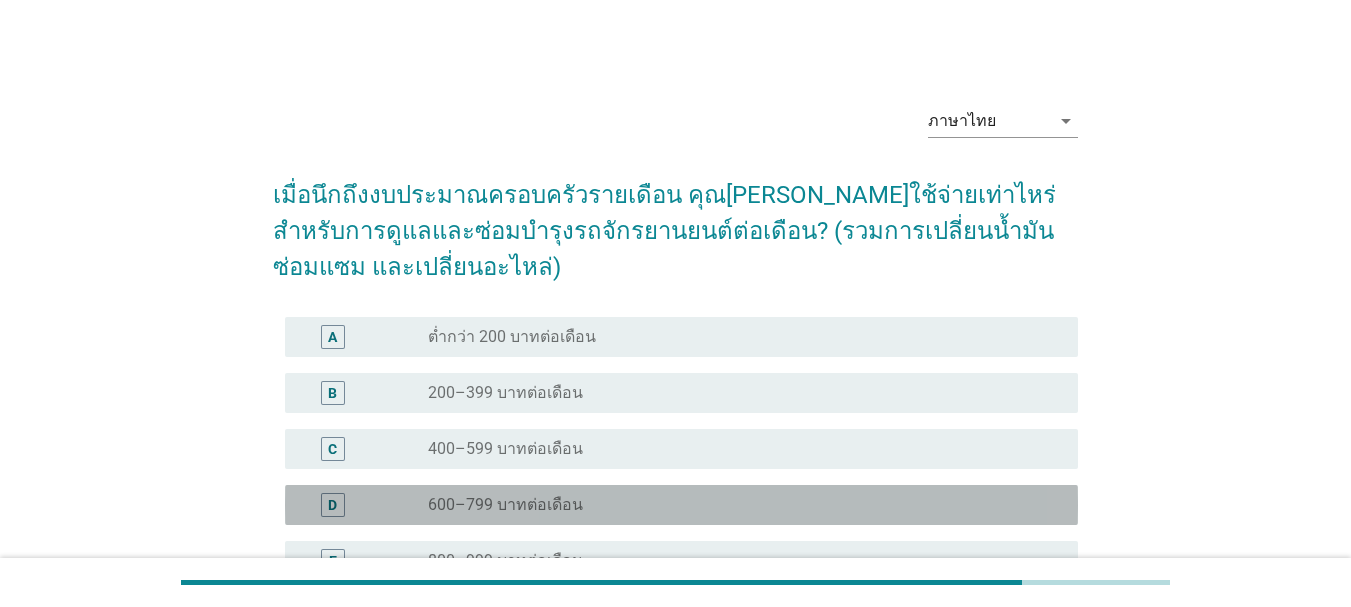 click on "radio_button_unchecked 600–799 บาทต่อเดือน" at bounding box center [737, 505] 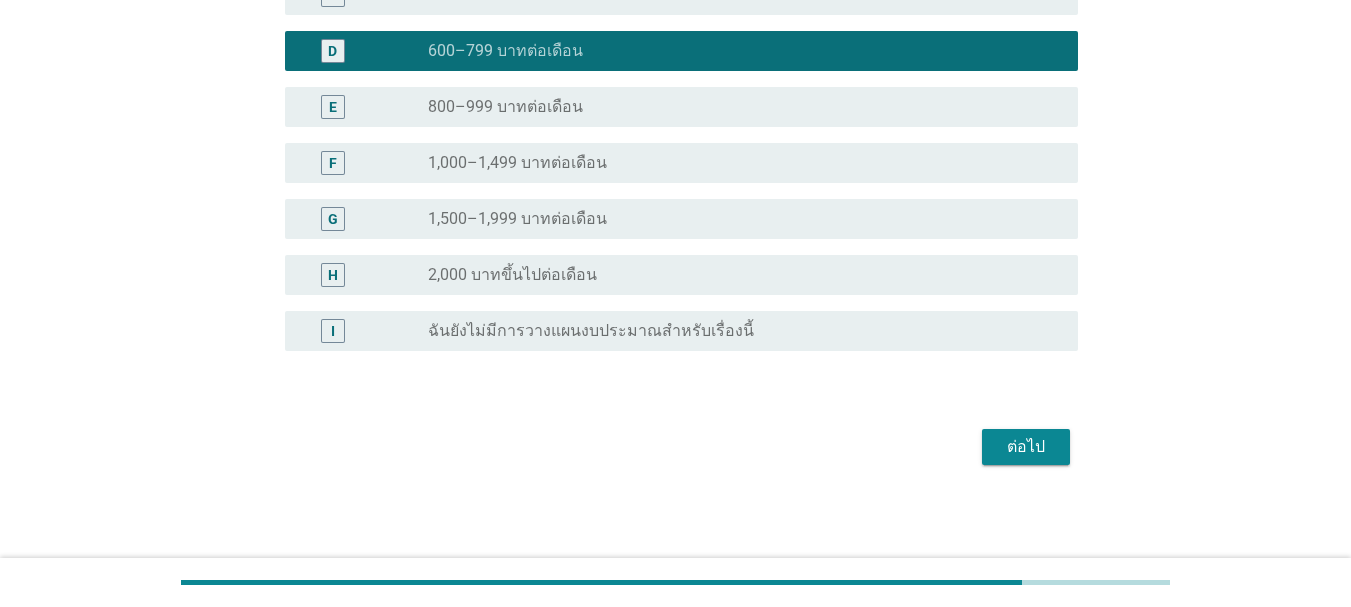 scroll, scrollTop: 455, scrollLeft: 0, axis: vertical 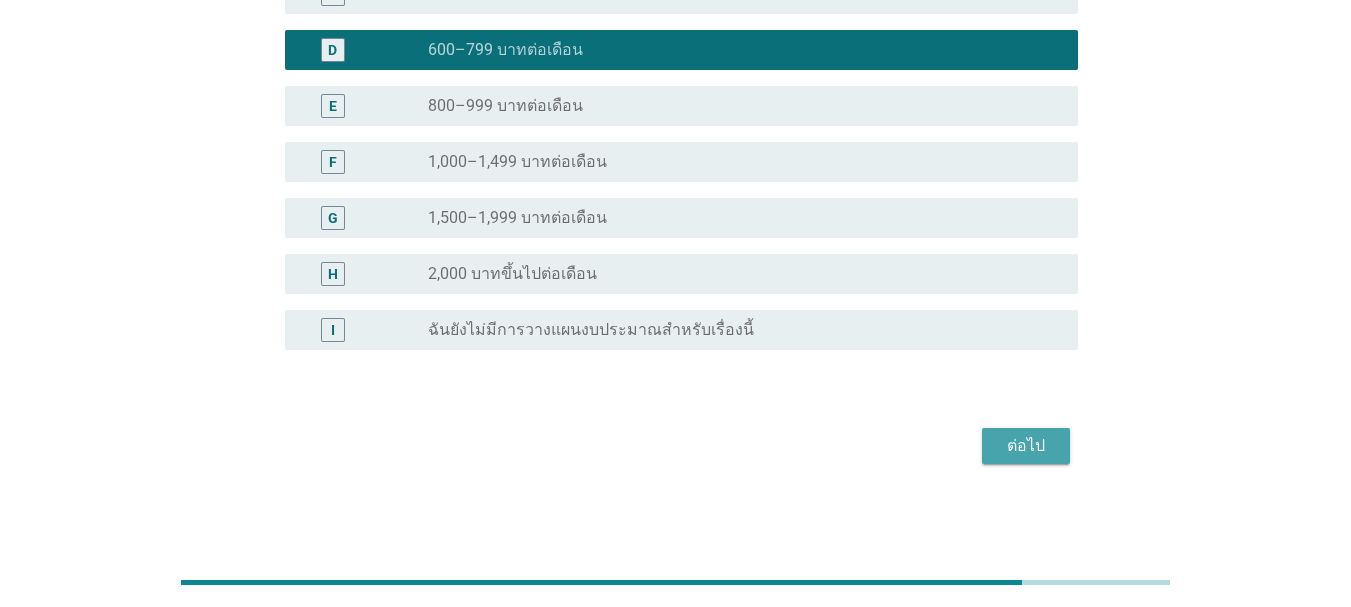 click on "ต่อไป" at bounding box center [1026, 446] 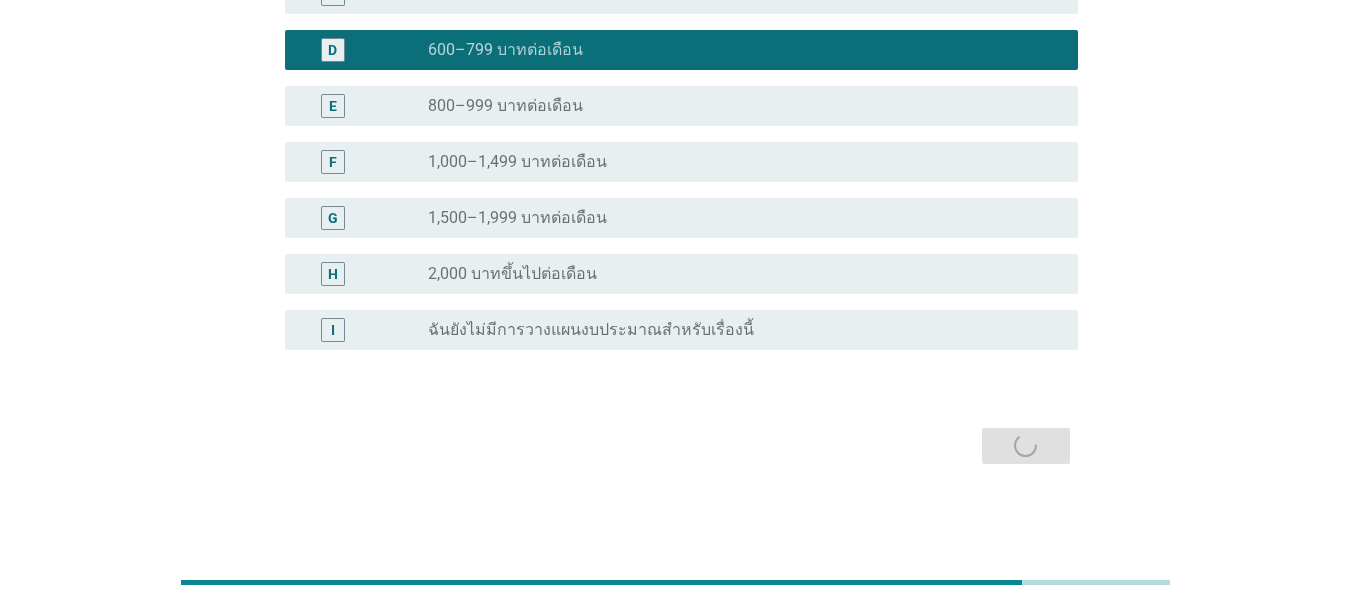 scroll, scrollTop: 0, scrollLeft: 0, axis: both 